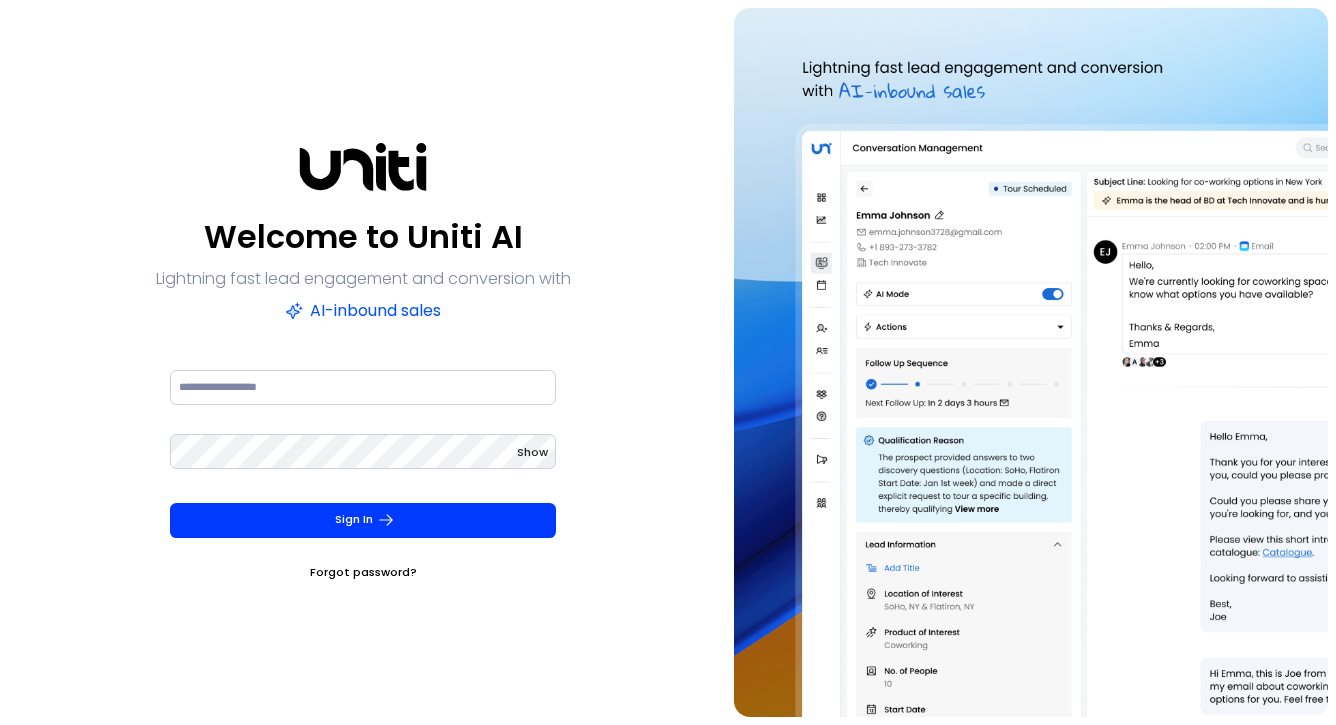 scroll, scrollTop: 0, scrollLeft: 0, axis: both 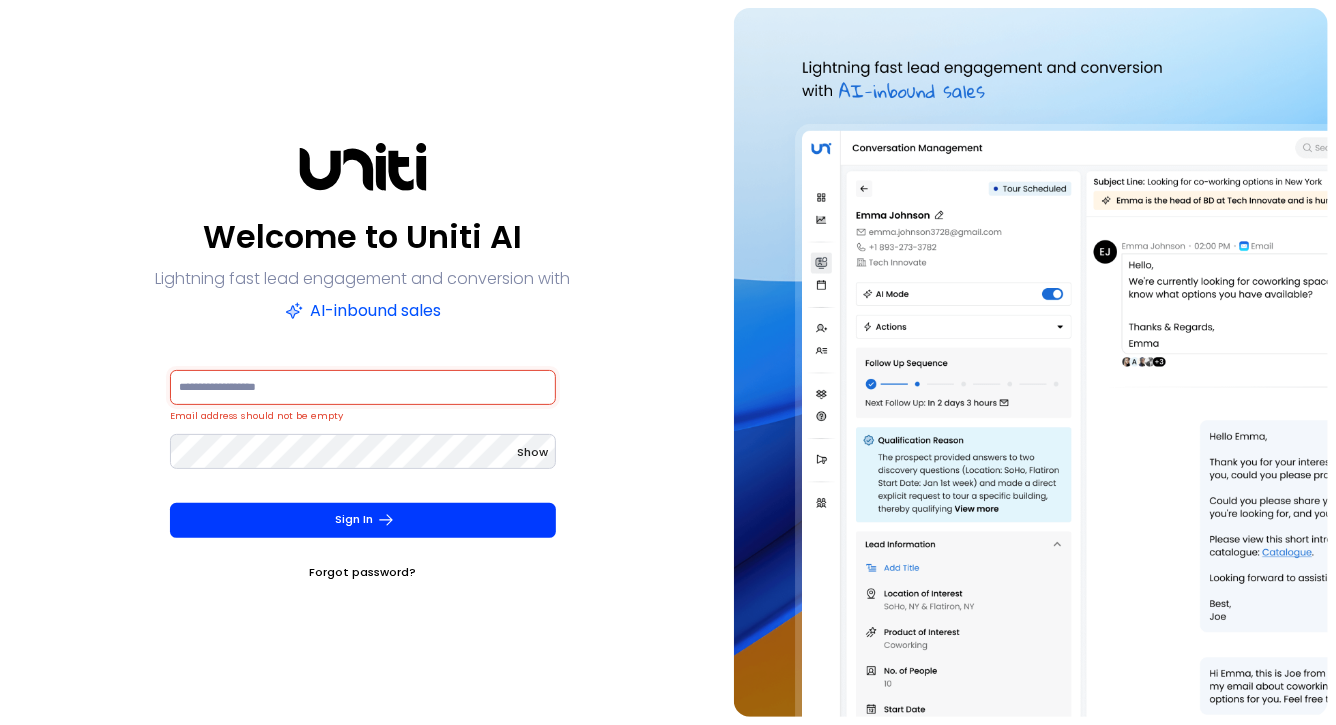click at bounding box center (363, 387) 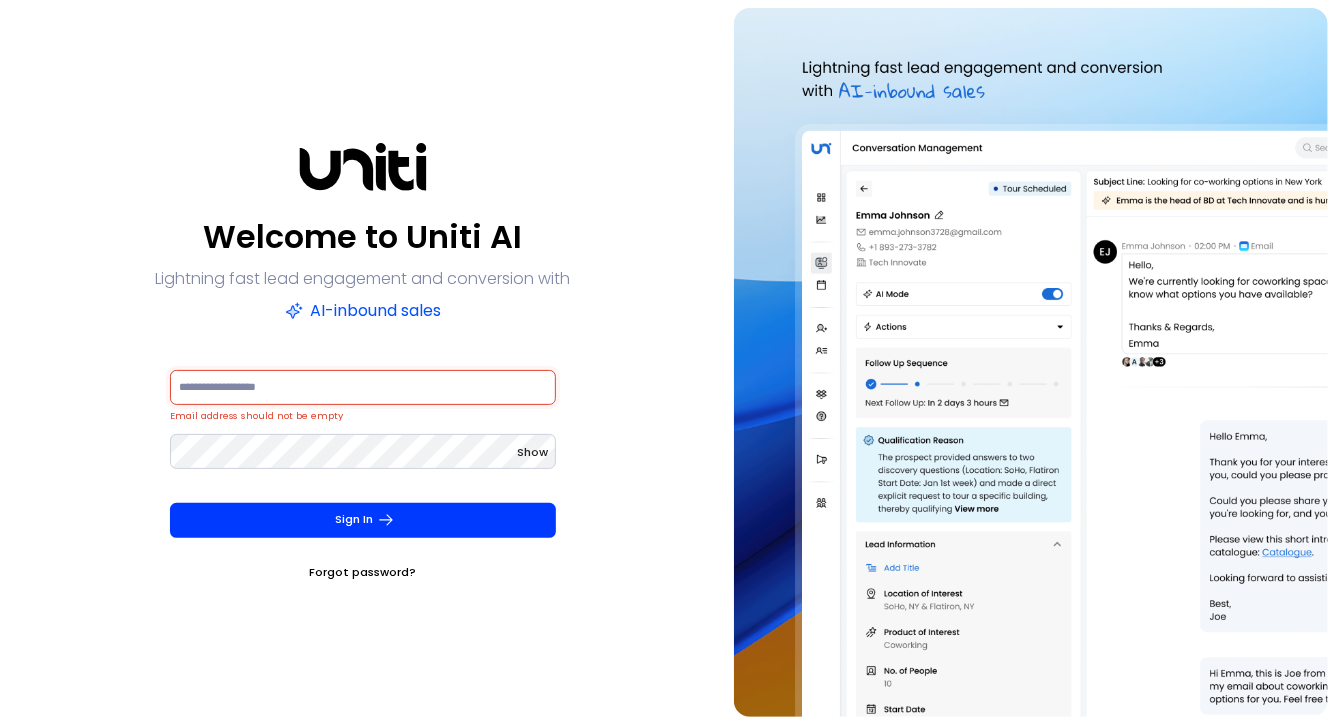 paste on "**********" 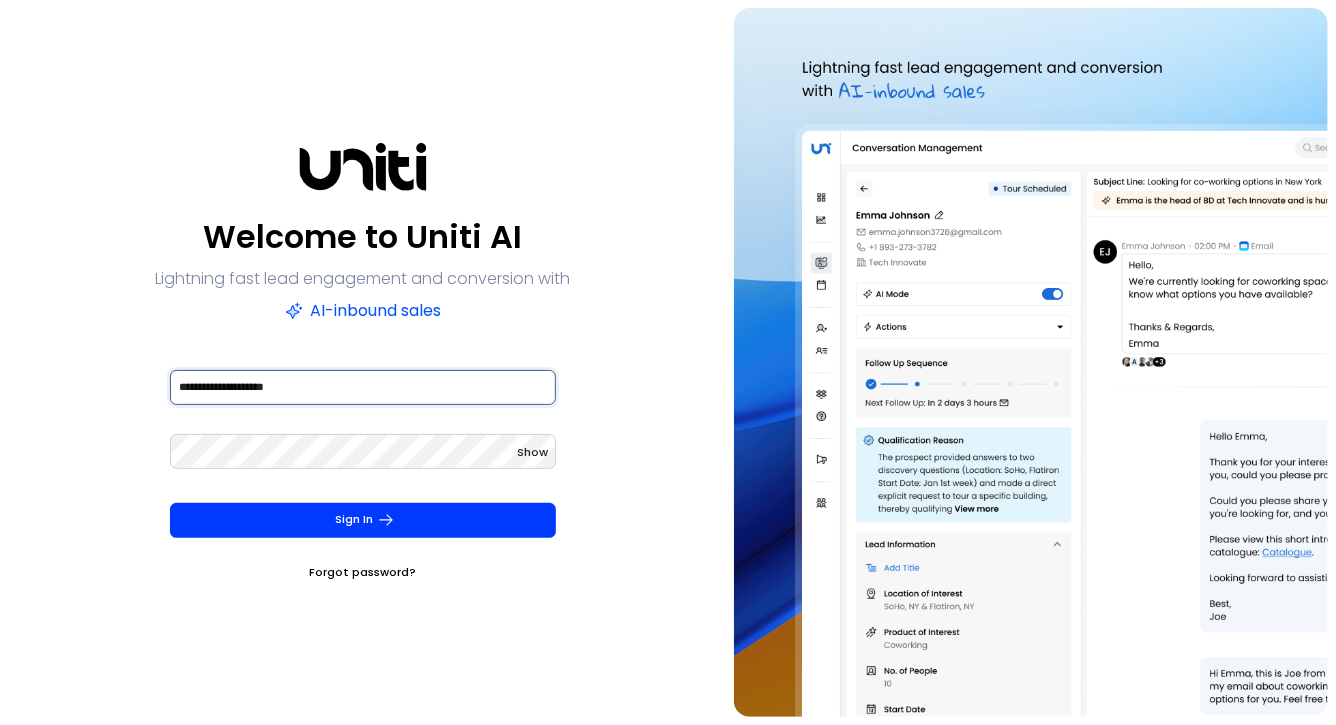 type on "**********" 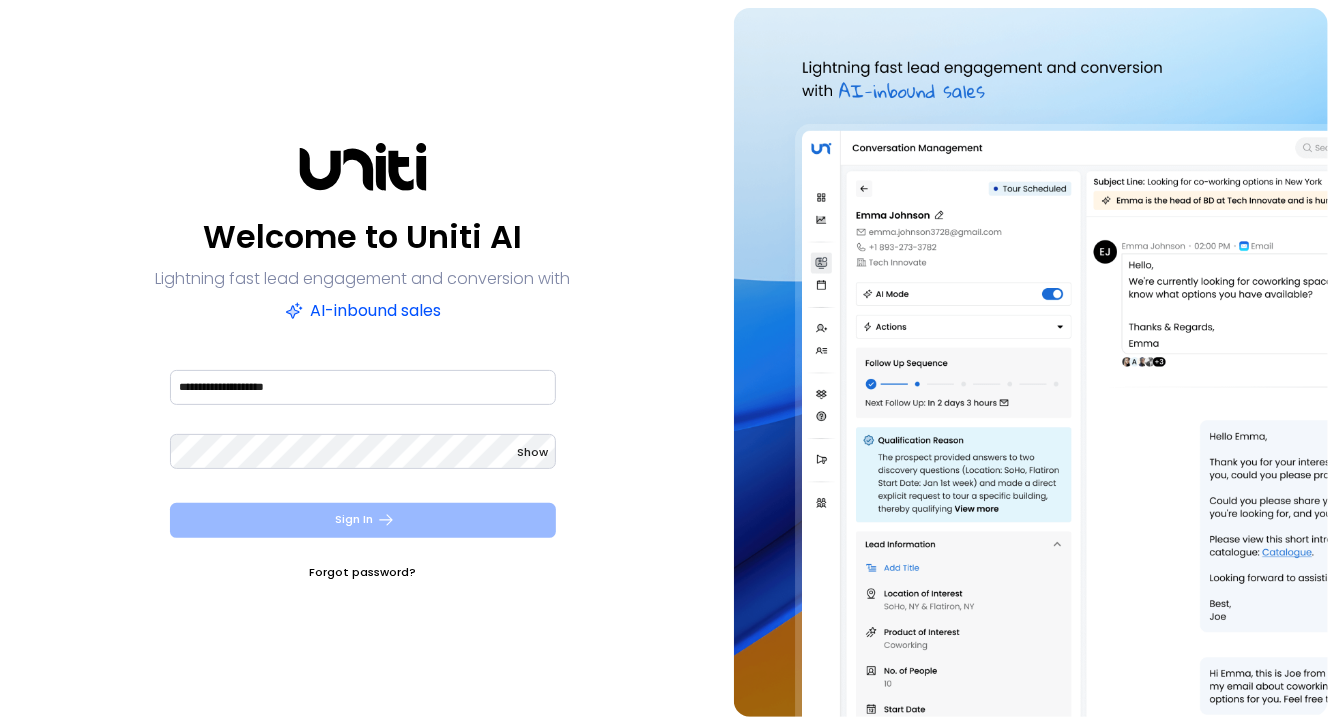 click on "Sign In" at bounding box center (363, 520) 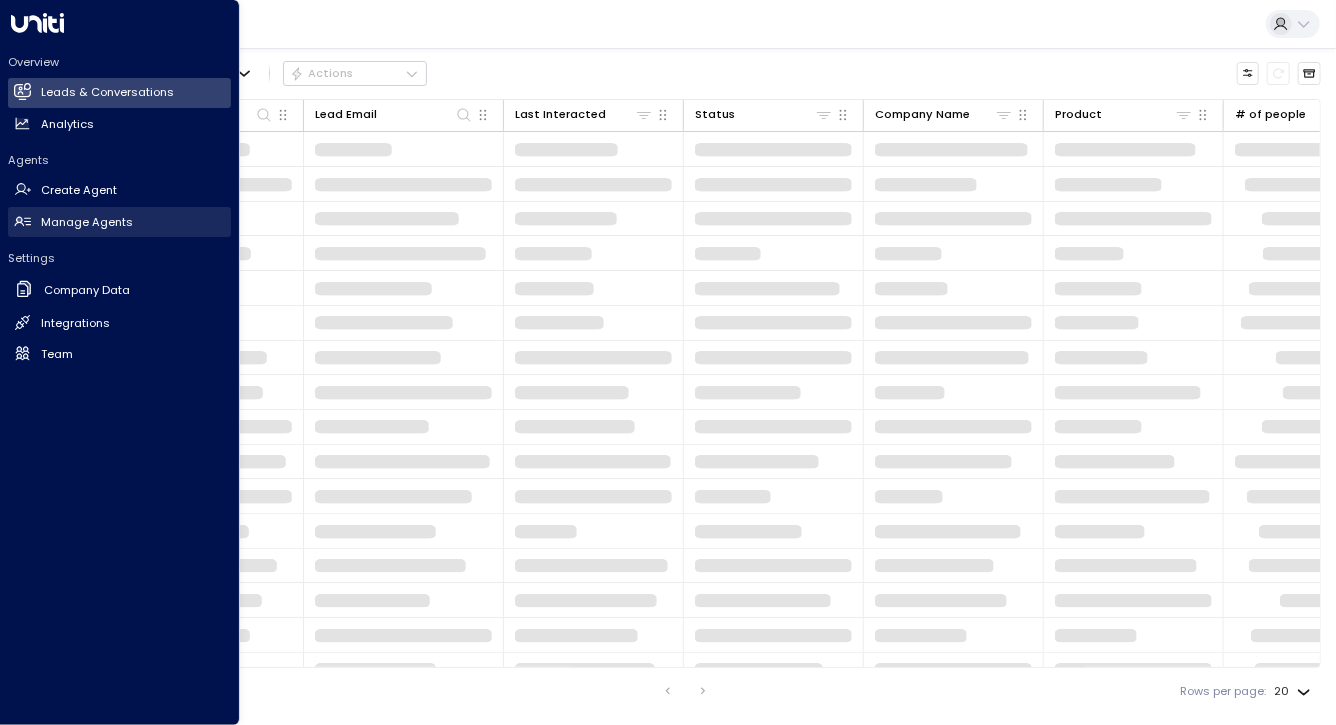 click 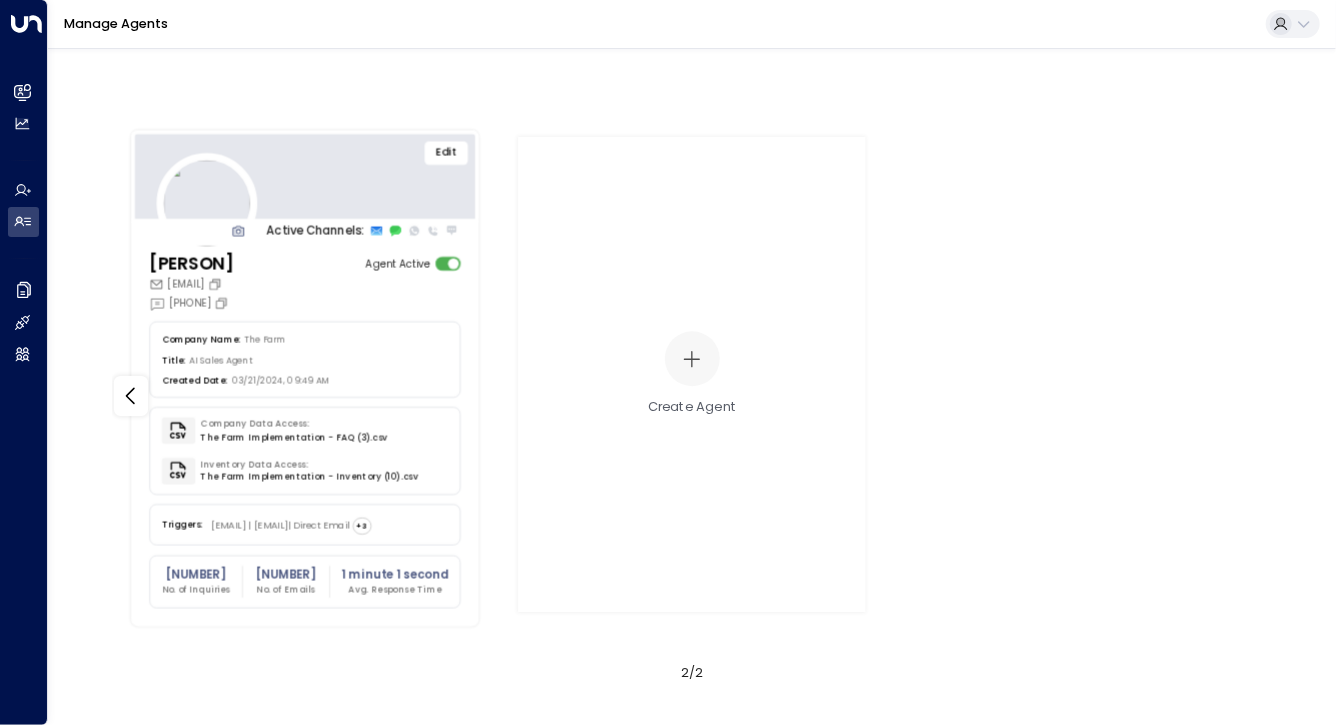 click on "Edit" at bounding box center [447, 153] 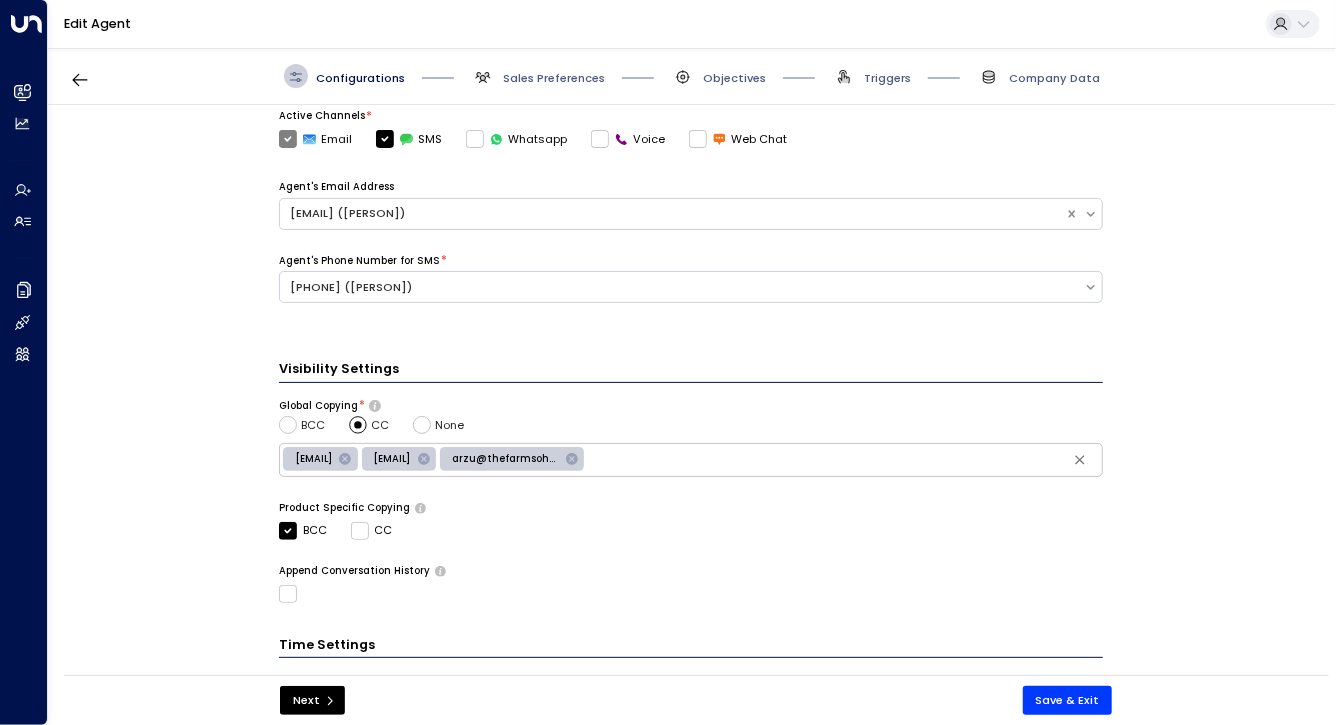 scroll, scrollTop: 510, scrollLeft: 0, axis: vertical 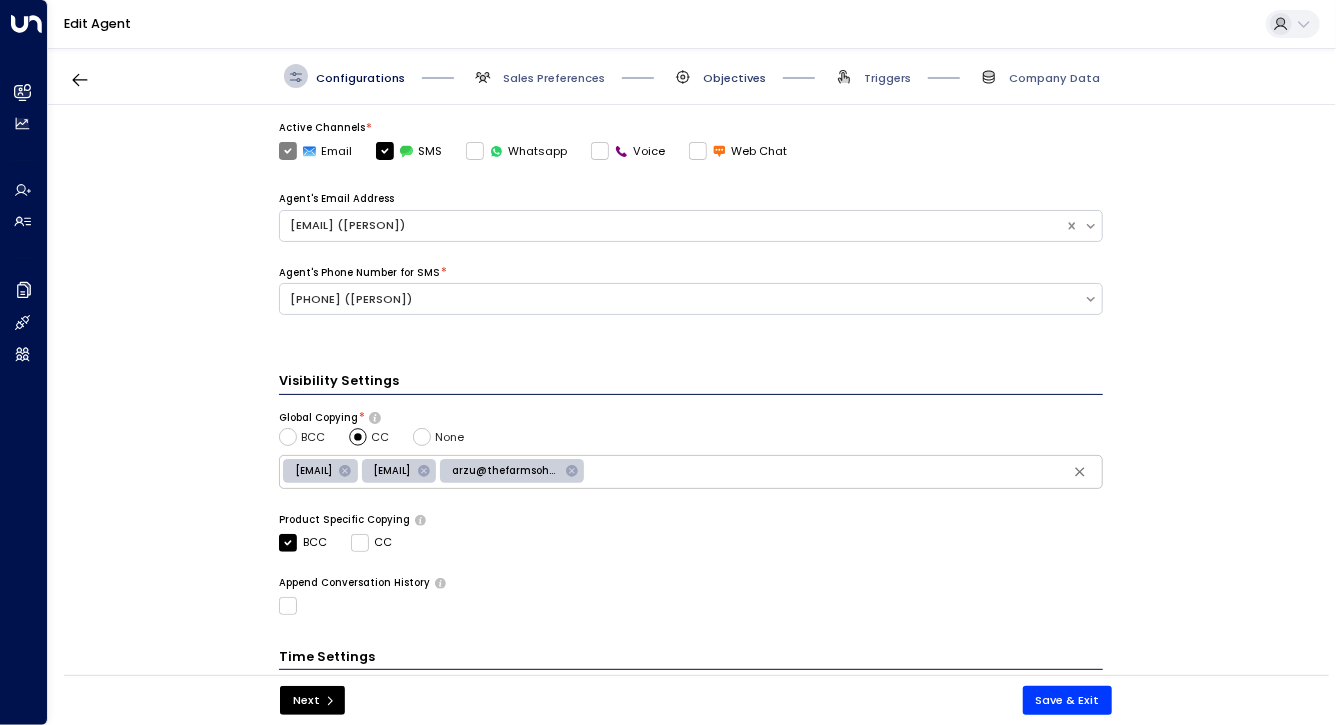 click on "Objectives" at bounding box center (734, 78) 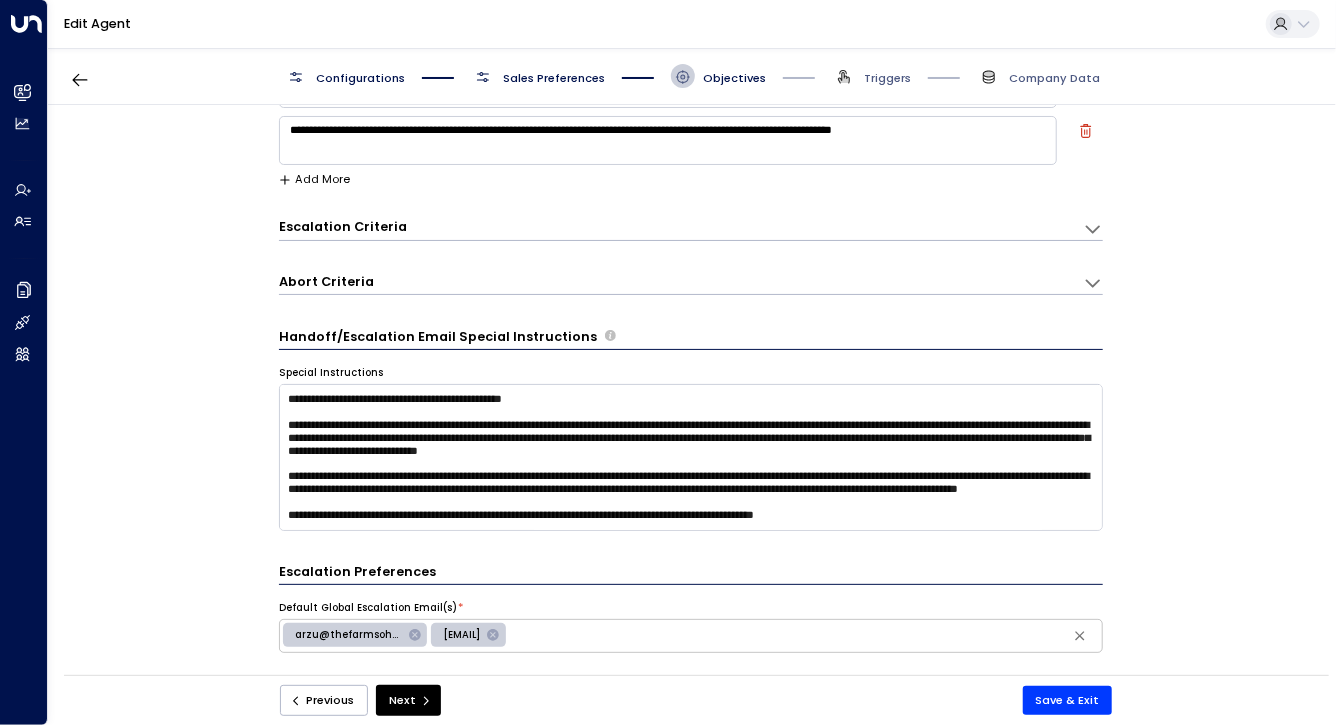 scroll, scrollTop: 353, scrollLeft: 0, axis: vertical 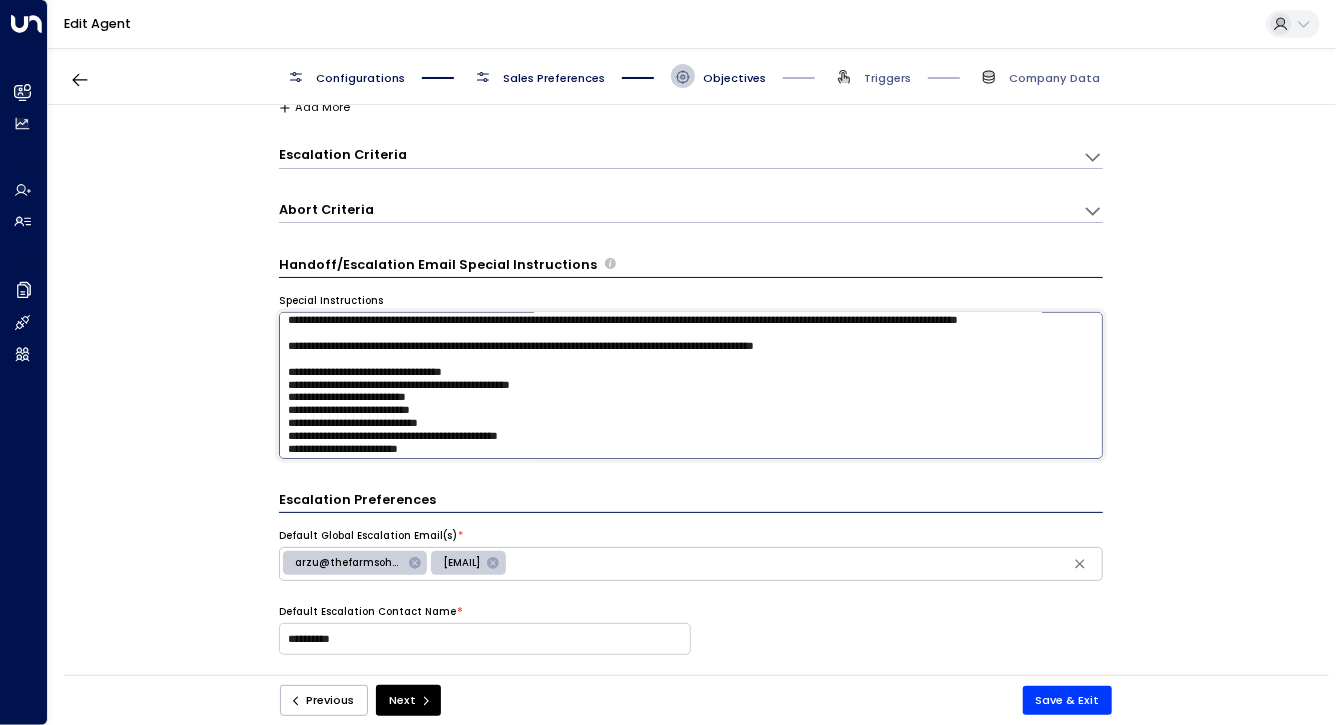 click at bounding box center (691, 385) 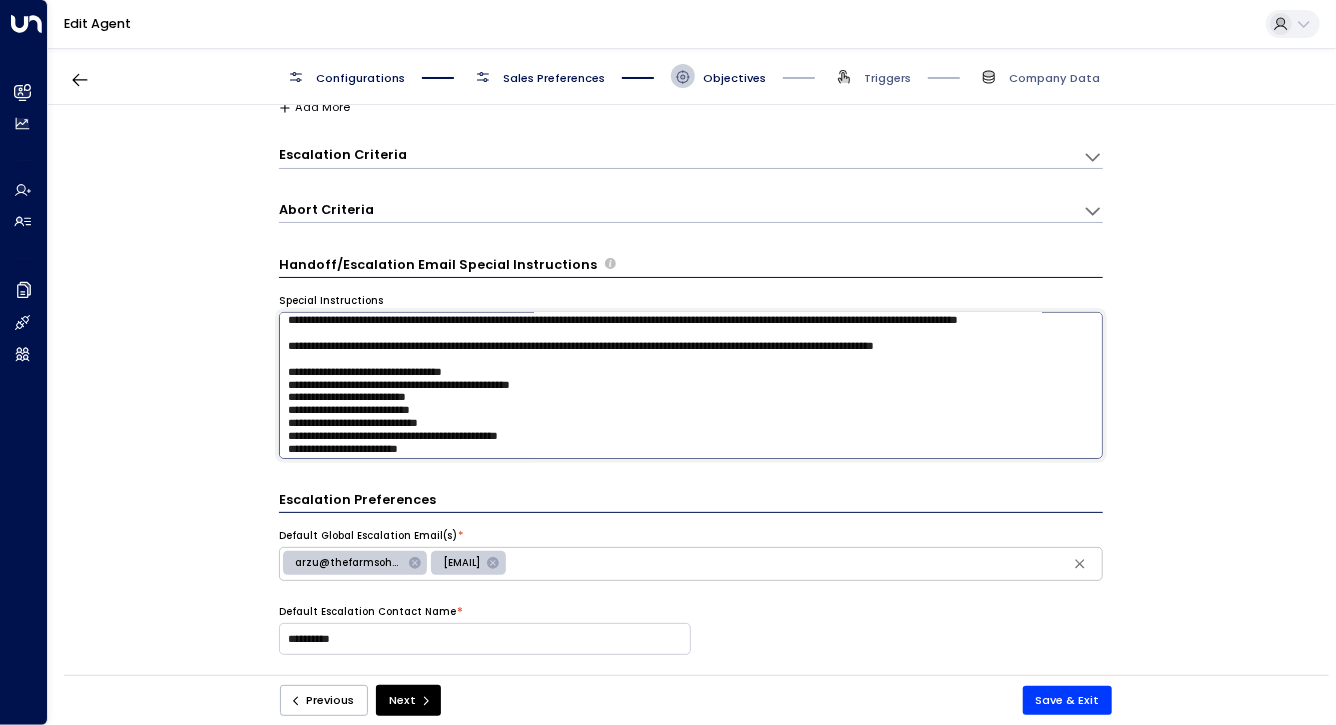 click at bounding box center [691, 385] 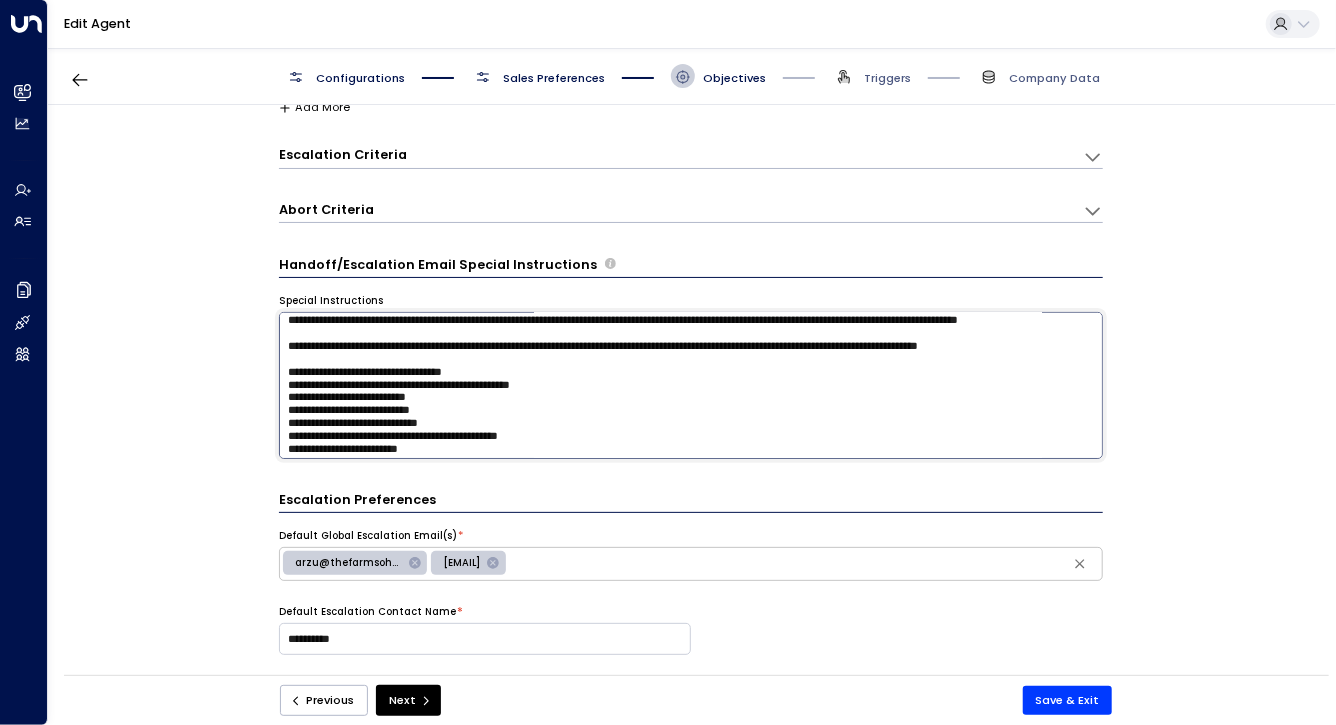 click at bounding box center [691, 385] 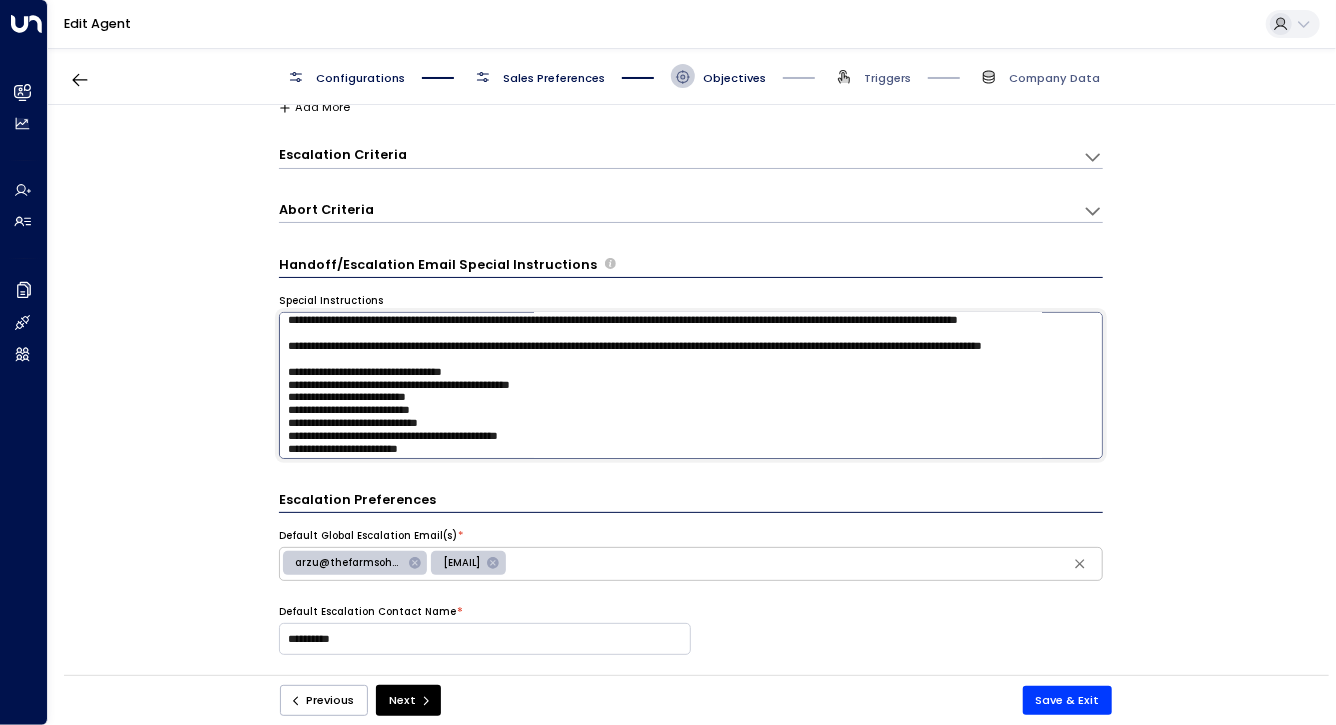 scroll, scrollTop: 180, scrollLeft: 0, axis: vertical 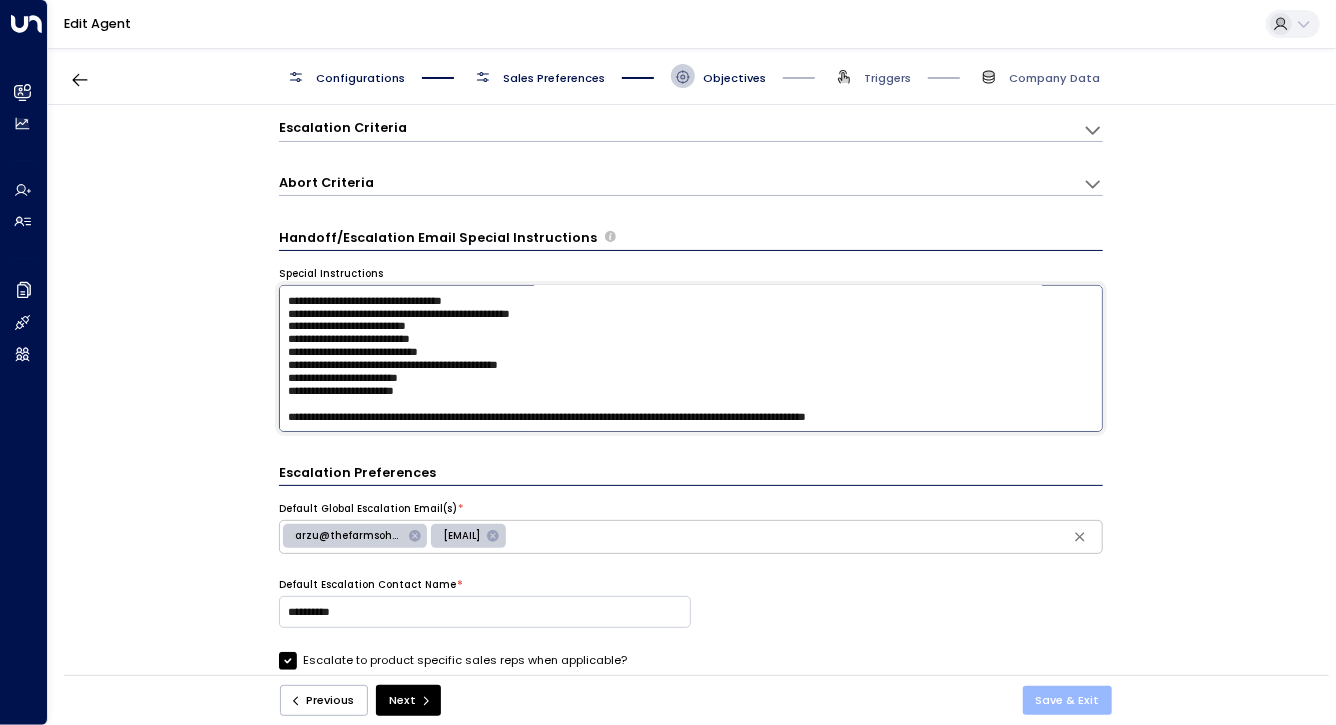 type on "**********" 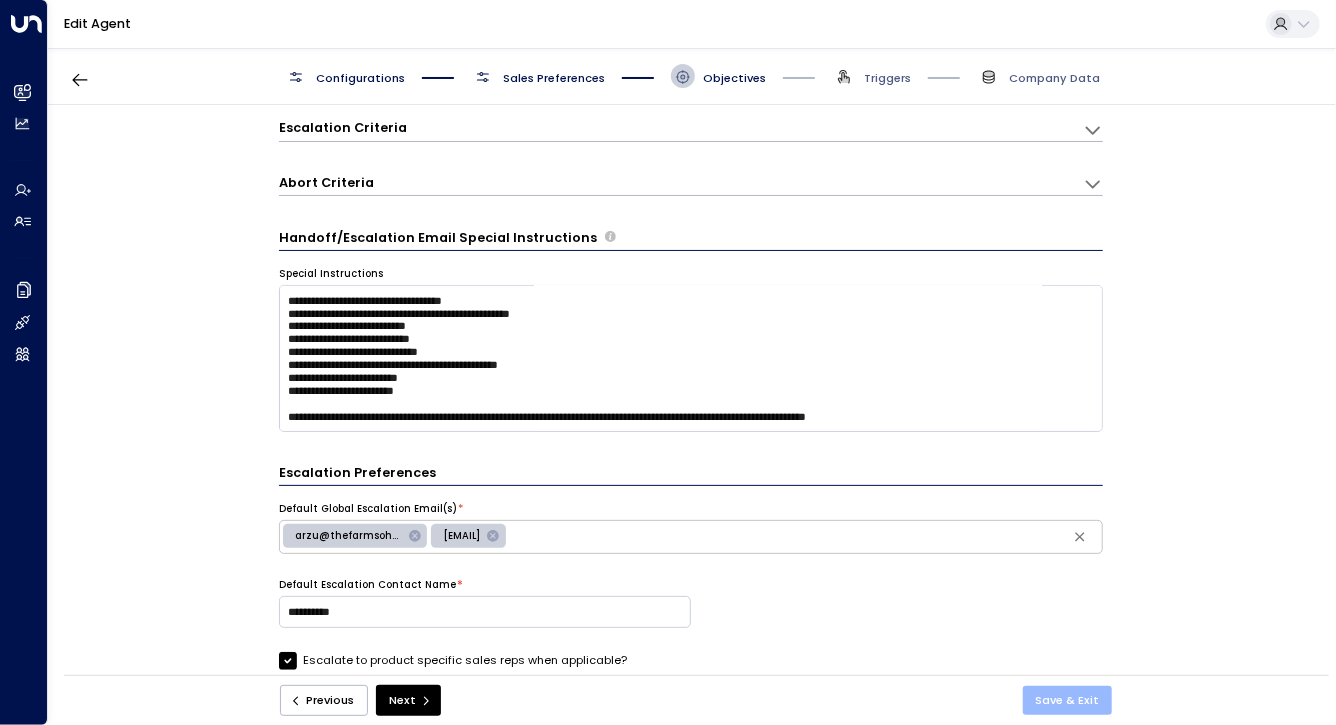 click on "Save & Exit" at bounding box center [1068, 700] 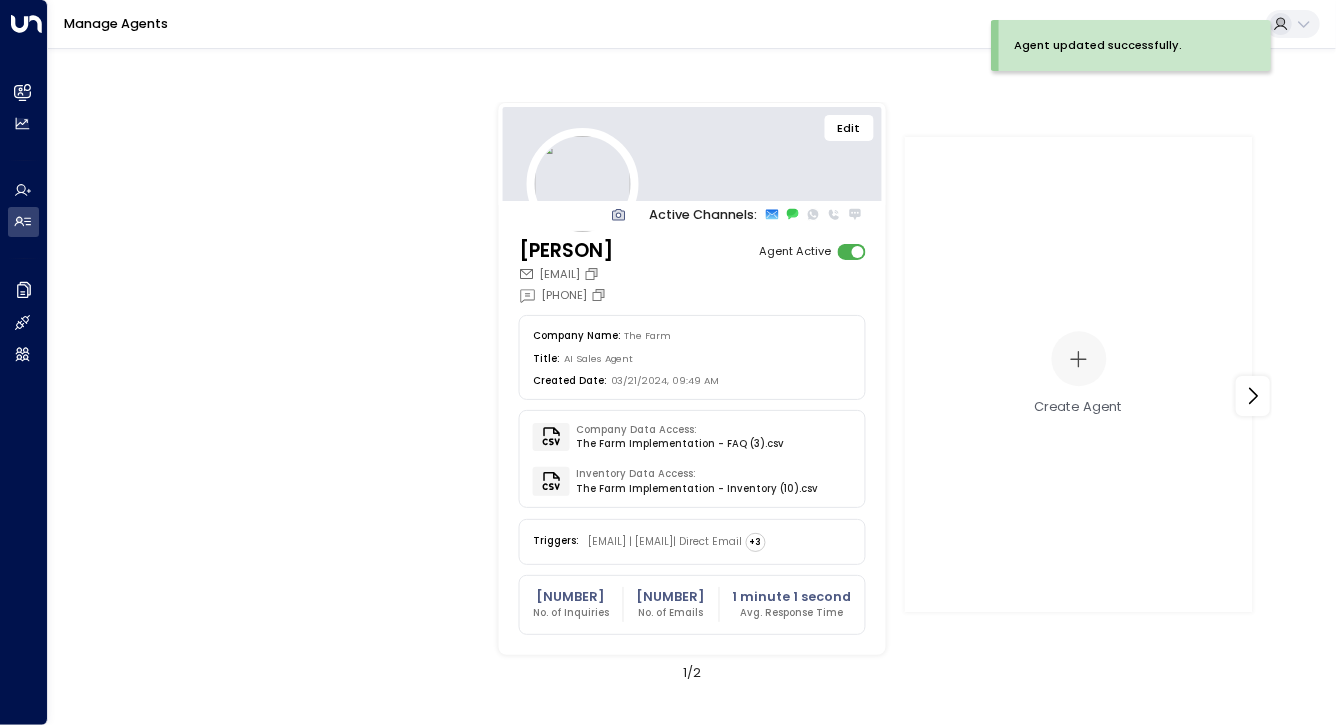 click on "Edit" at bounding box center (849, 128) 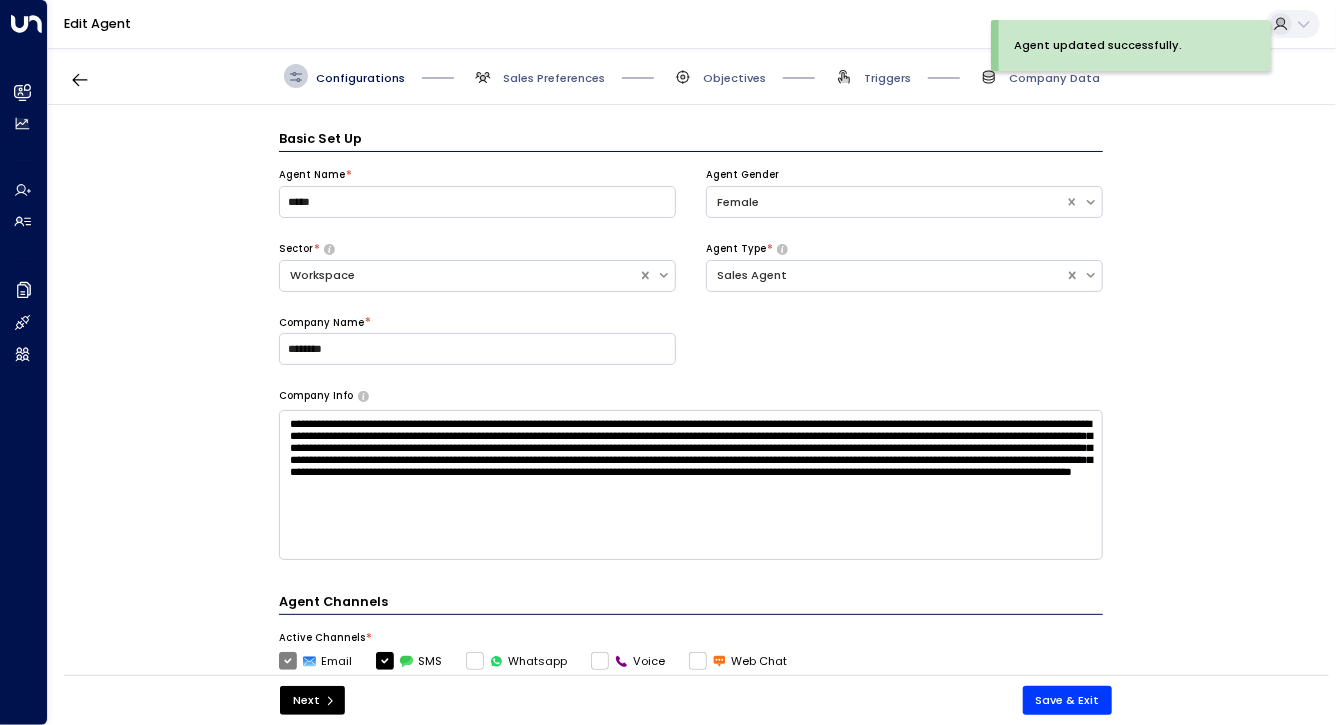 scroll, scrollTop: 24, scrollLeft: 0, axis: vertical 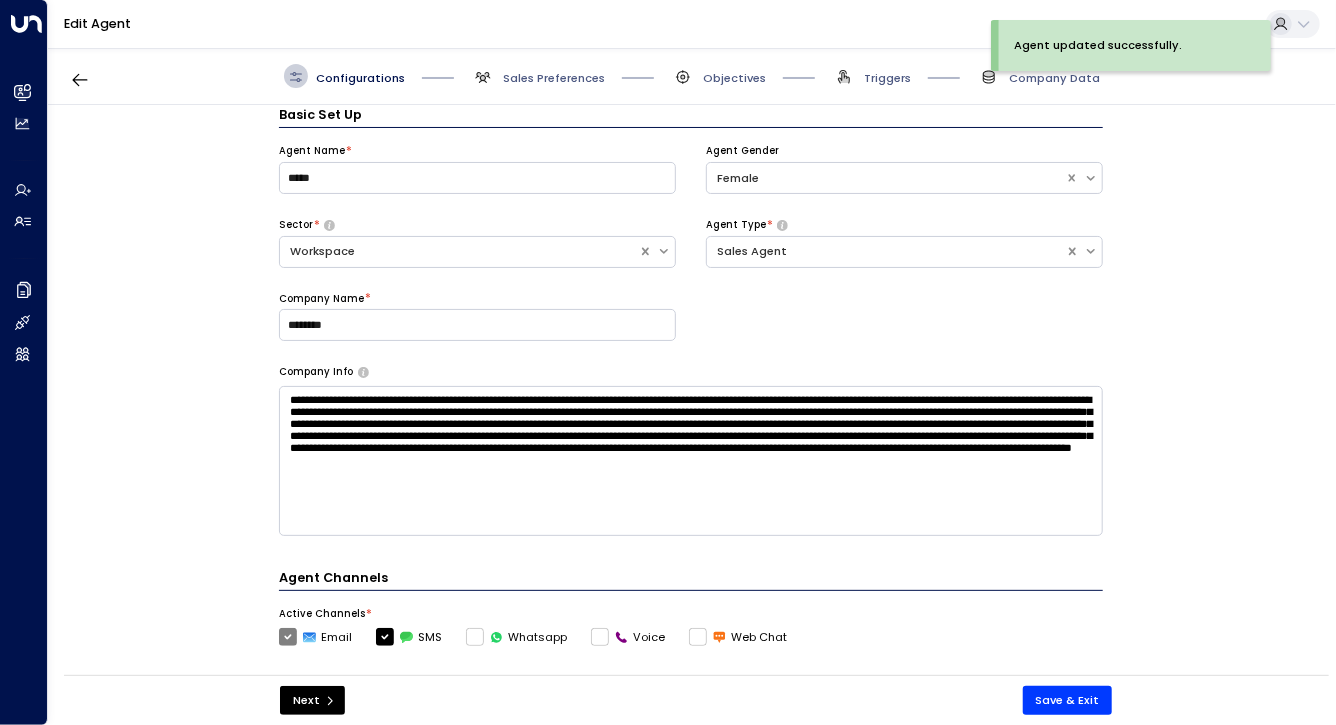 click on "**********" at bounding box center [691, 461] 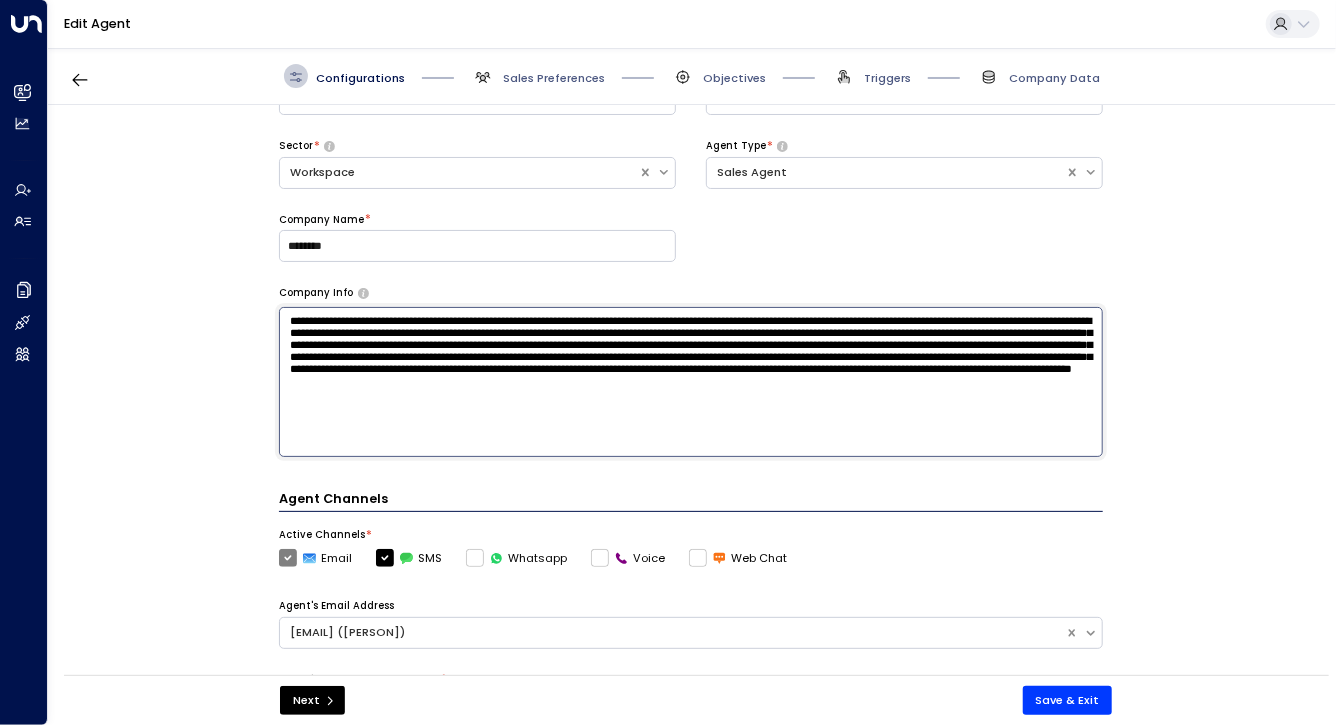 scroll, scrollTop: 125, scrollLeft: 0, axis: vertical 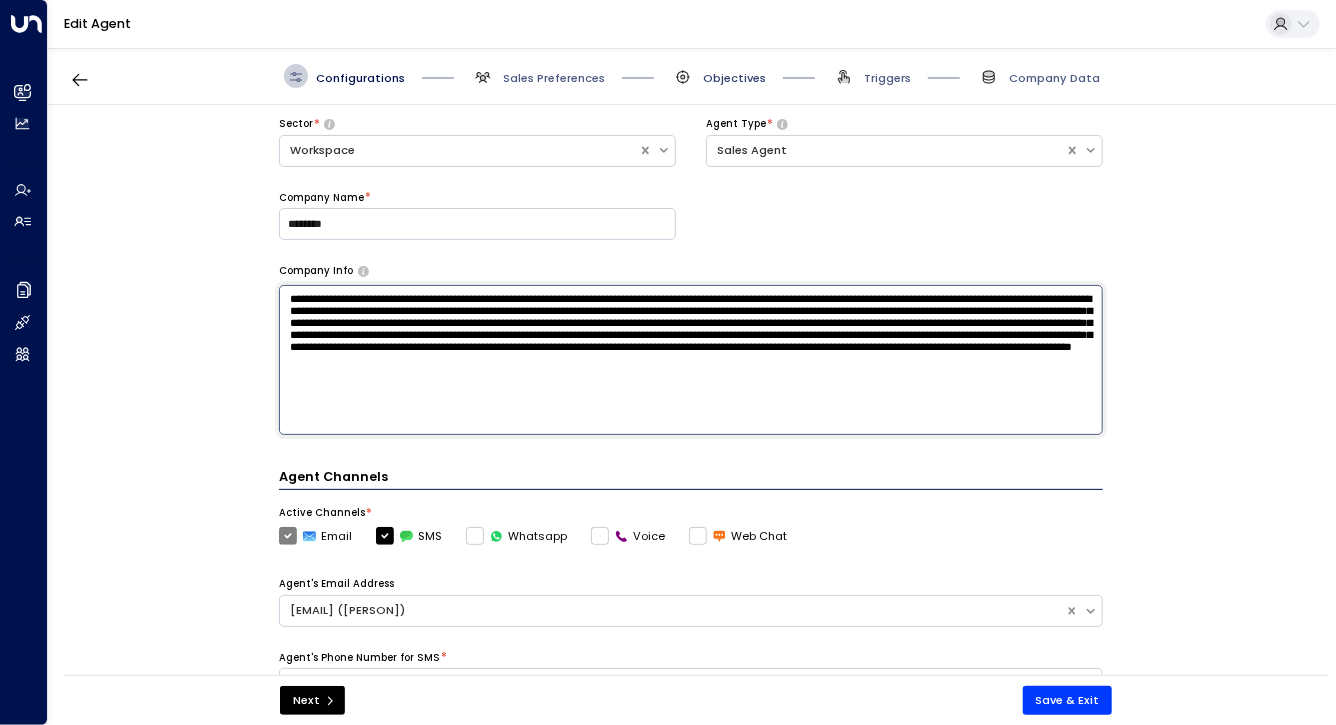 click on "Objectives" at bounding box center [734, 78] 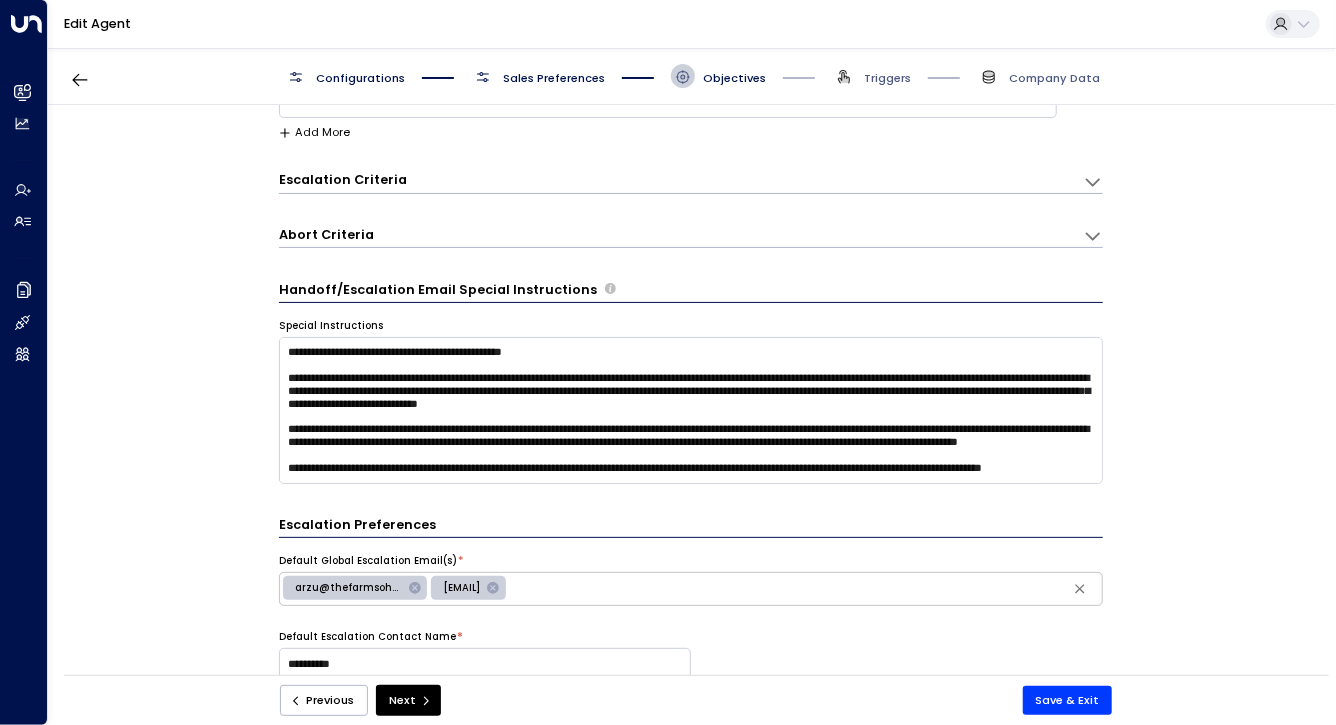 scroll, scrollTop: 423, scrollLeft: 0, axis: vertical 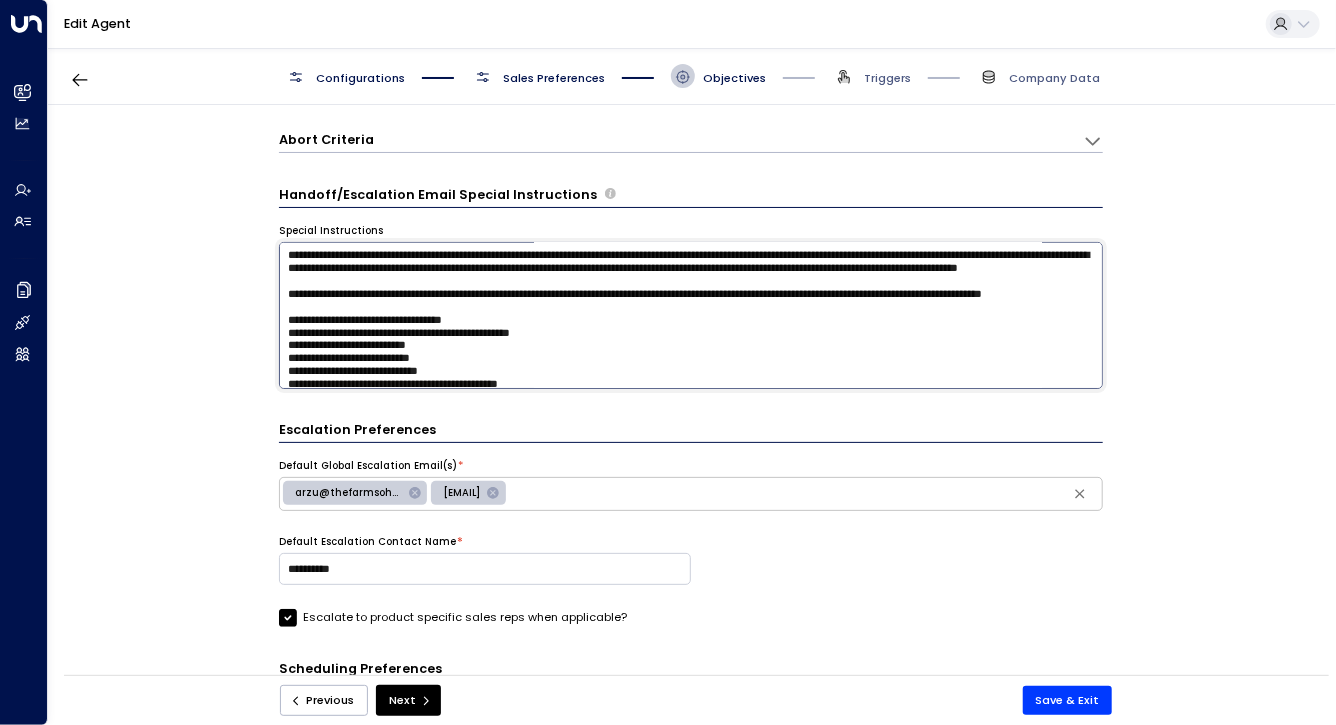 drag, startPoint x: 512, startPoint y: 334, endPoint x: 286, endPoint y: 317, distance: 226.63847 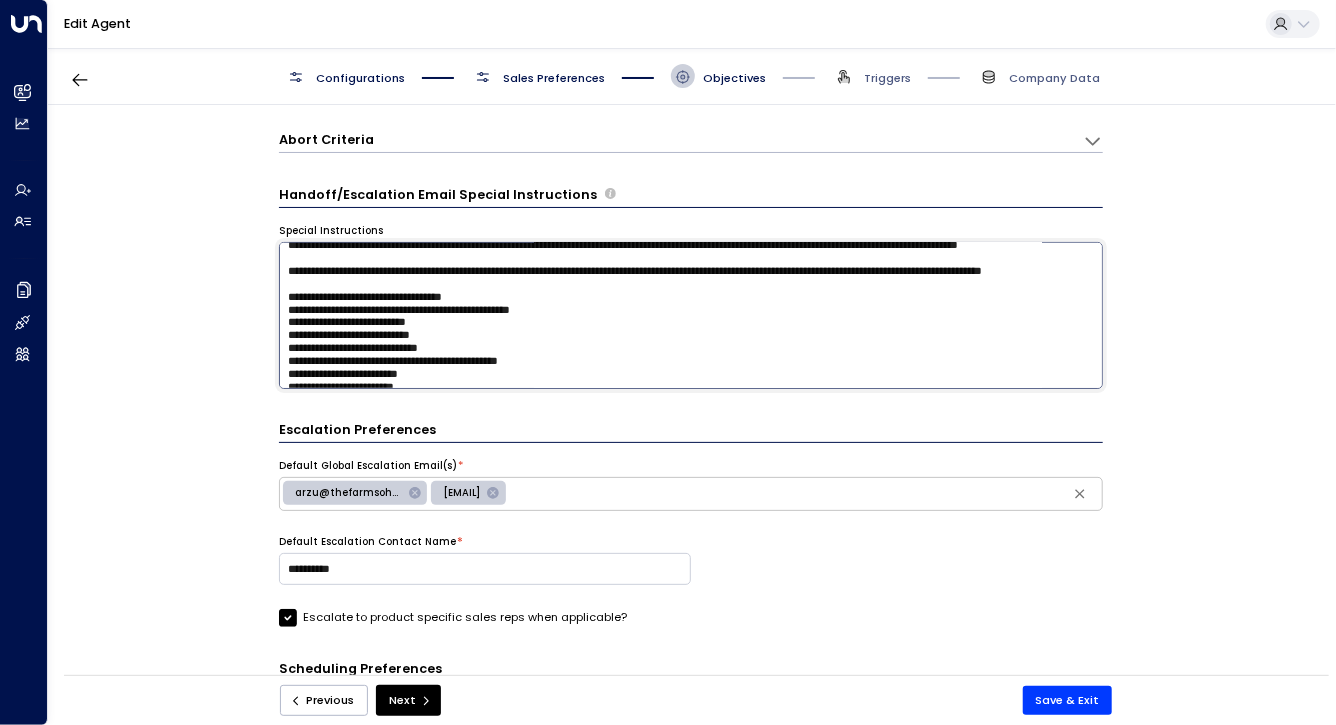 scroll, scrollTop: 106, scrollLeft: 0, axis: vertical 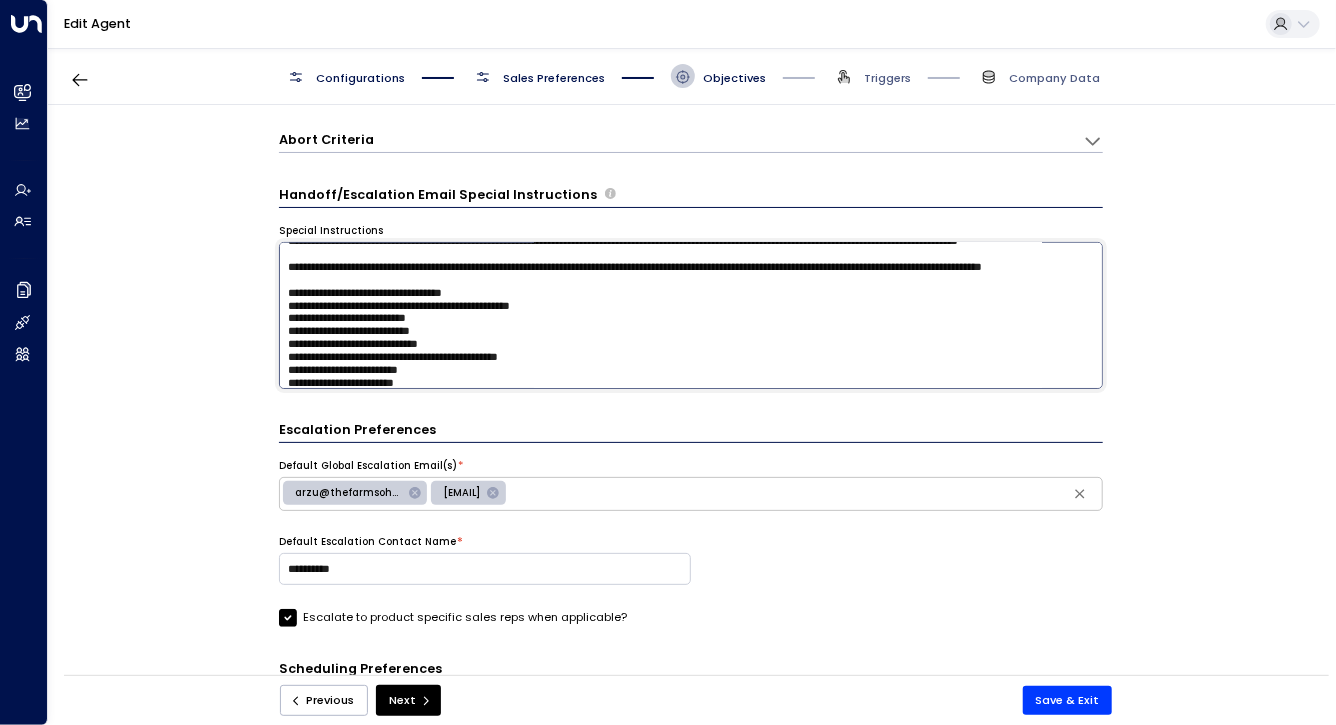 click at bounding box center [691, 315] 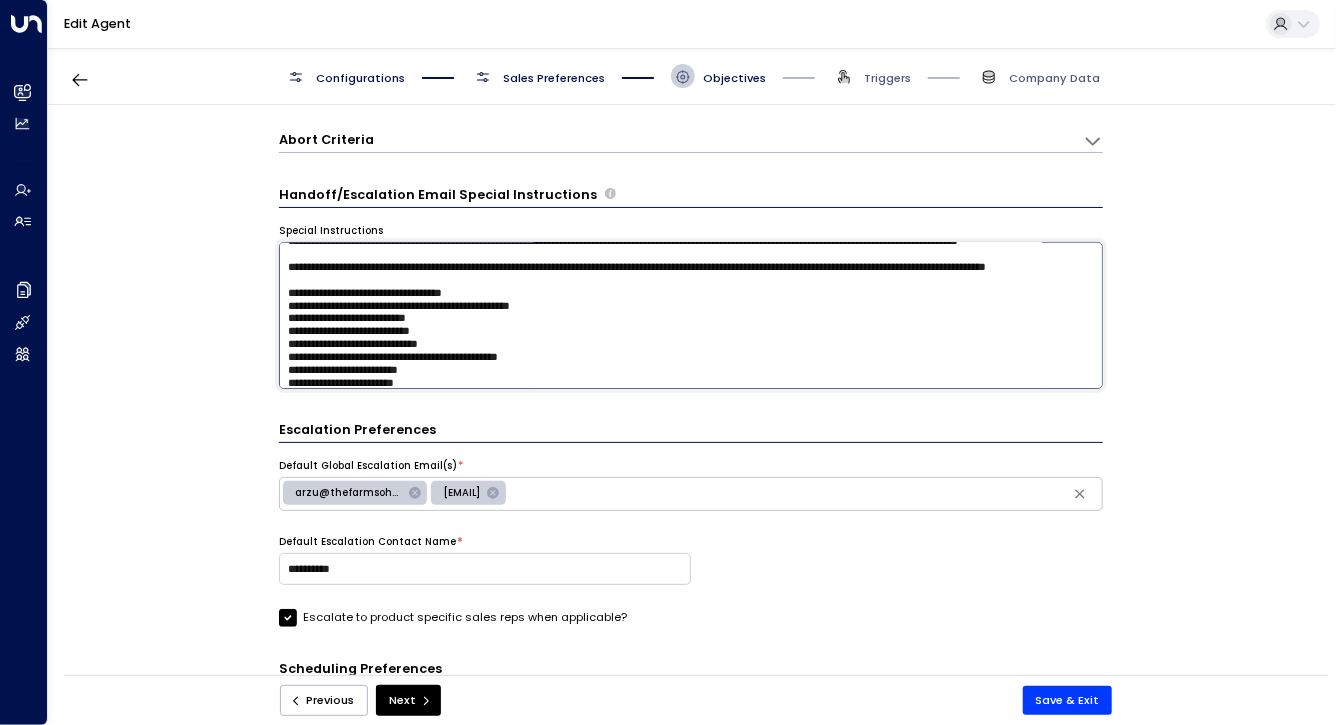 type on "**********" 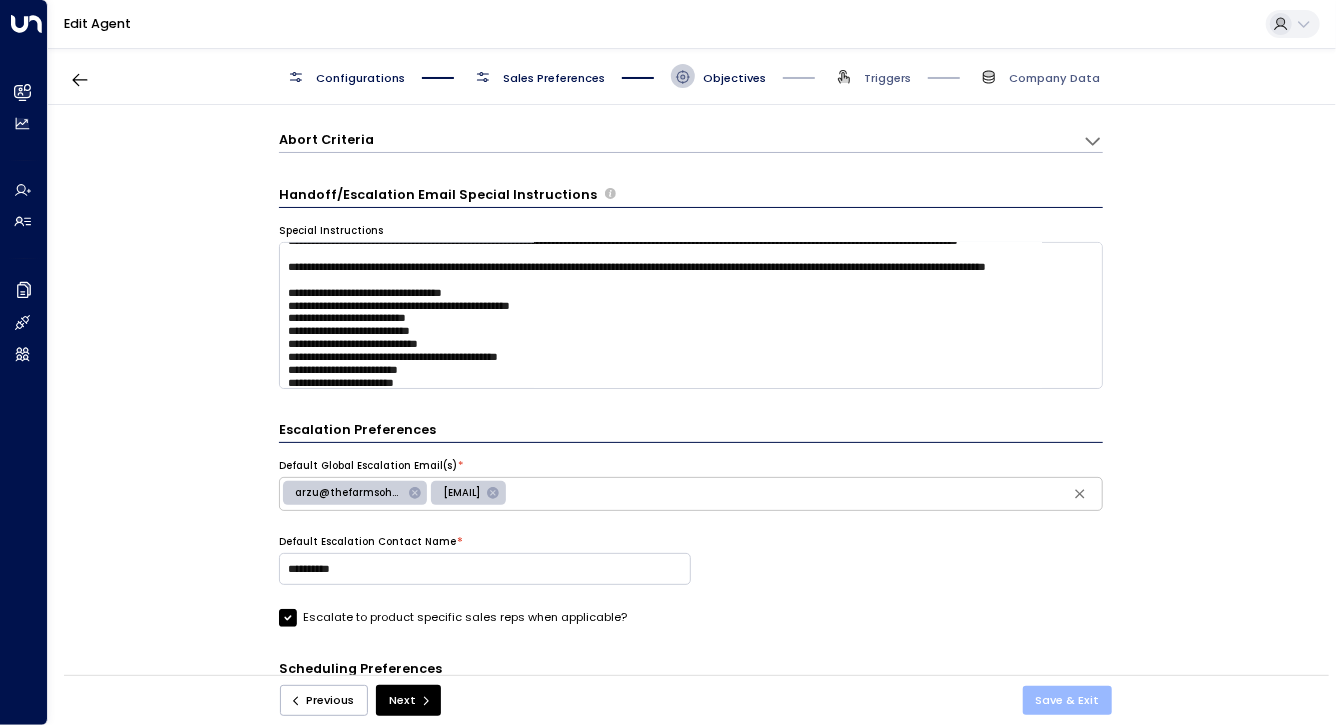 click on "Save & Exit" at bounding box center (1068, 700) 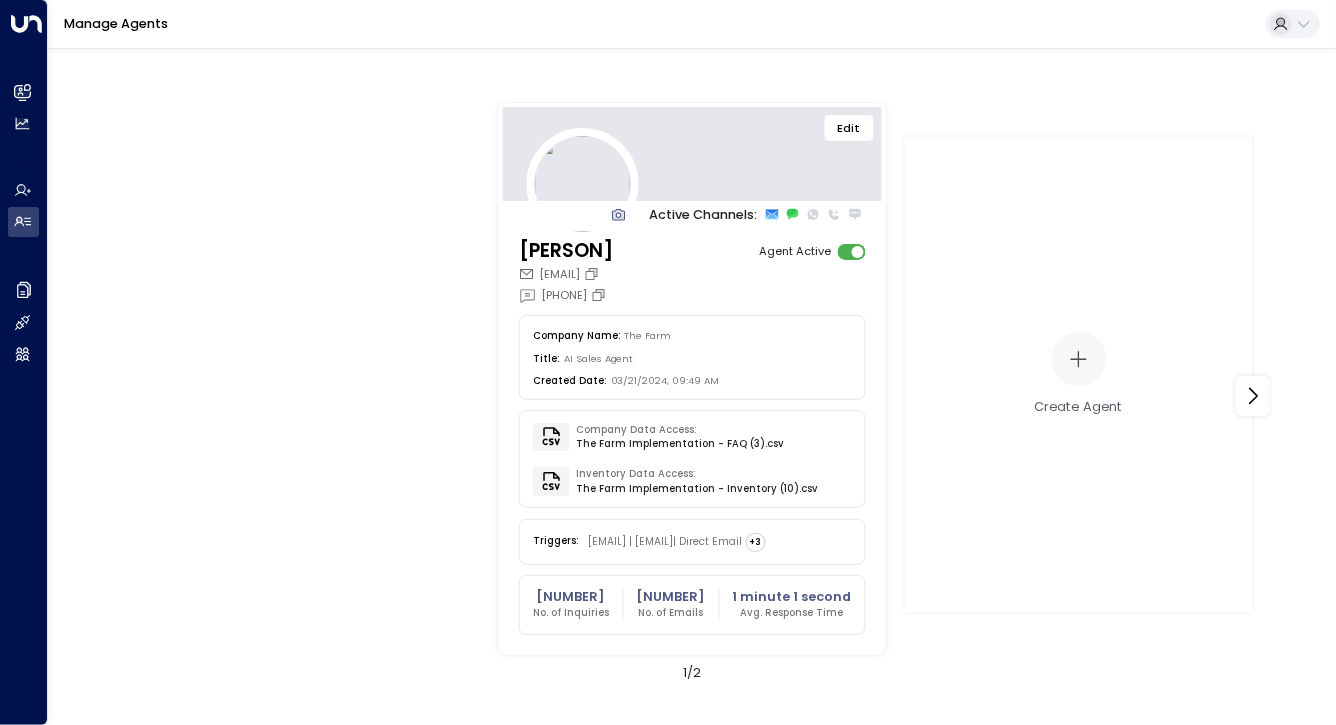click on "Edit" at bounding box center (849, 128) 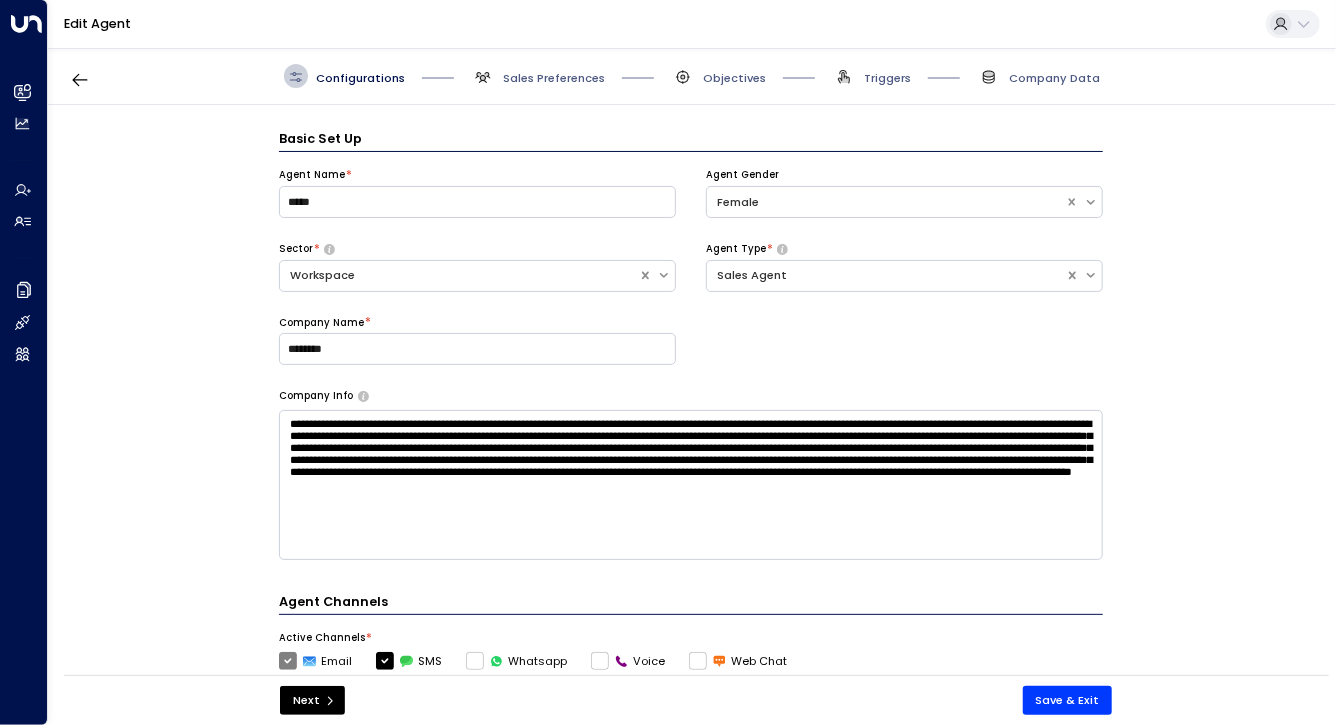 scroll, scrollTop: 24, scrollLeft: 0, axis: vertical 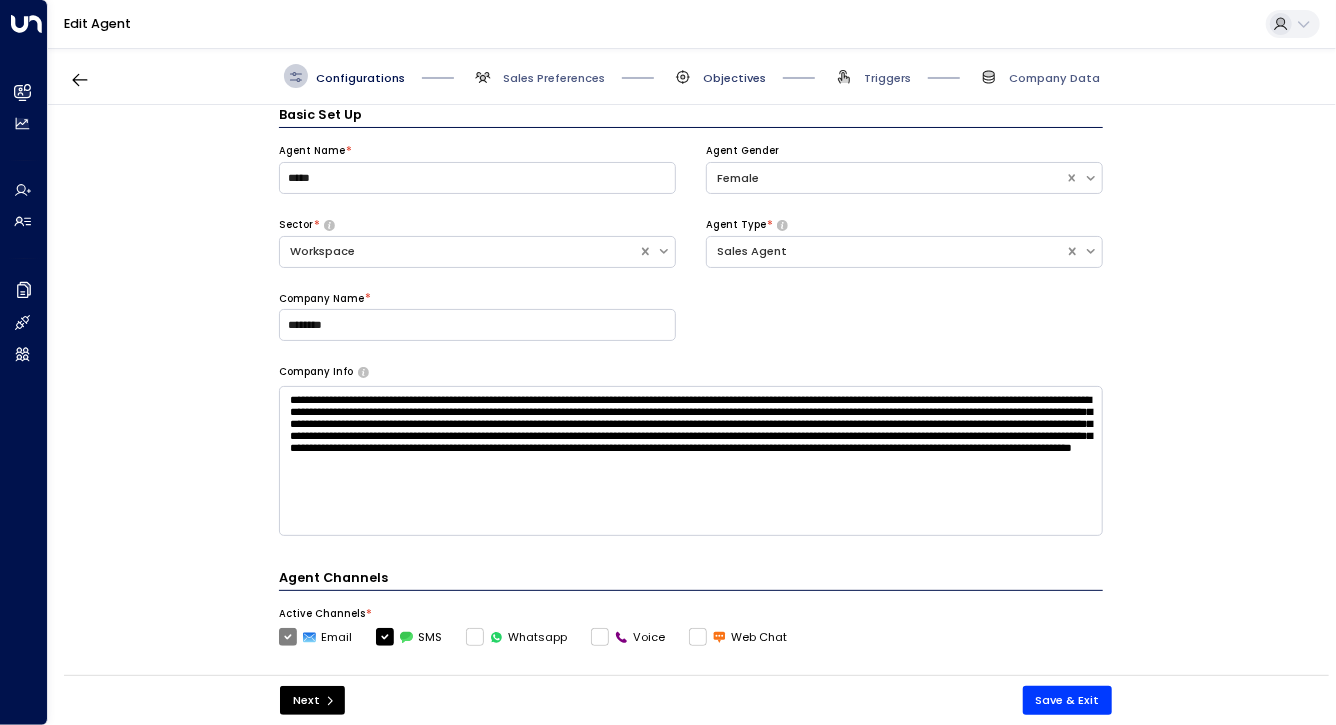 click on "Objectives" at bounding box center (734, 78) 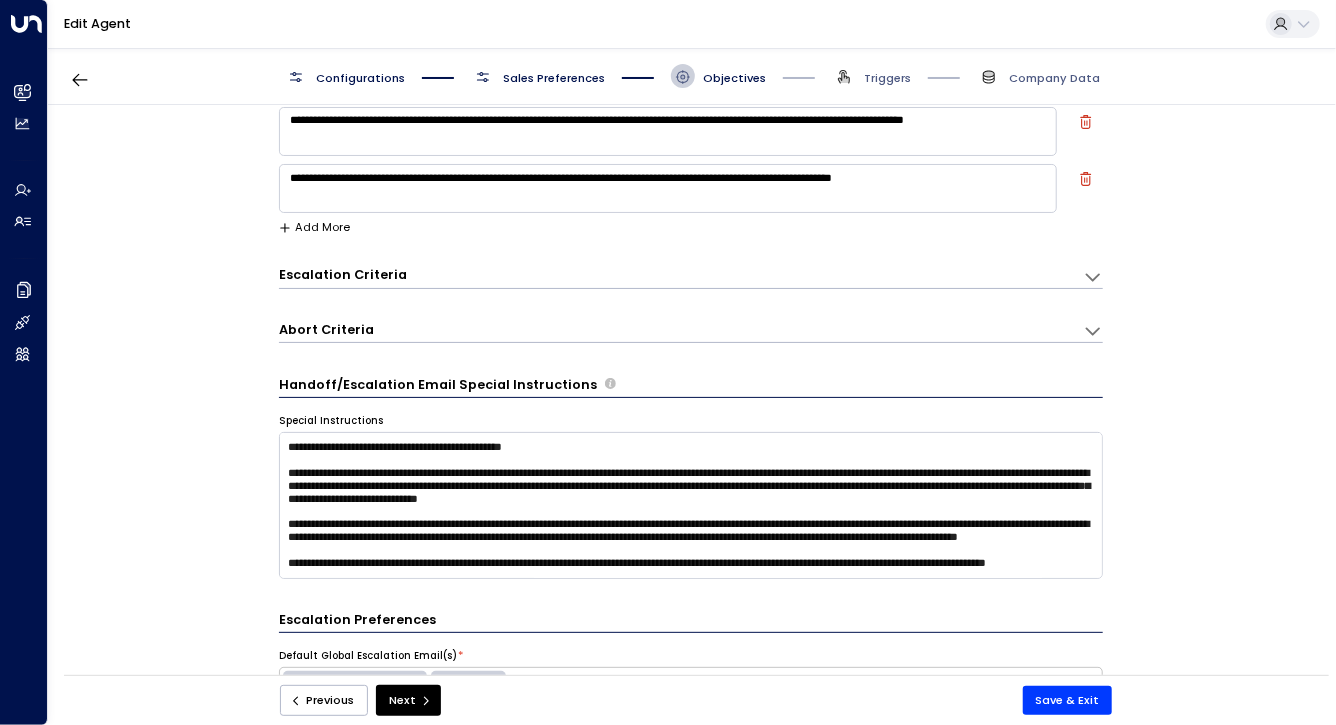 scroll, scrollTop: 275, scrollLeft: 0, axis: vertical 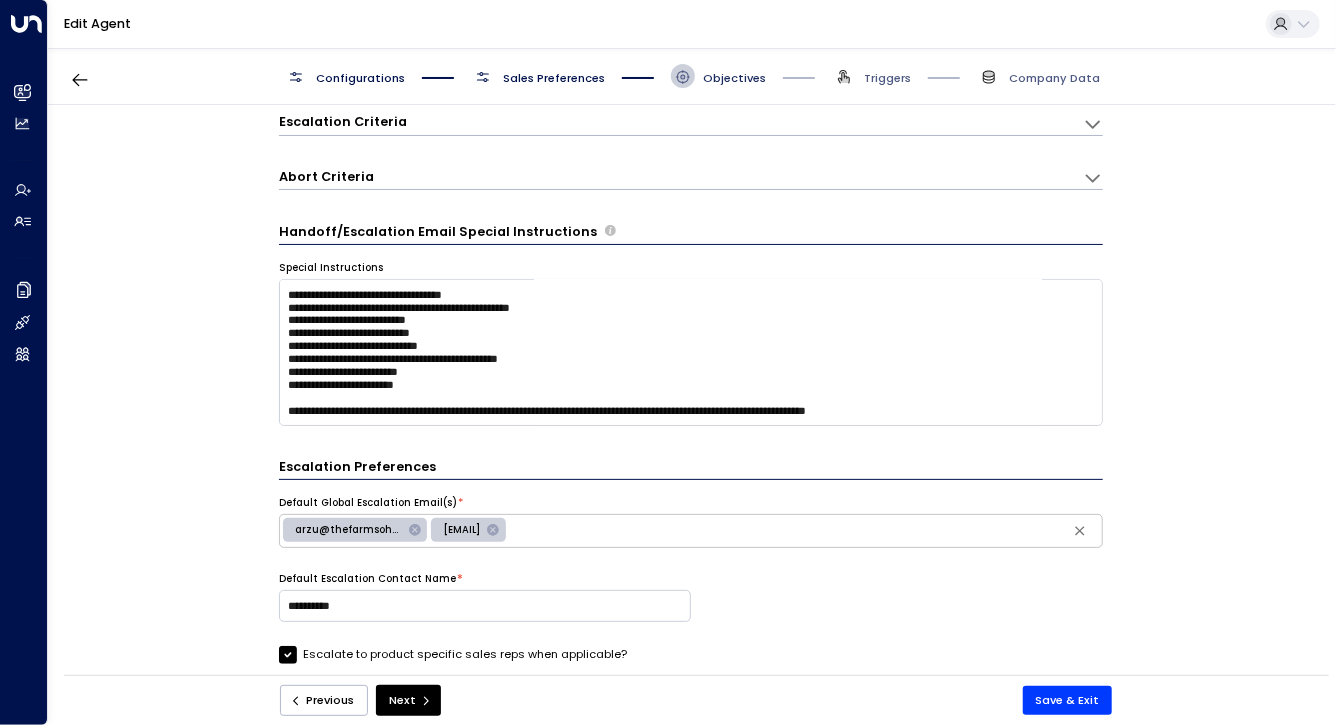 click on "Objectives" at bounding box center (734, 78) 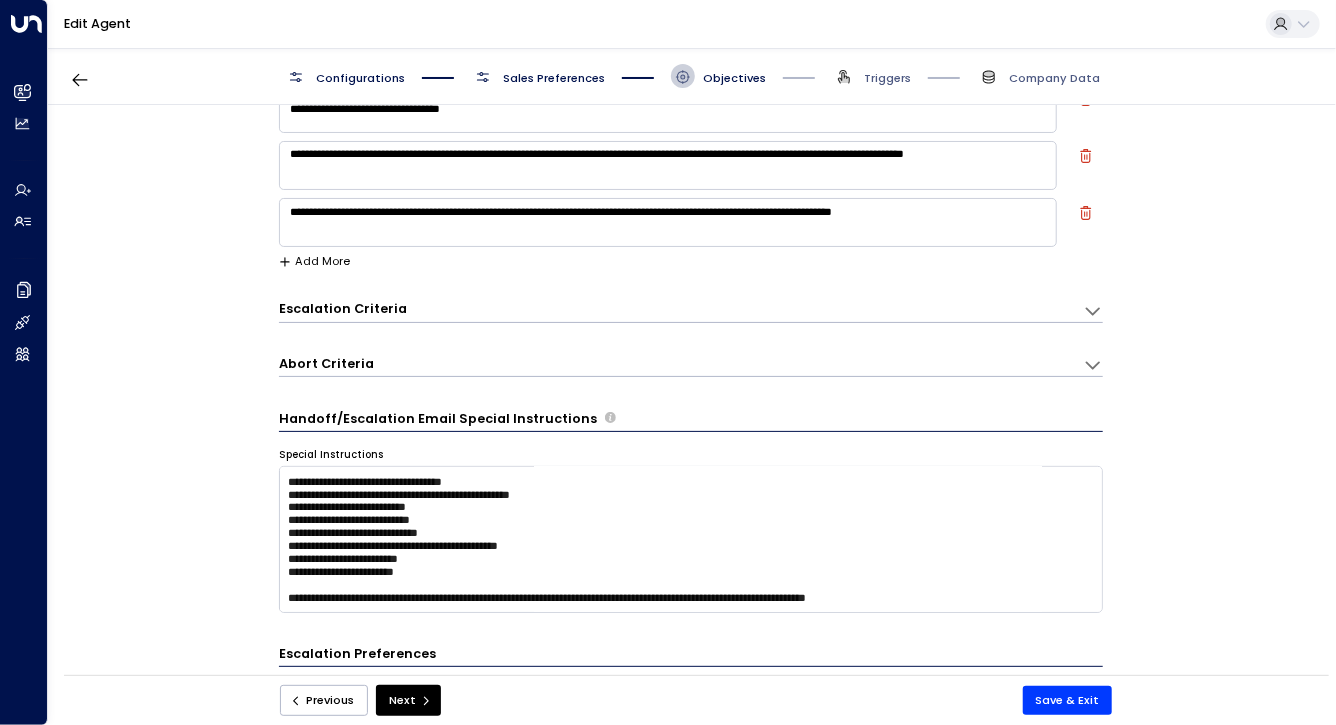 scroll, scrollTop: 220, scrollLeft: 0, axis: vertical 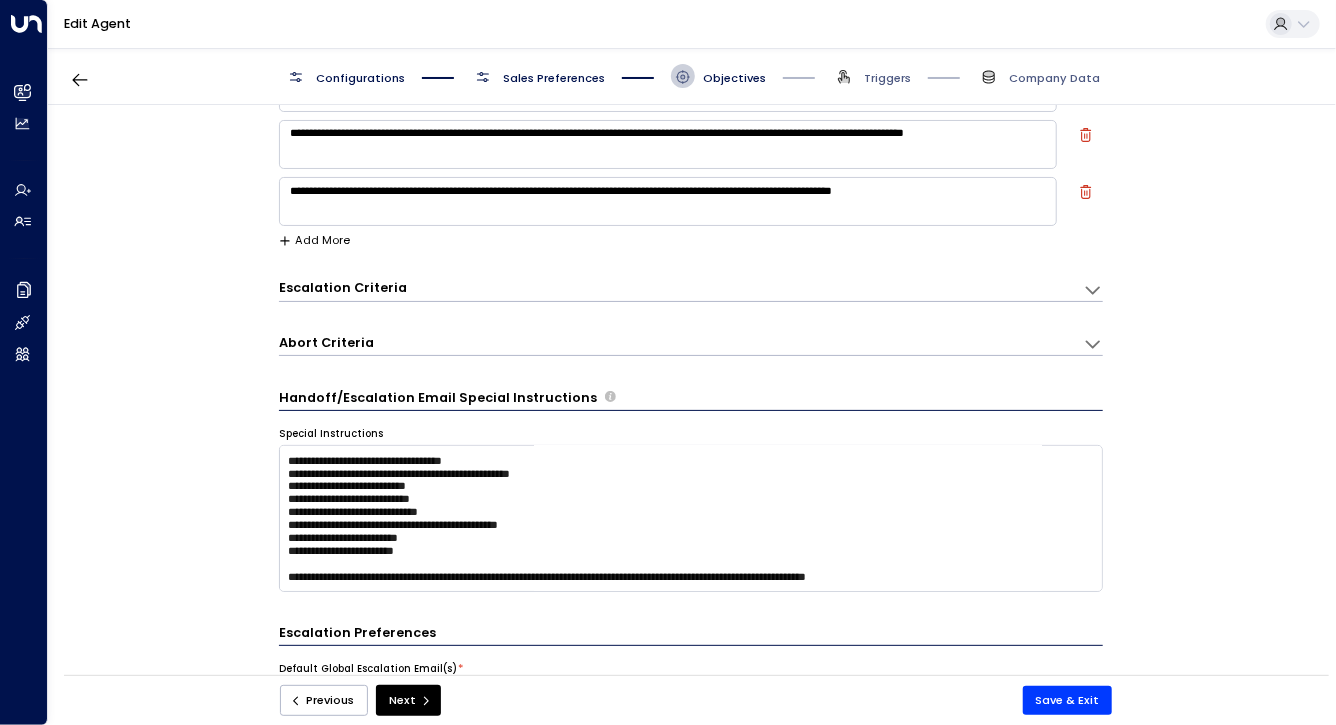 click on "Escalation Criteria" at bounding box center [343, 288] 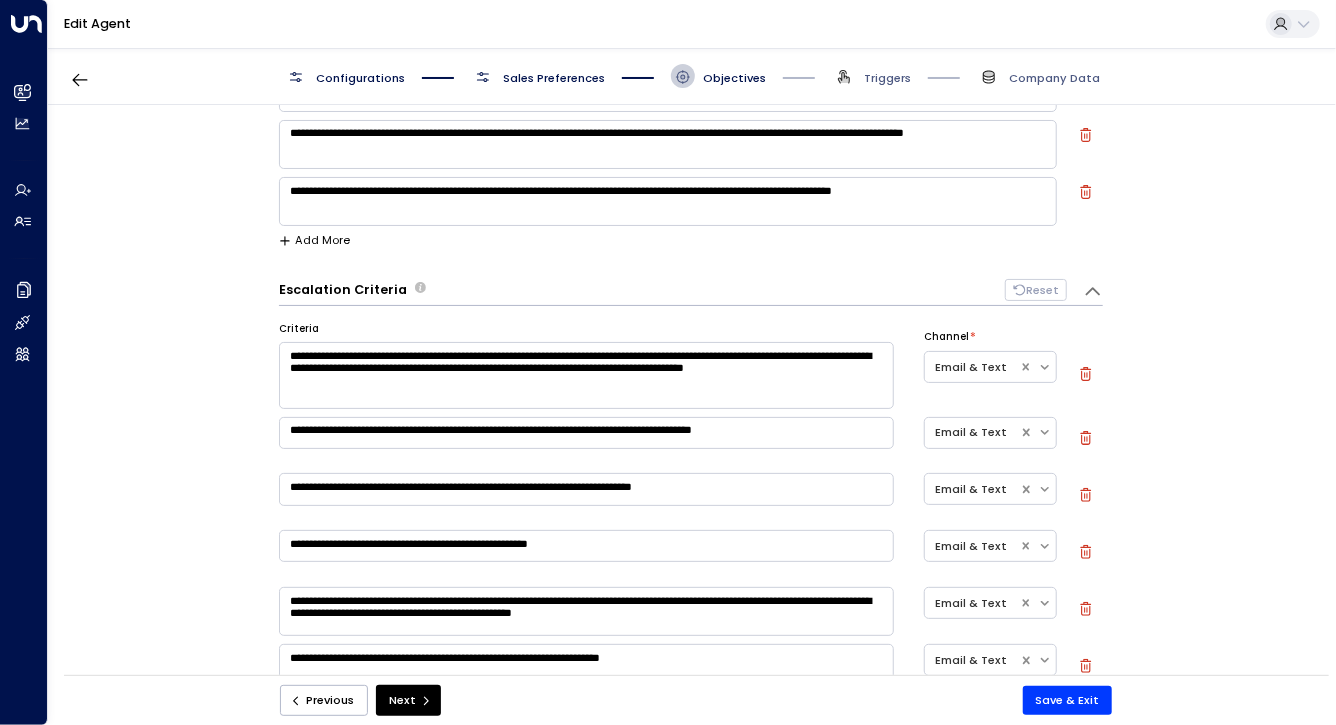 scroll, scrollTop: 15, scrollLeft: 0, axis: vertical 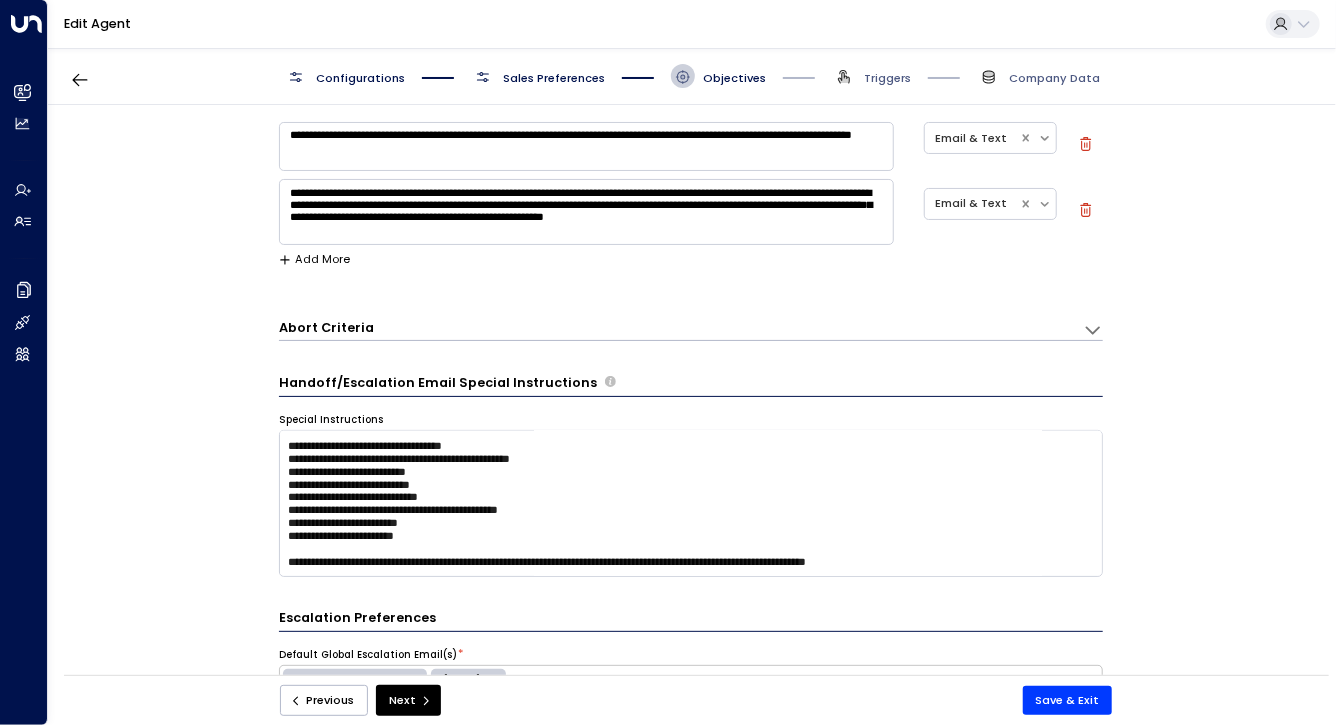 click on "Abort Criteria" at bounding box center (326, 328) 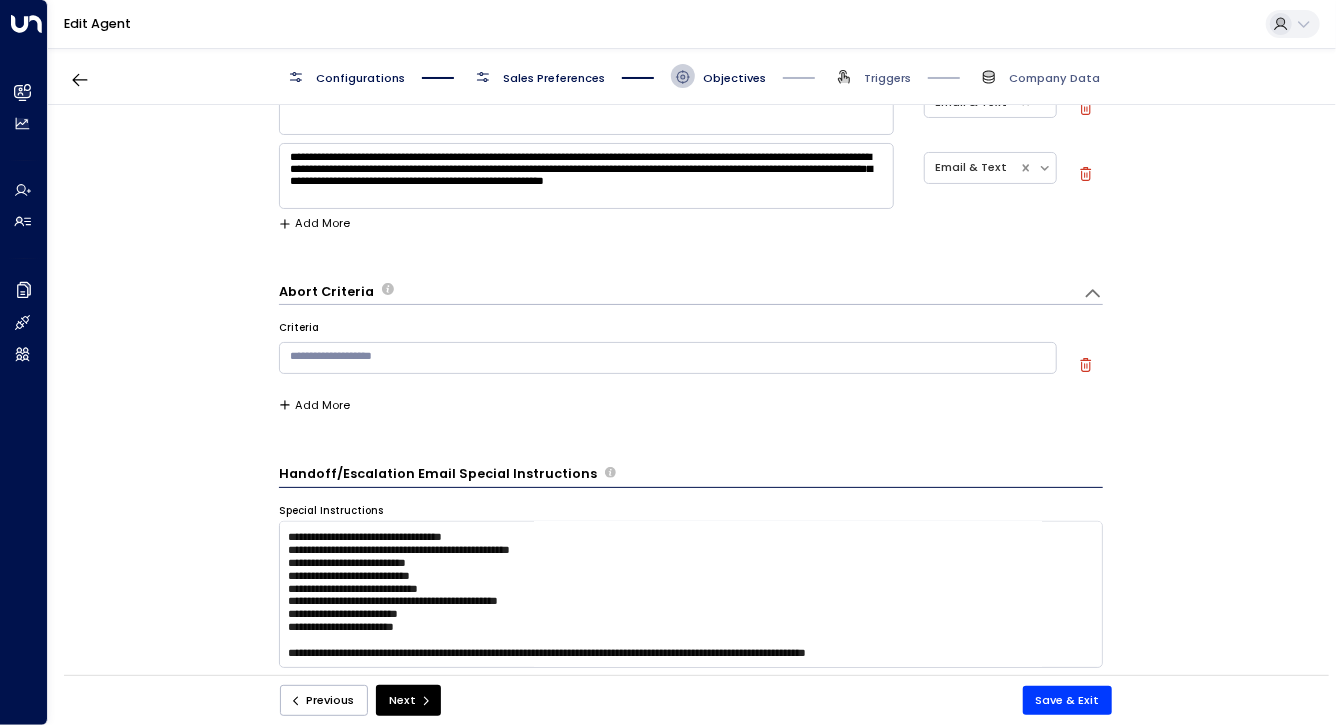 scroll, scrollTop: 1637, scrollLeft: 0, axis: vertical 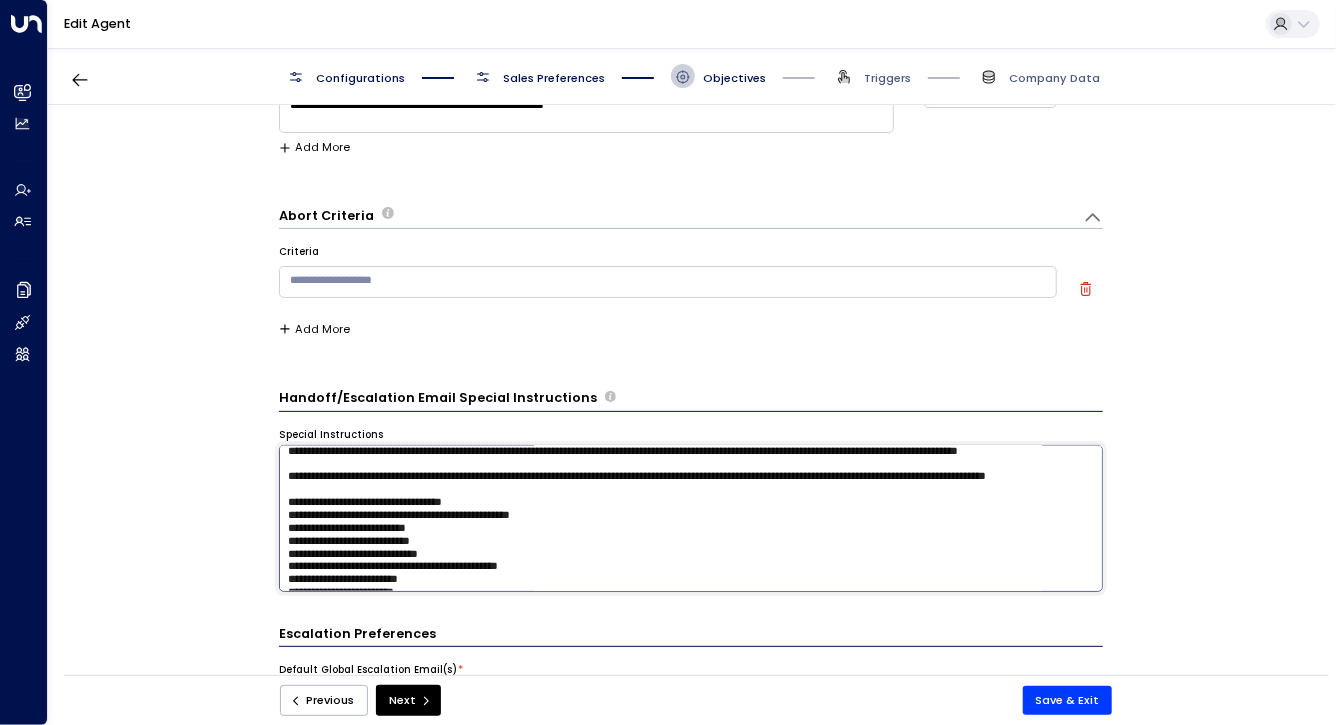 drag, startPoint x: 835, startPoint y: 500, endPoint x: 808, endPoint y: 500, distance: 27 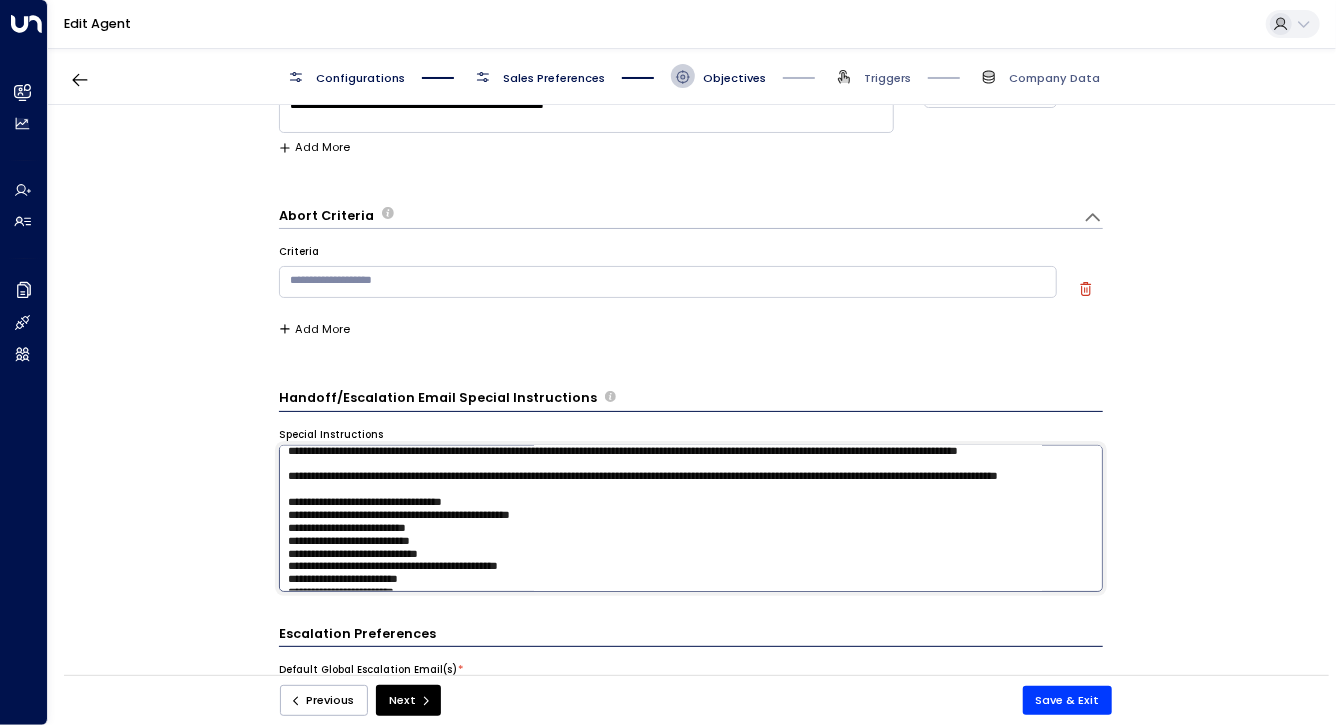 click at bounding box center (691, 518) 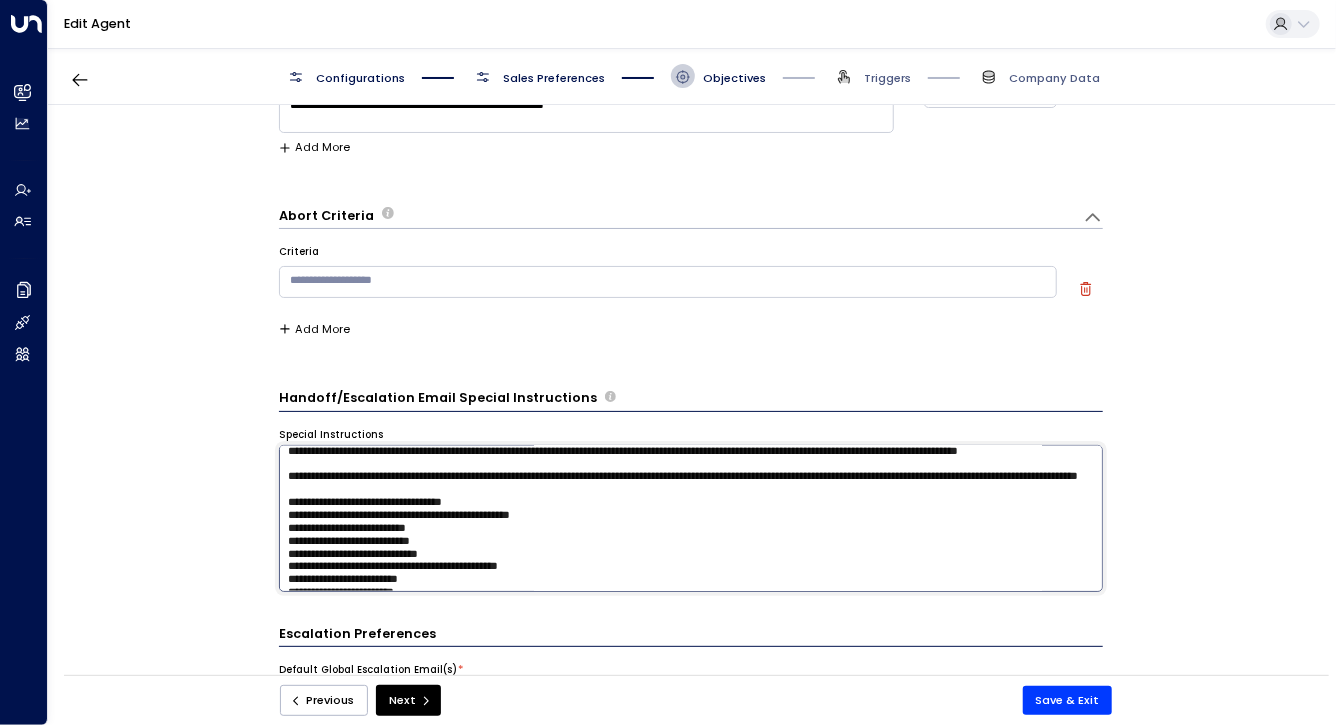 drag, startPoint x: 399, startPoint y: 513, endPoint x: 285, endPoint y: 513, distance: 114 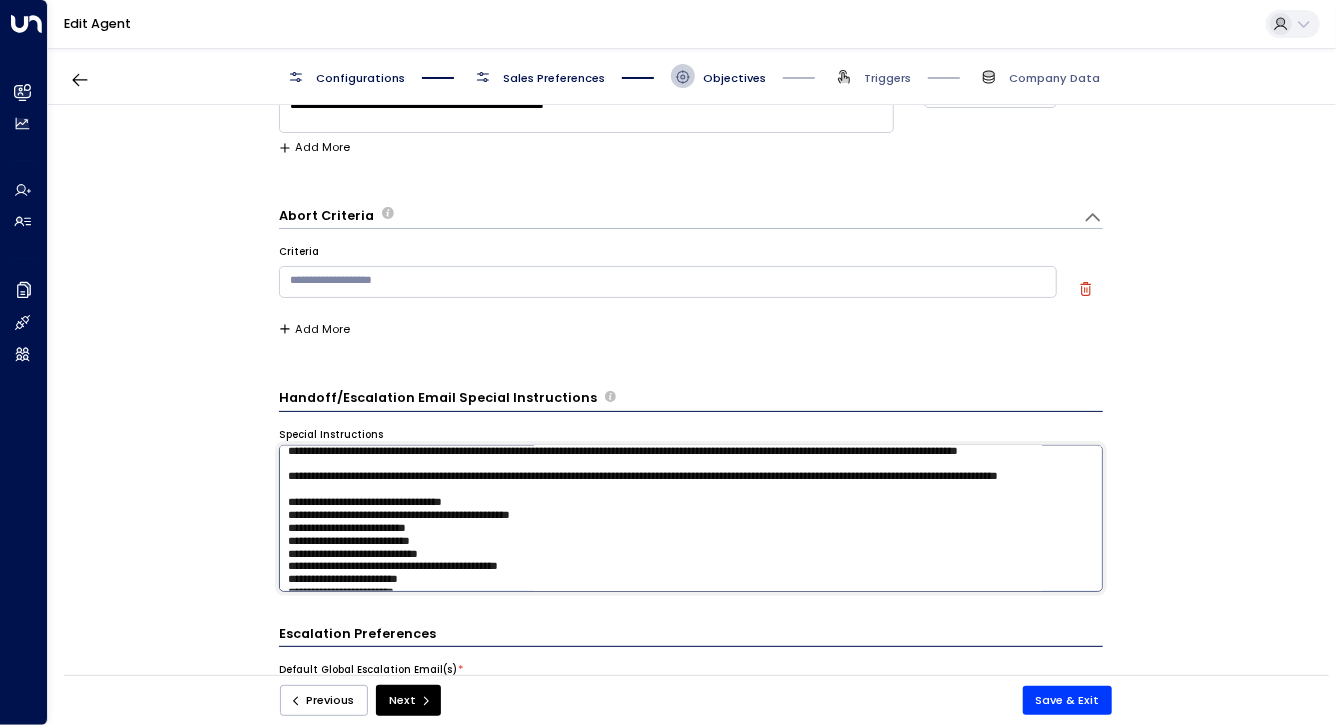 drag, startPoint x: 504, startPoint y: 511, endPoint x: 289, endPoint y: 495, distance: 215.59453 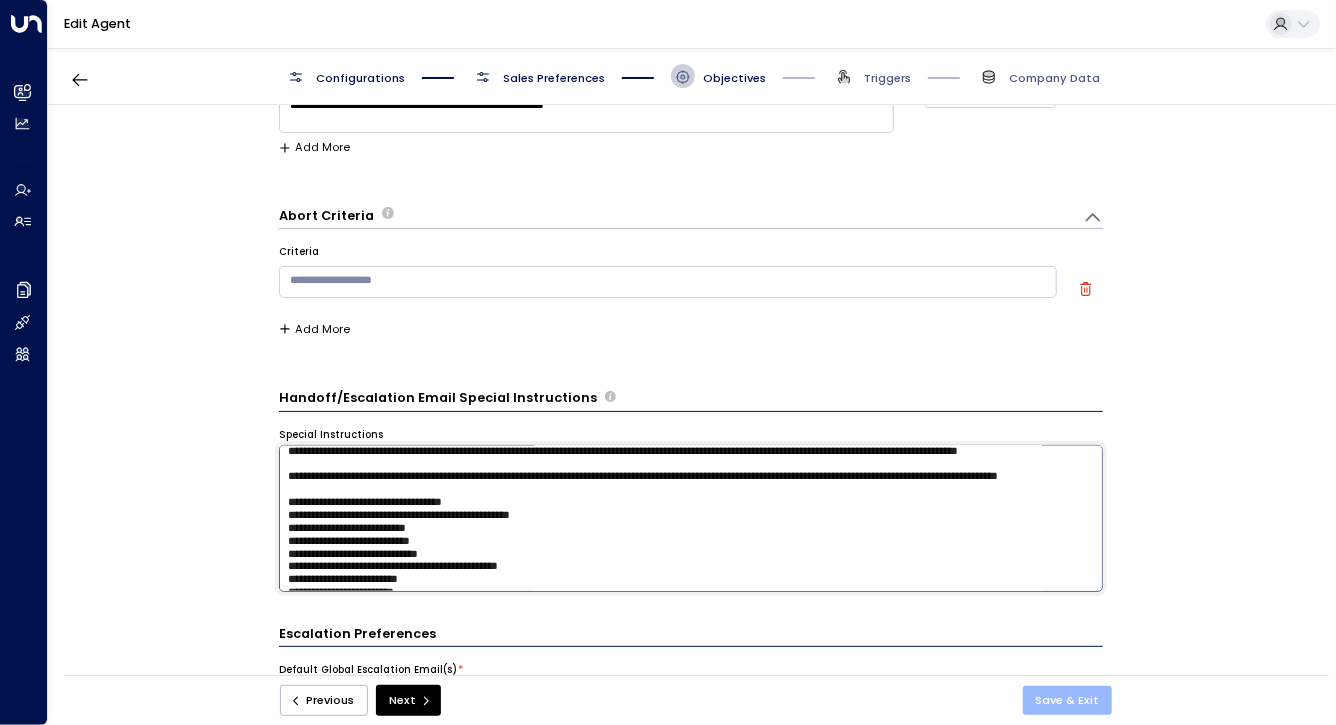 type on "**********" 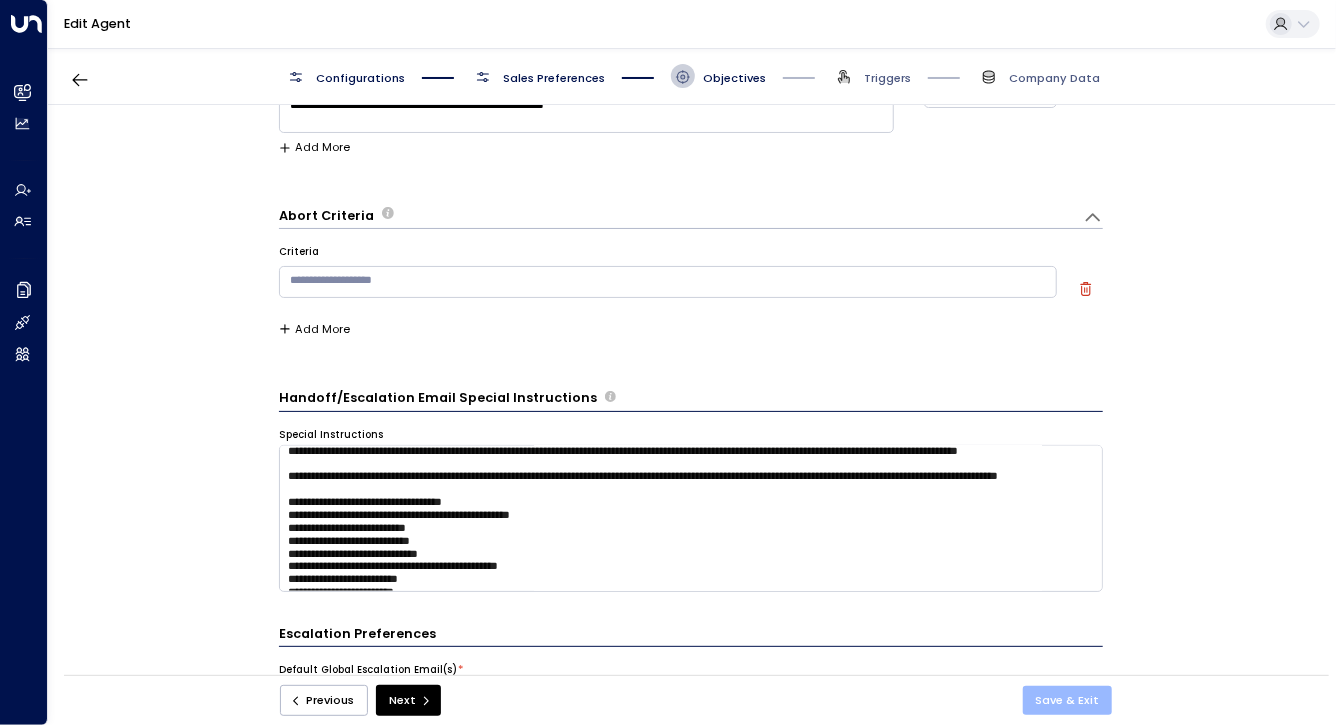 click on "Save & Exit" at bounding box center [1068, 700] 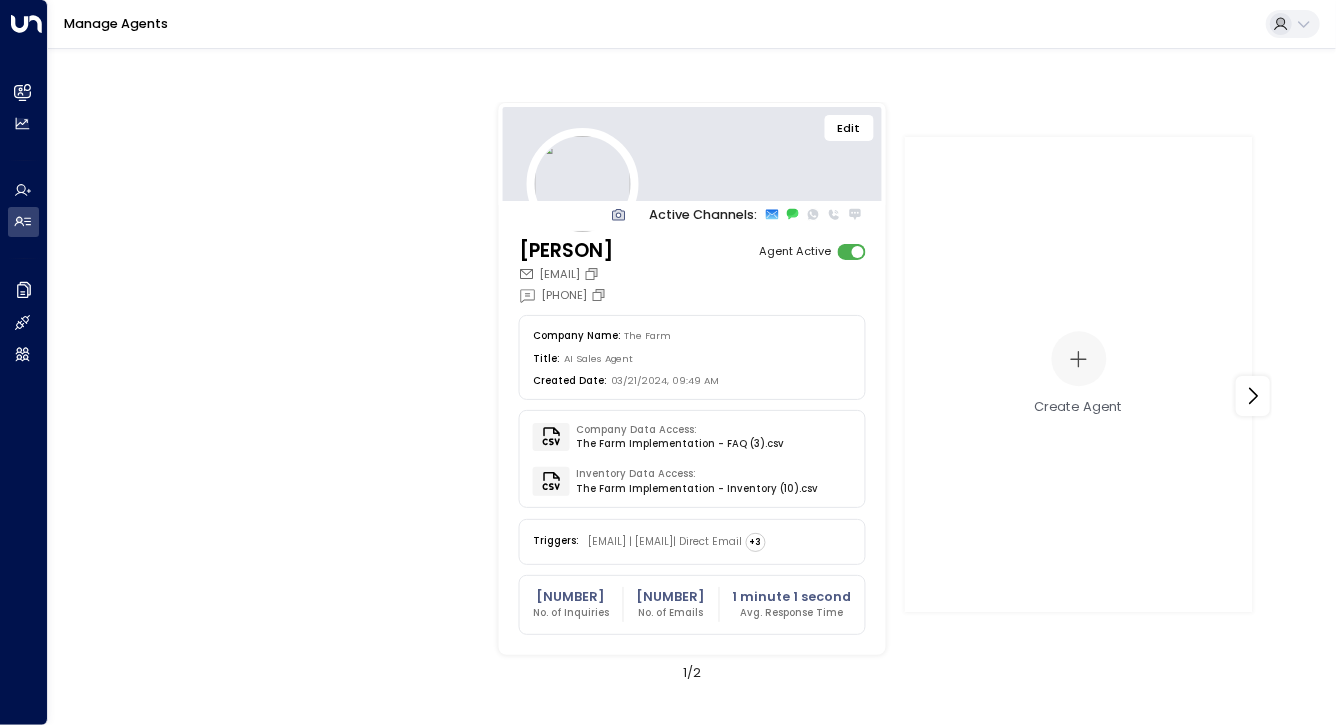 click on "Edit" at bounding box center (849, 128) 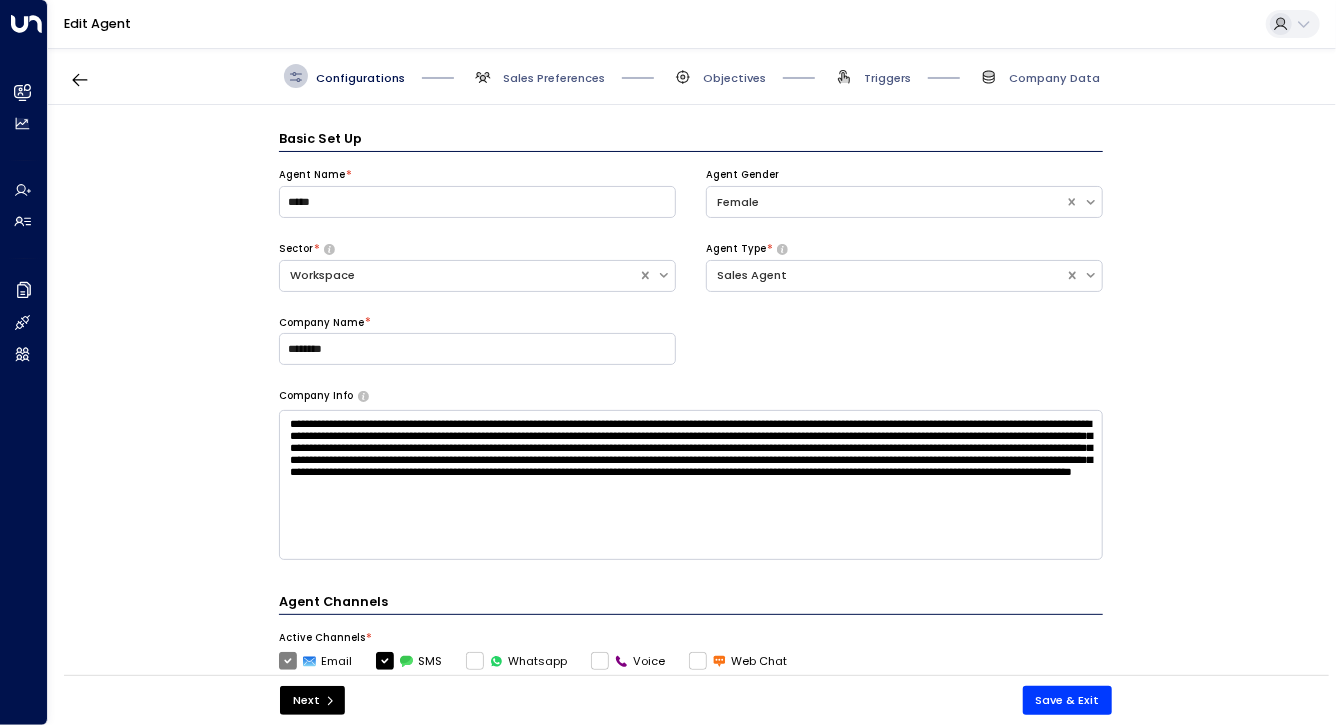 scroll, scrollTop: 24, scrollLeft: 0, axis: vertical 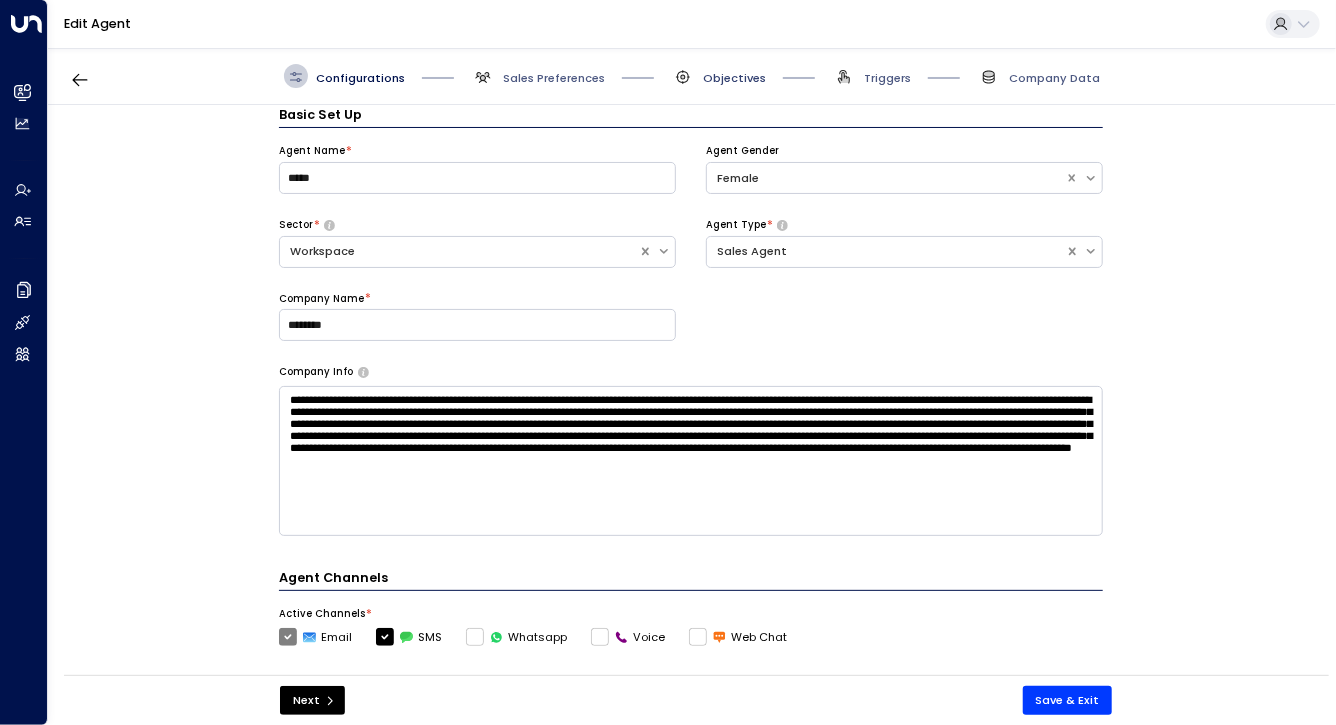 click on "Objectives" at bounding box center (734, 78) 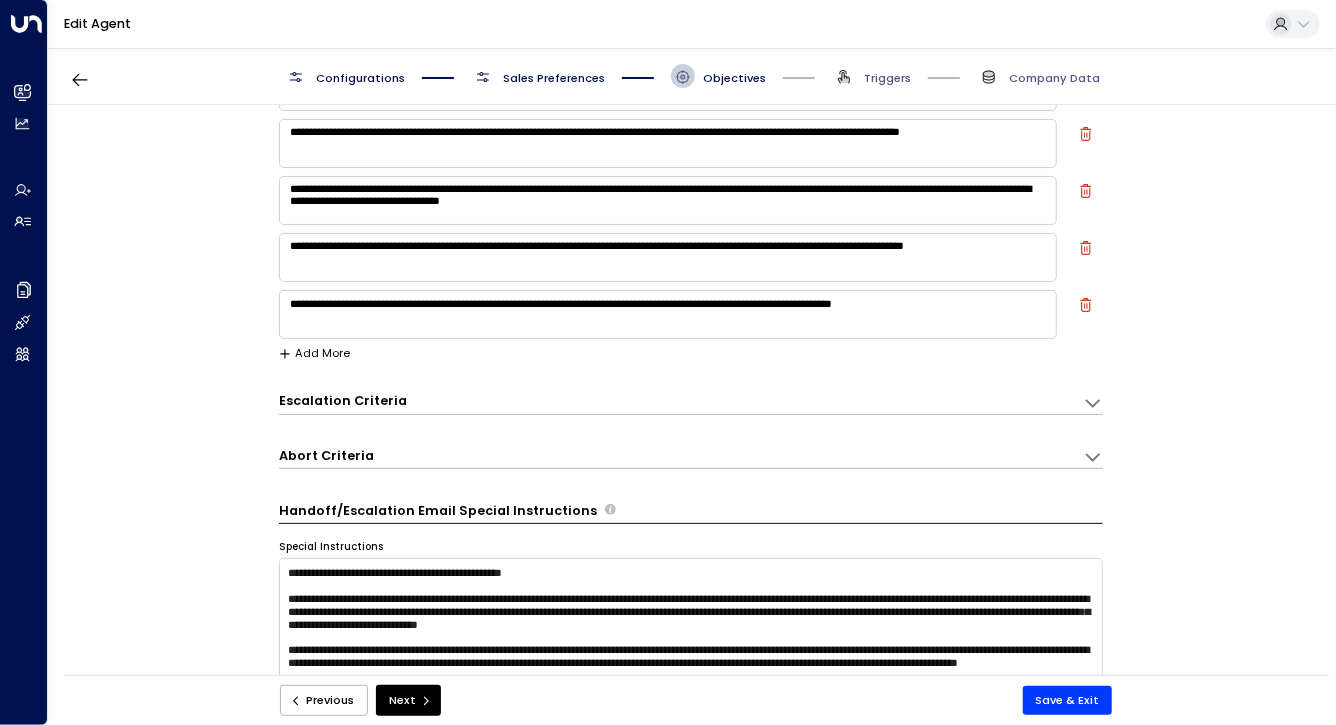 scroll, scrollTop: 242, scrollLeft: 0, axis: vertical 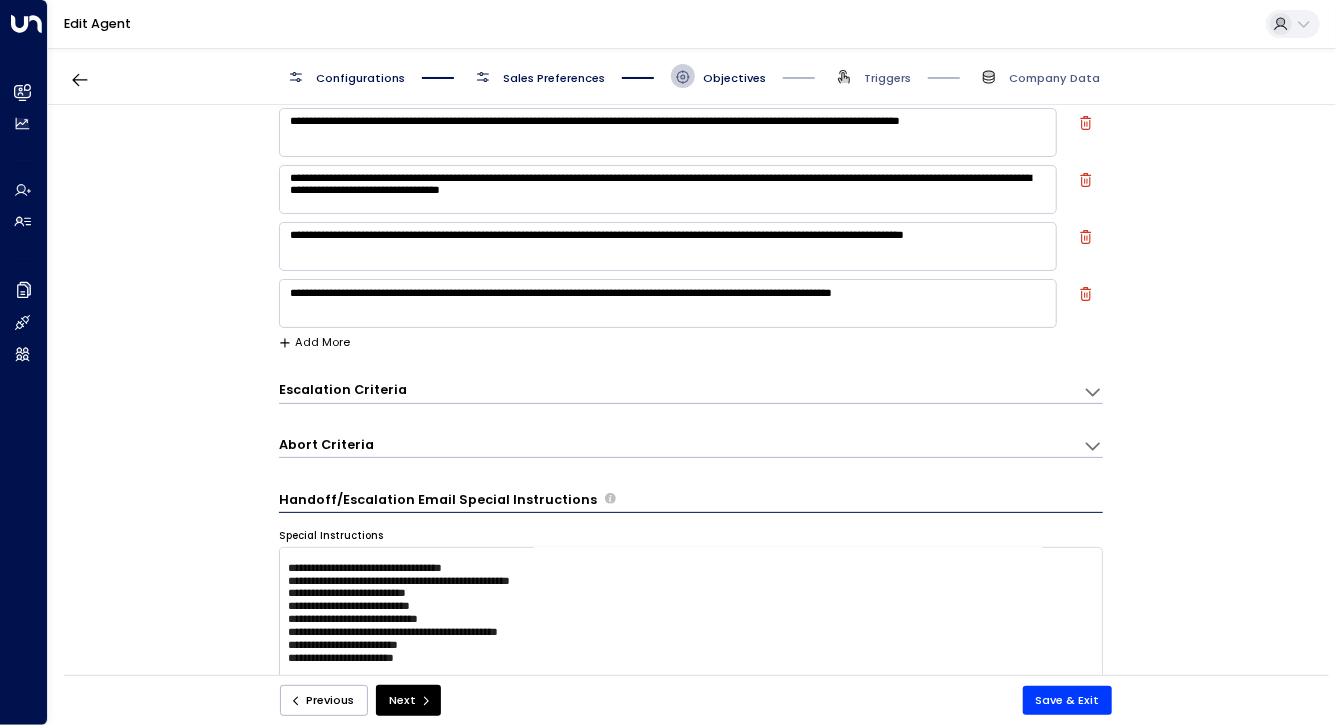 click on "Escalation Criteria" at bounding box center [343, 390] 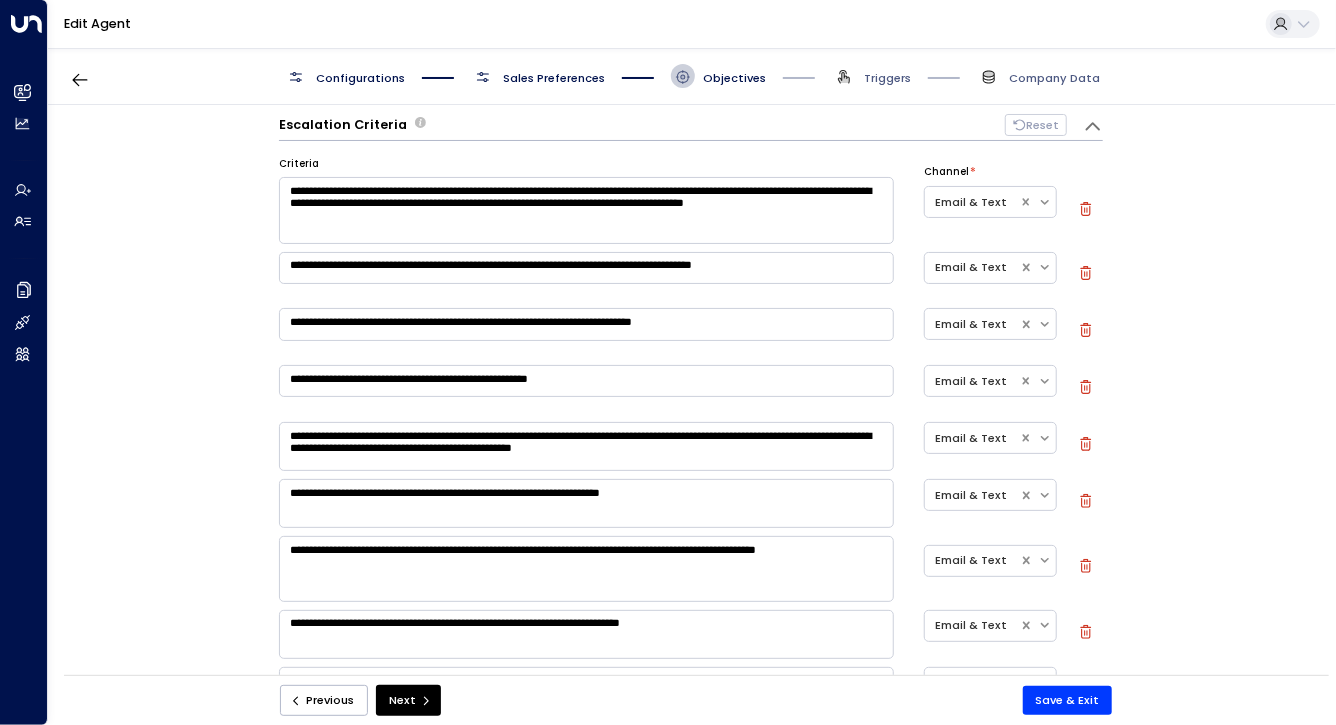 scroll, scrollTop: 387, scrollLeft: 0, axis: vertical 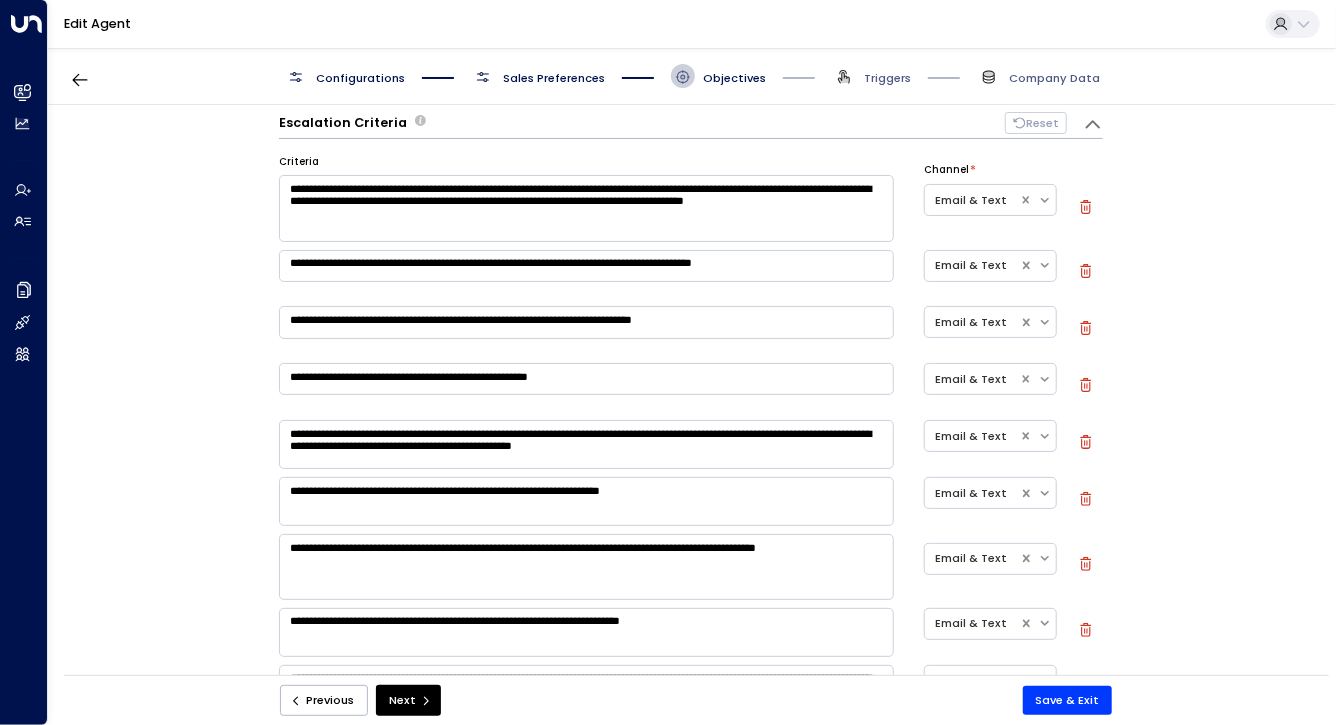 click 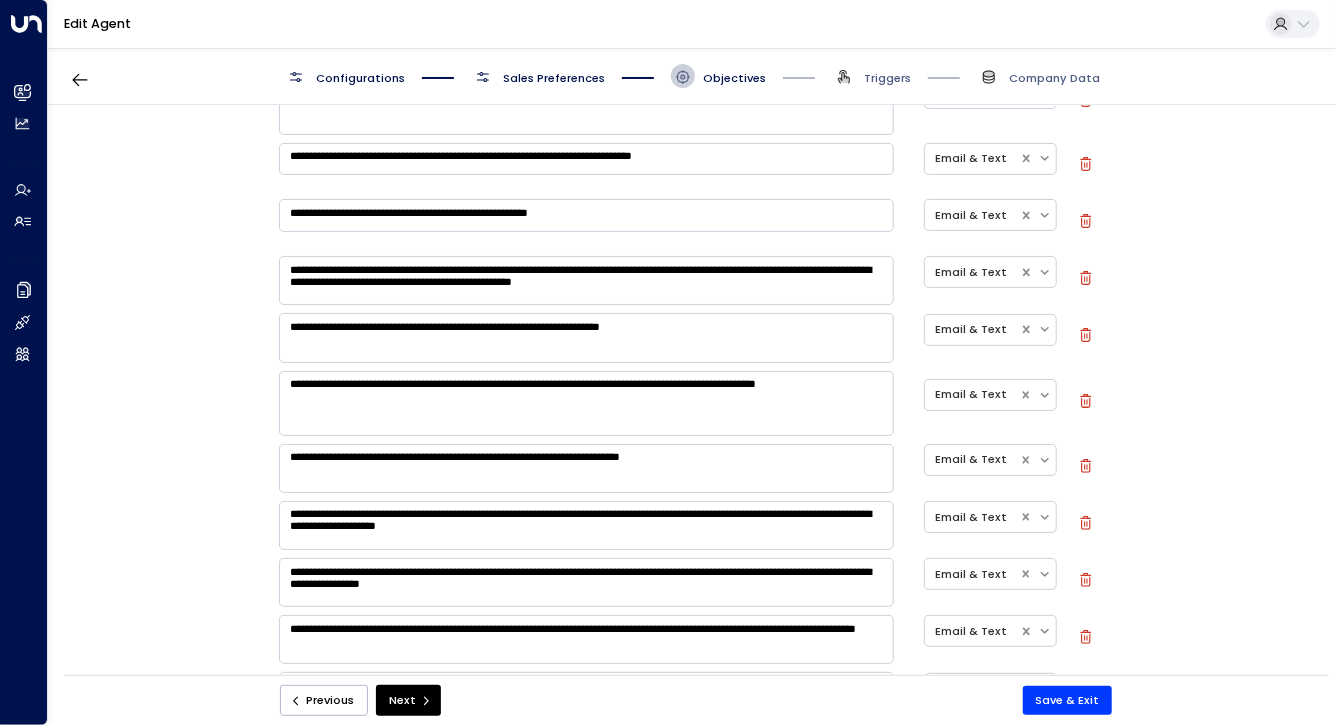 scroll, scrollTop: 495, scrollLeft: 0, axis: vertical 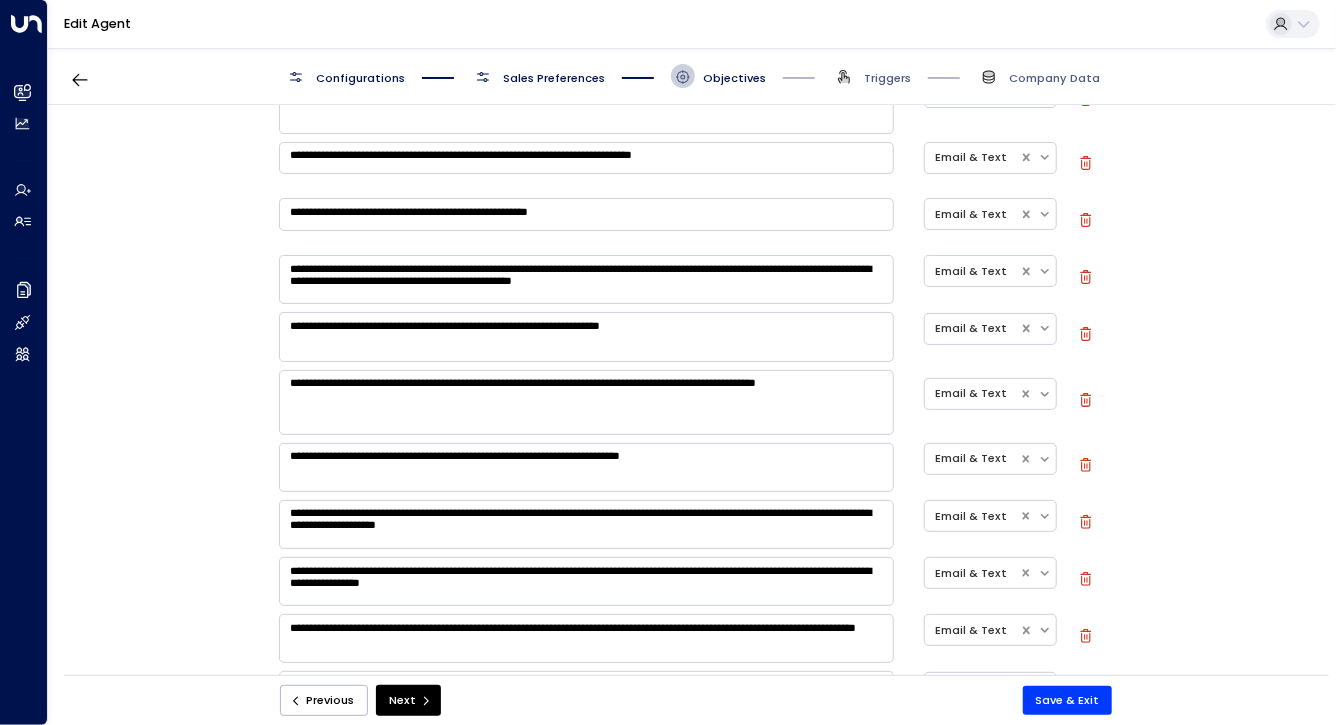 click 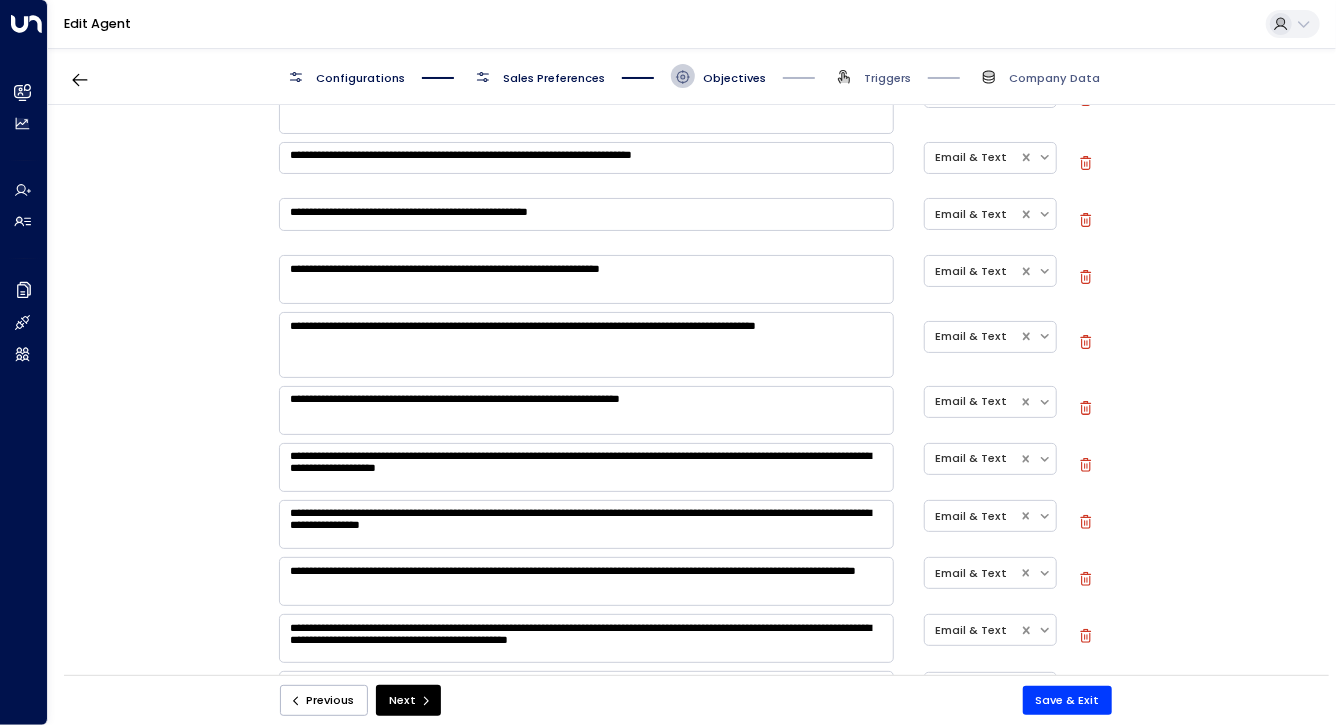 type 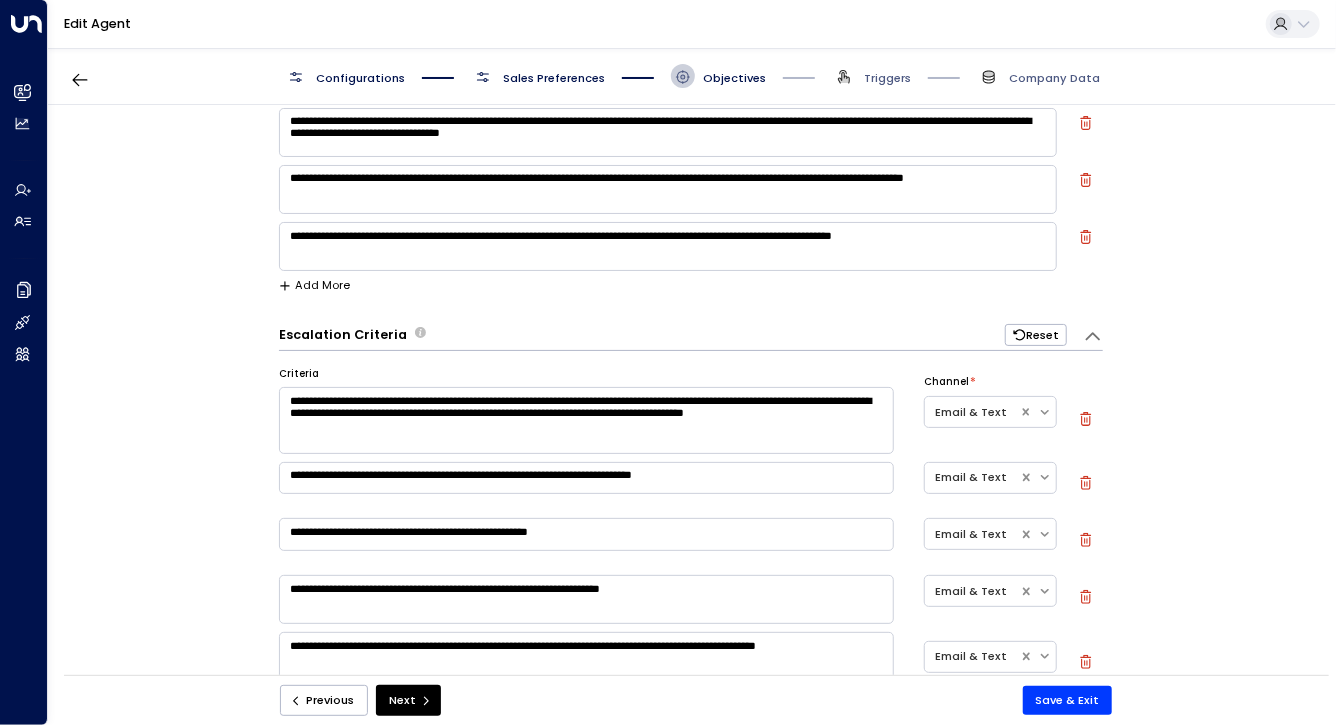 scroll, scrollTop: 170, scrollLeft: 0, axis: vertical 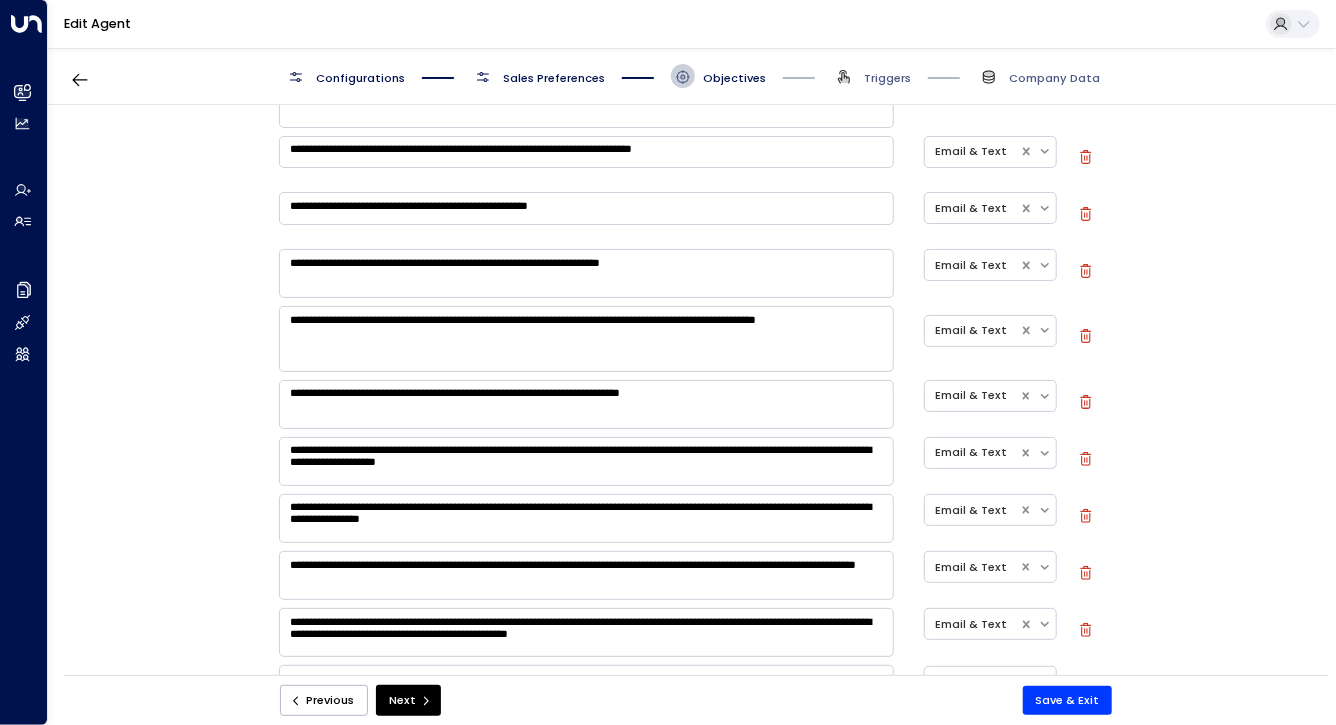 click on "**********" at bounding box center [586, 273] 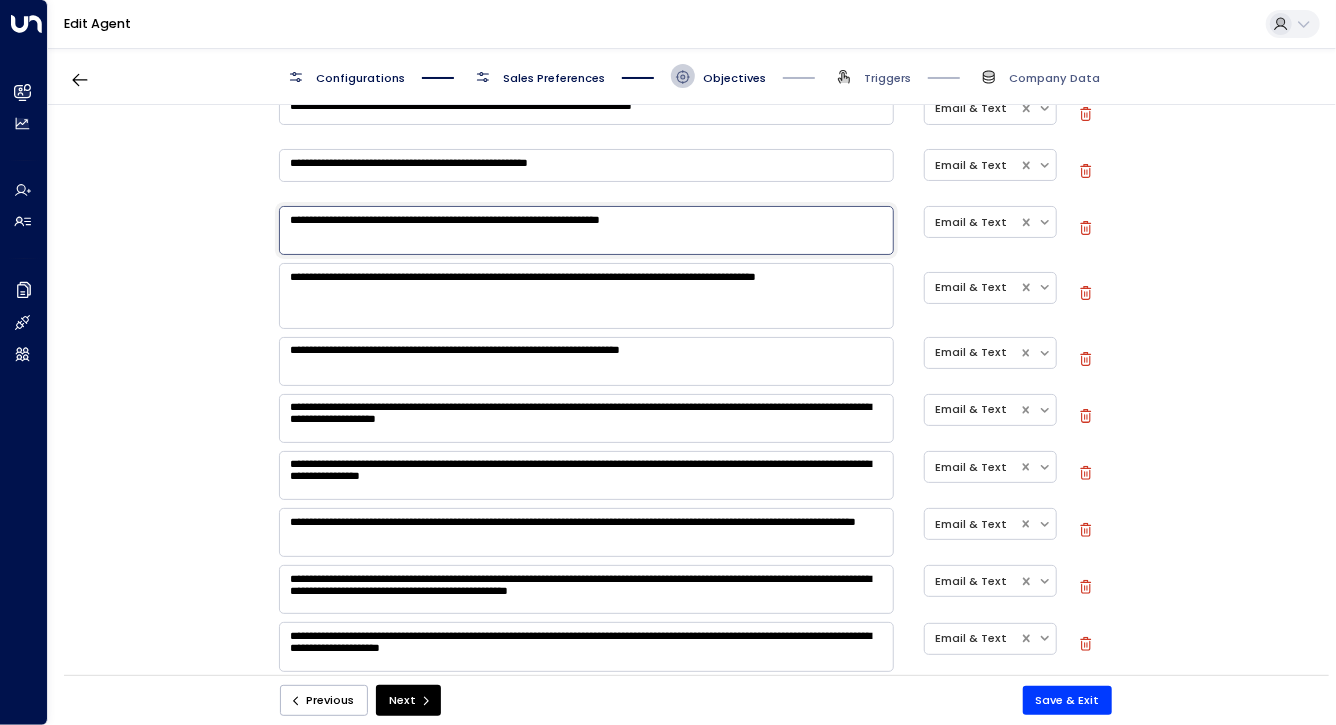 scroll, scrollTop: 545, scrollLeft: 0, axis: vertical 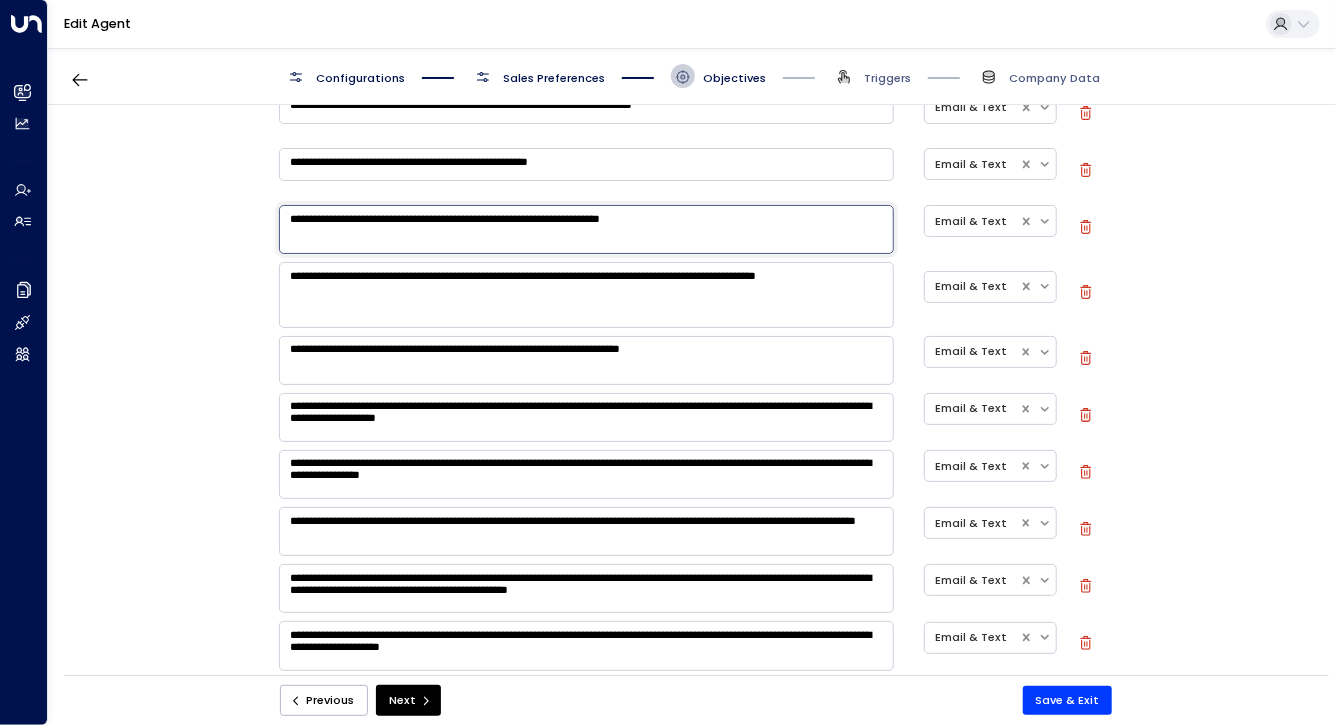 click on "**********" at bounding box center [586, 360] 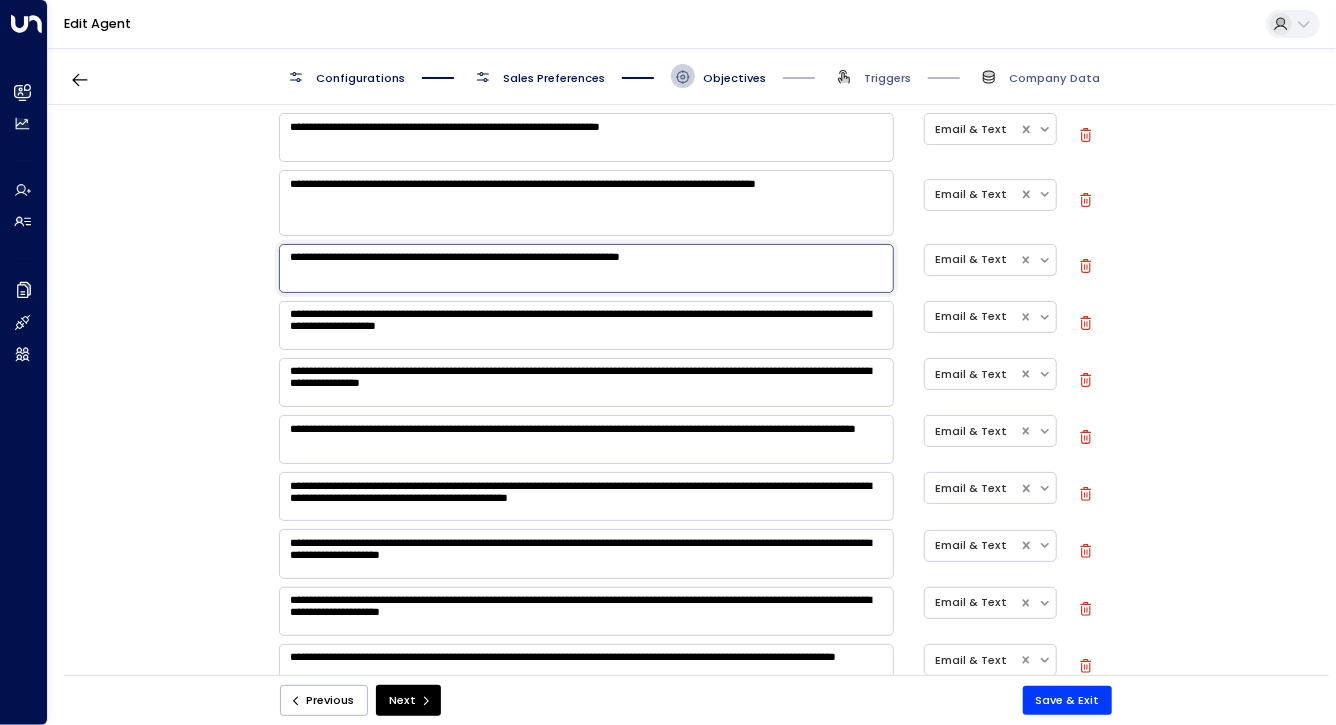 scroll, scrollTop: 635, scrollLeft: 0, axis: vertical 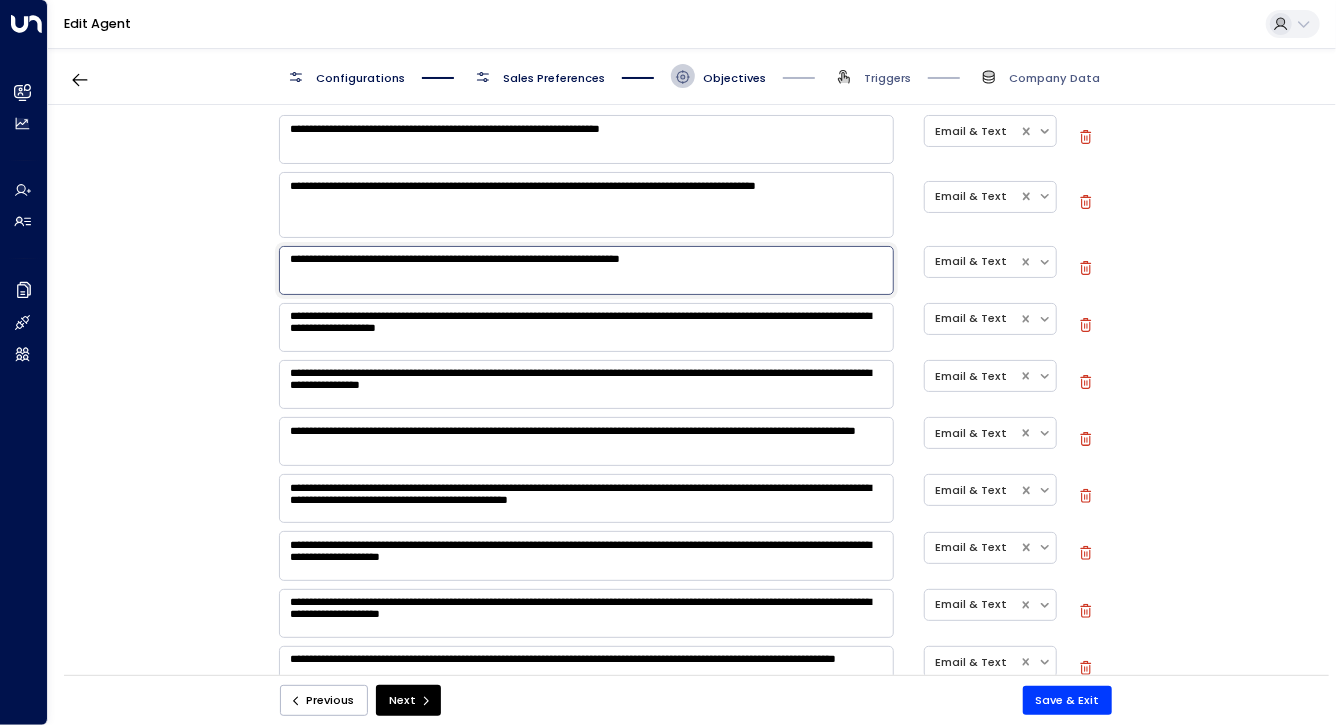 click on "**********" at bounding box center (586, 327) 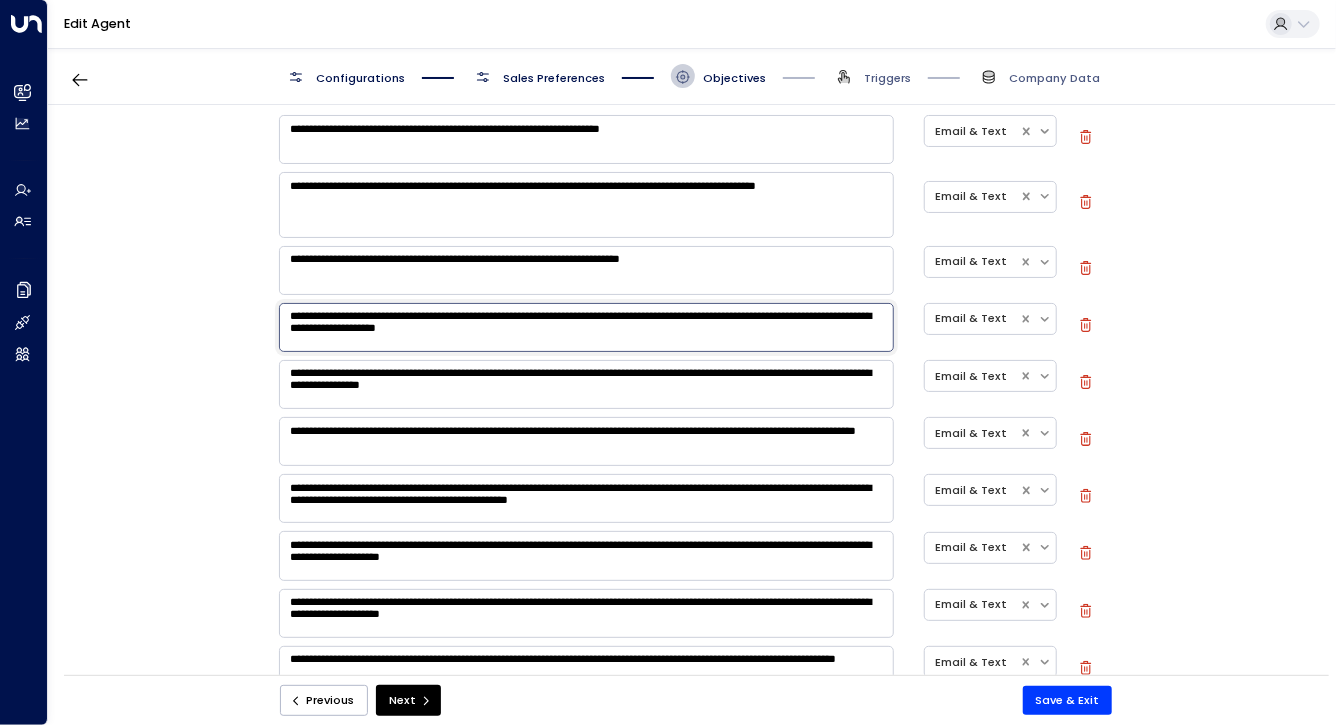 scroll, scrollTop: 668, scrollLeft: 0, axis: vertical 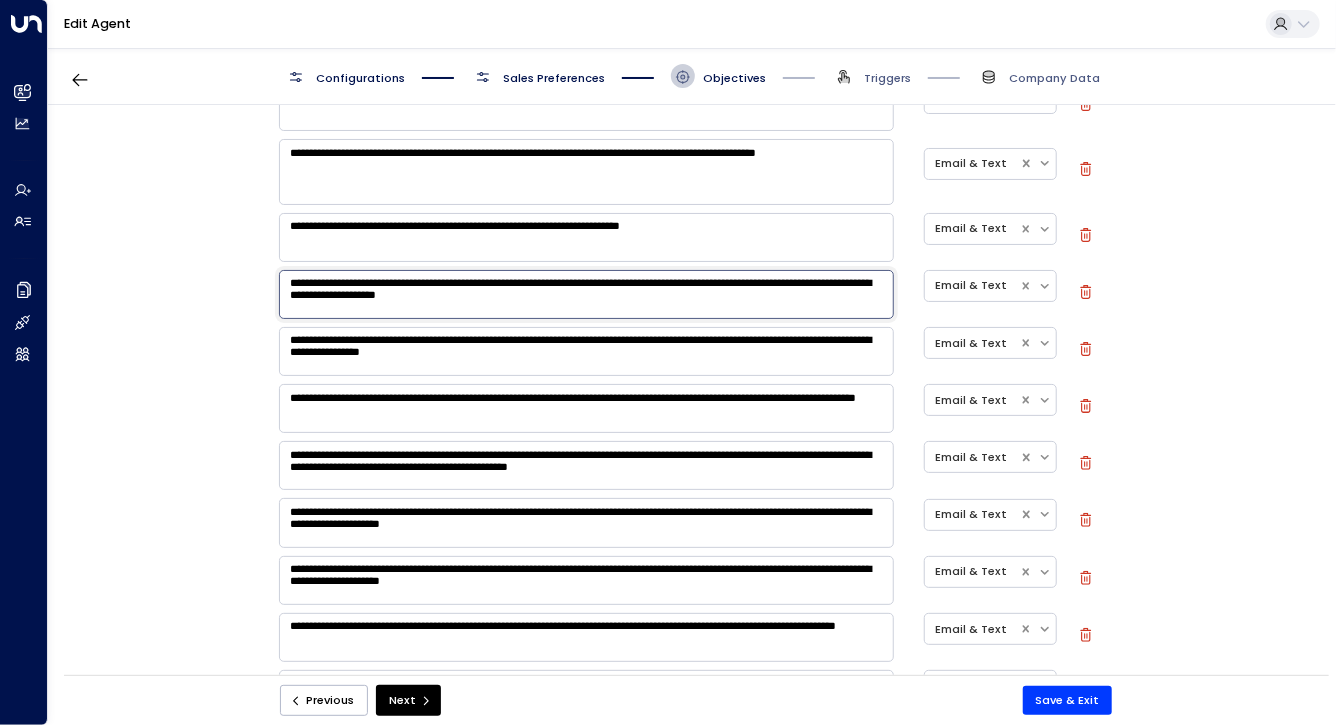 click on "**********" at bounding box center (586, 294) 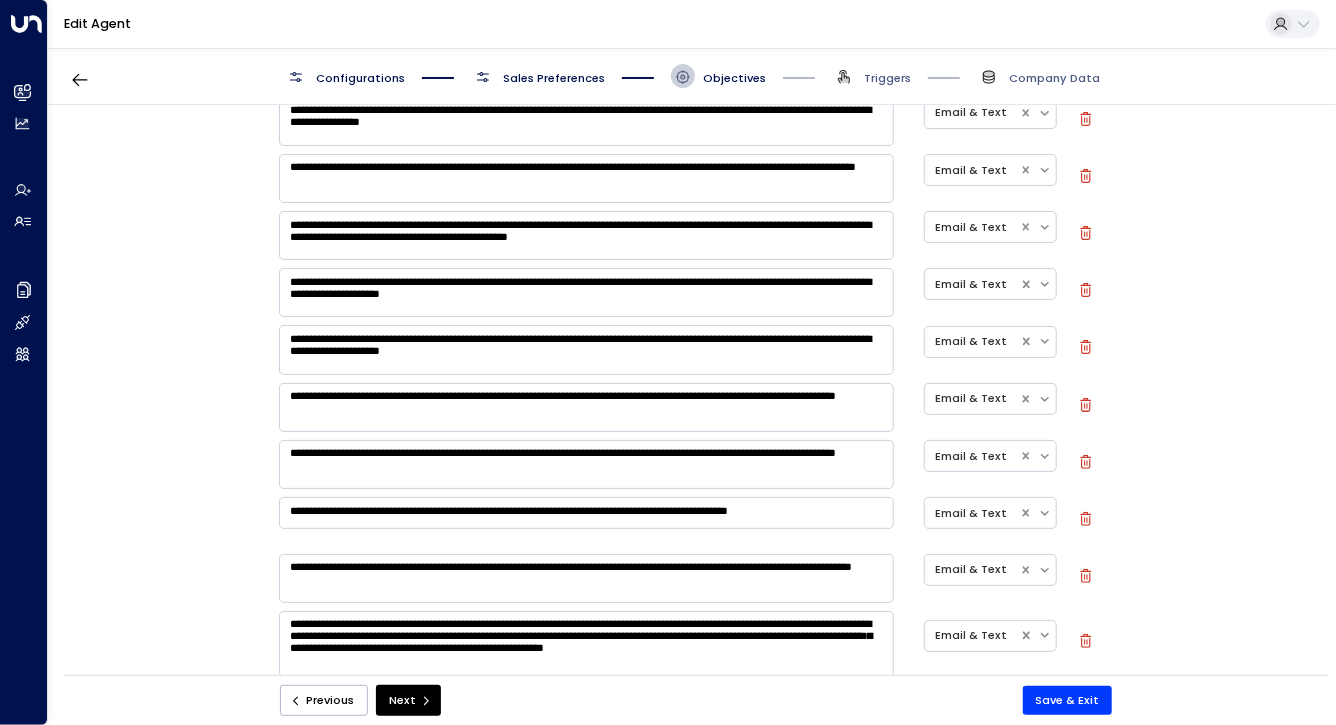 scroll, scrollTop: 842, scrollLeft: 0, axis: vertical 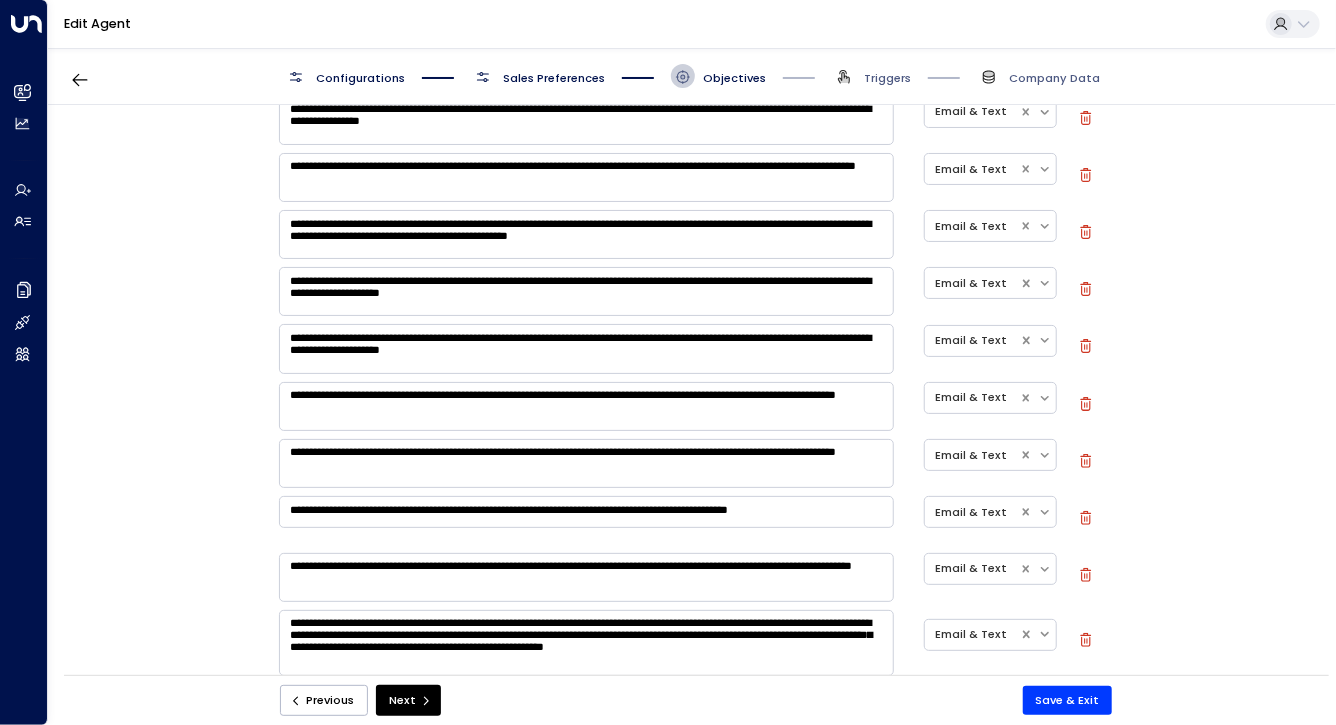 click on "**********" at bounding box center (586, 291) 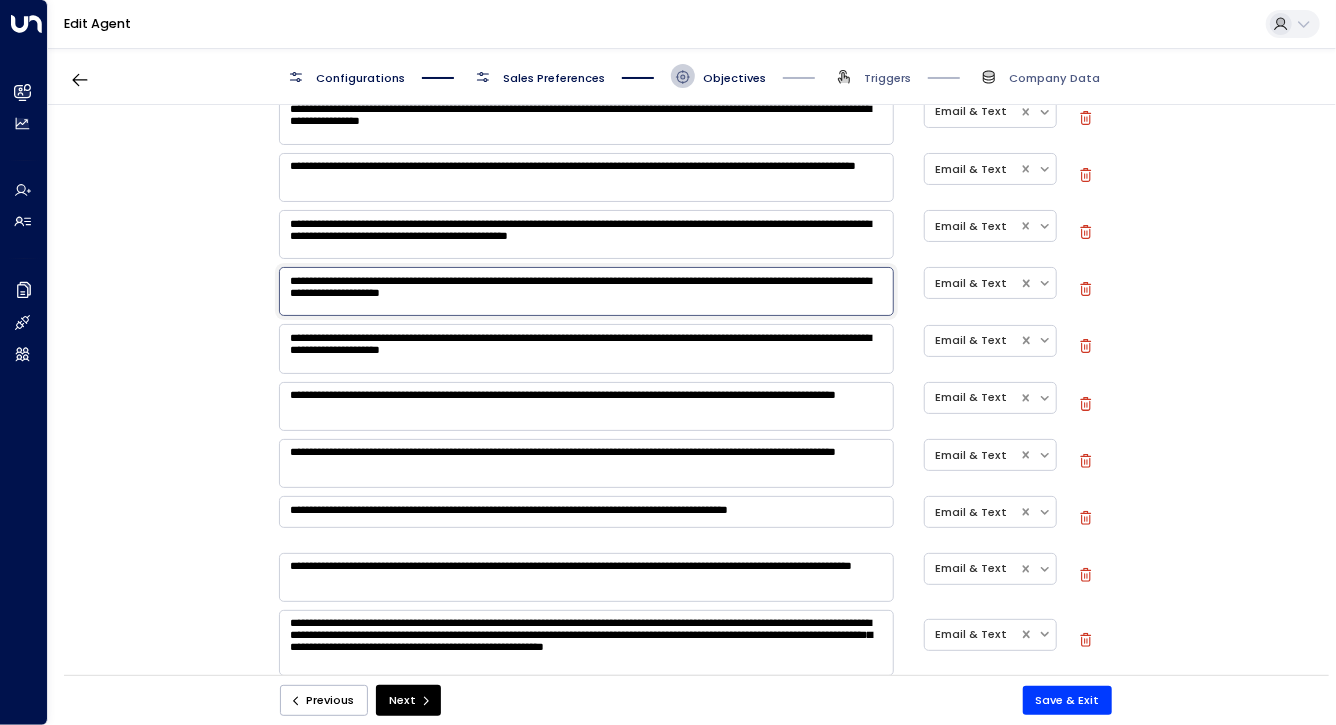 scroll, scrollTop: 873, scrollLeft: 0, axis: vertical 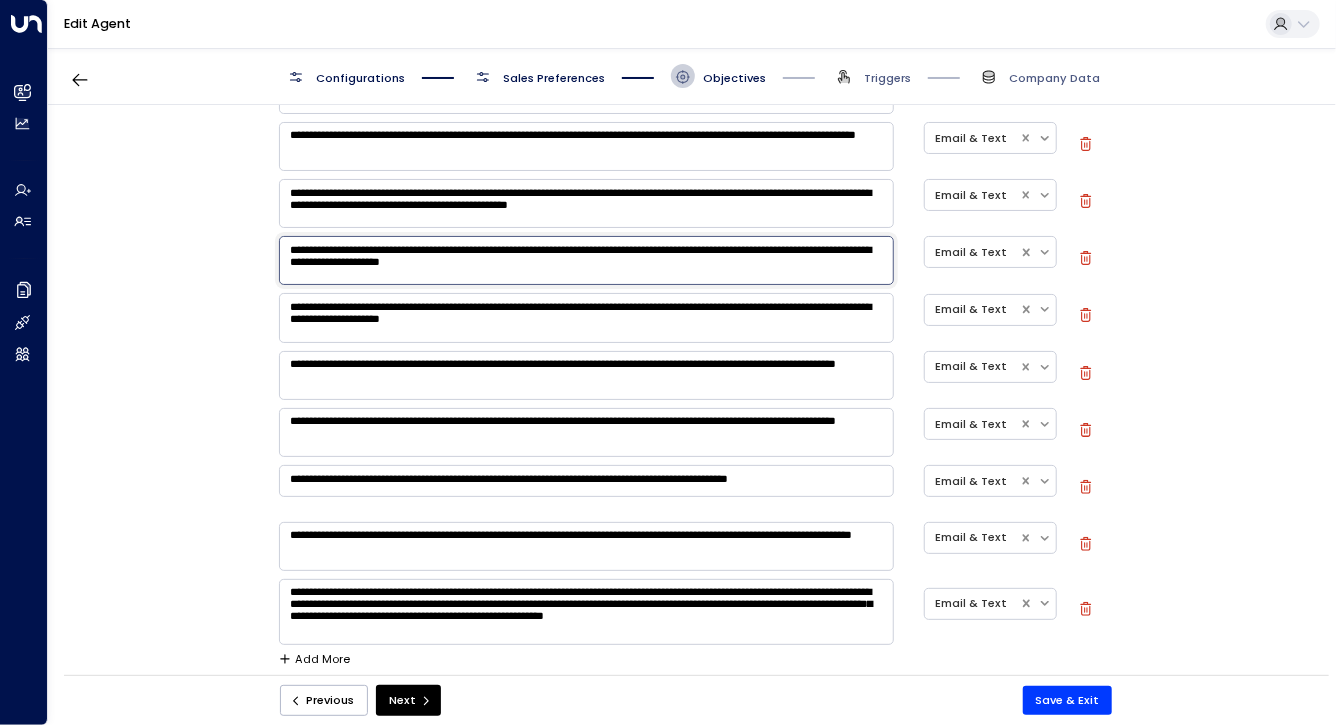 click on "**********" at bounding box center [586, 317] 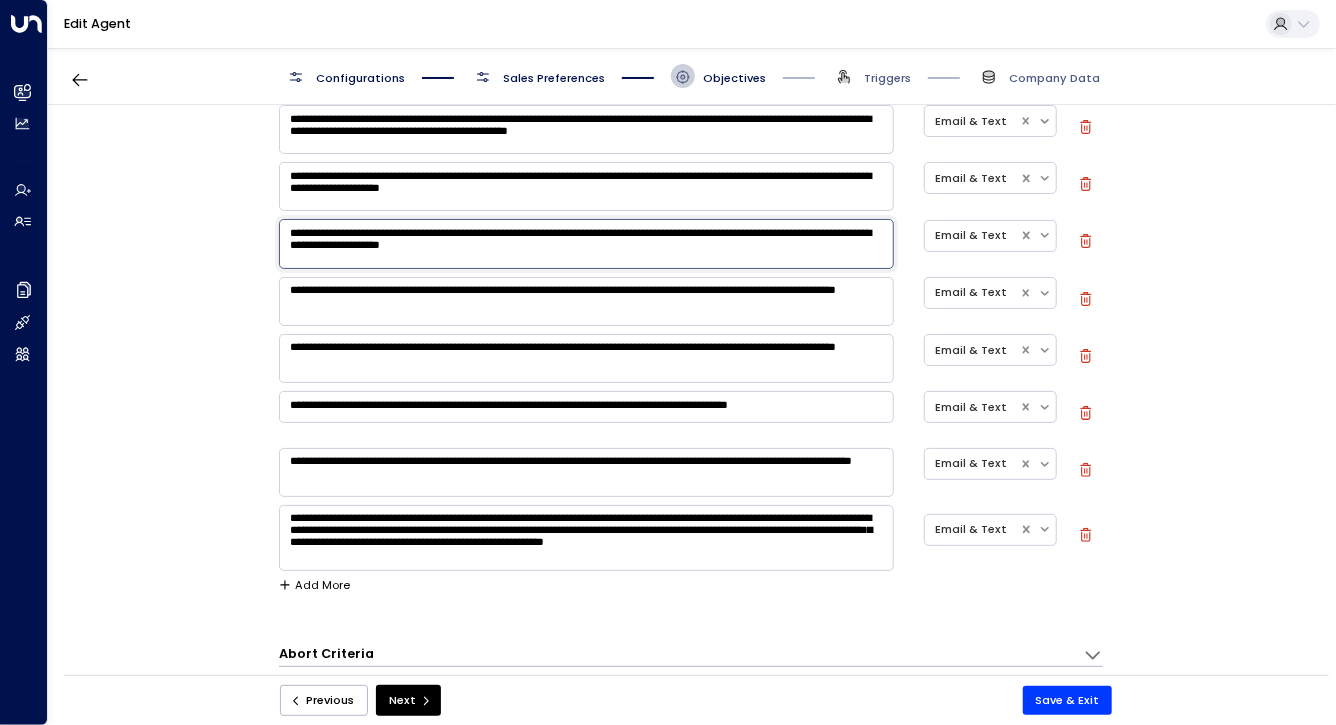 scroll, scrollTop: 949, scrollLeft: 0, axis: vertical 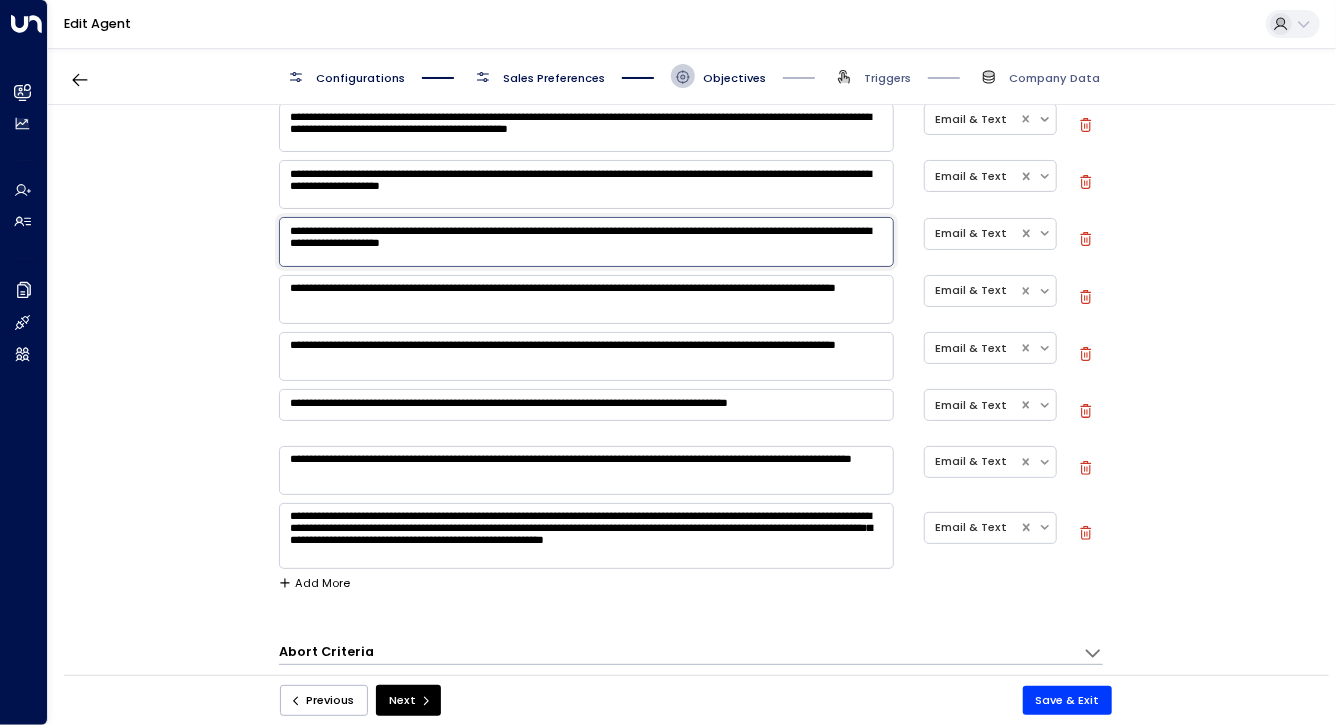 click on "**********" at bounding box center (586, 299) 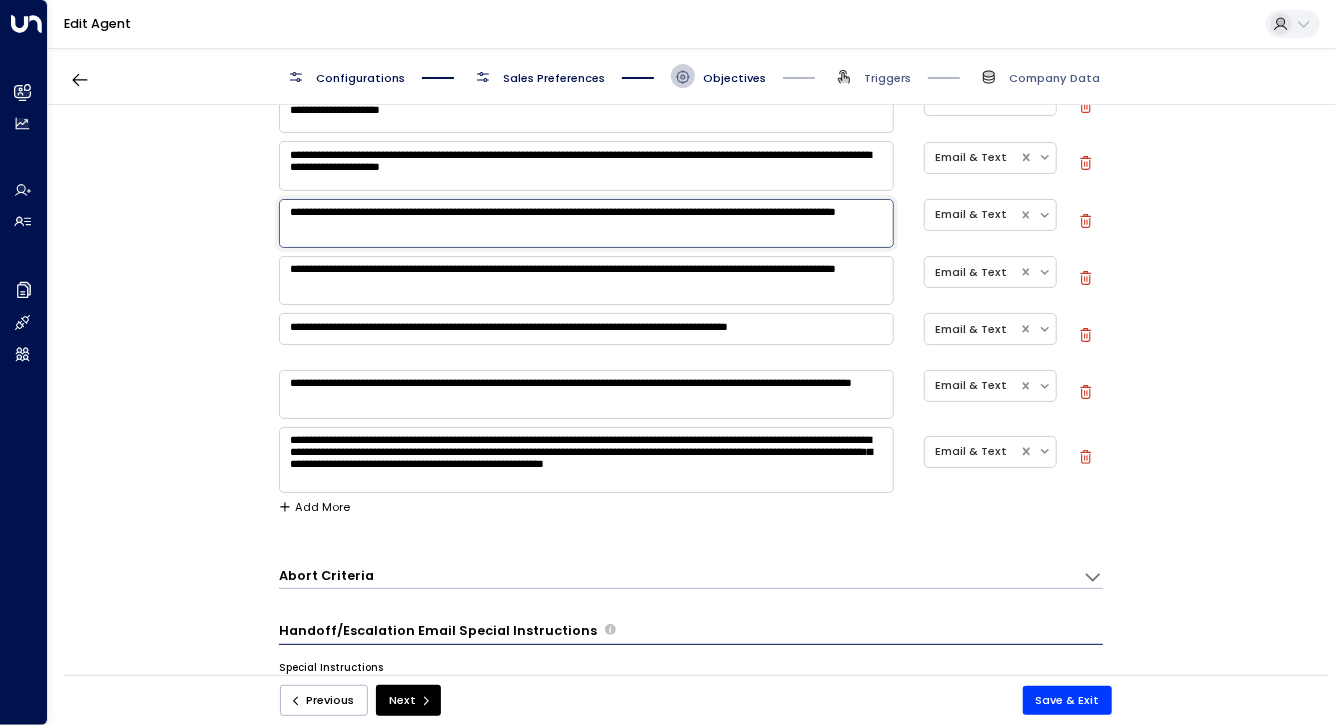 scroll, scrollTop: 1029, scrollLeft: 0, axis: vertical 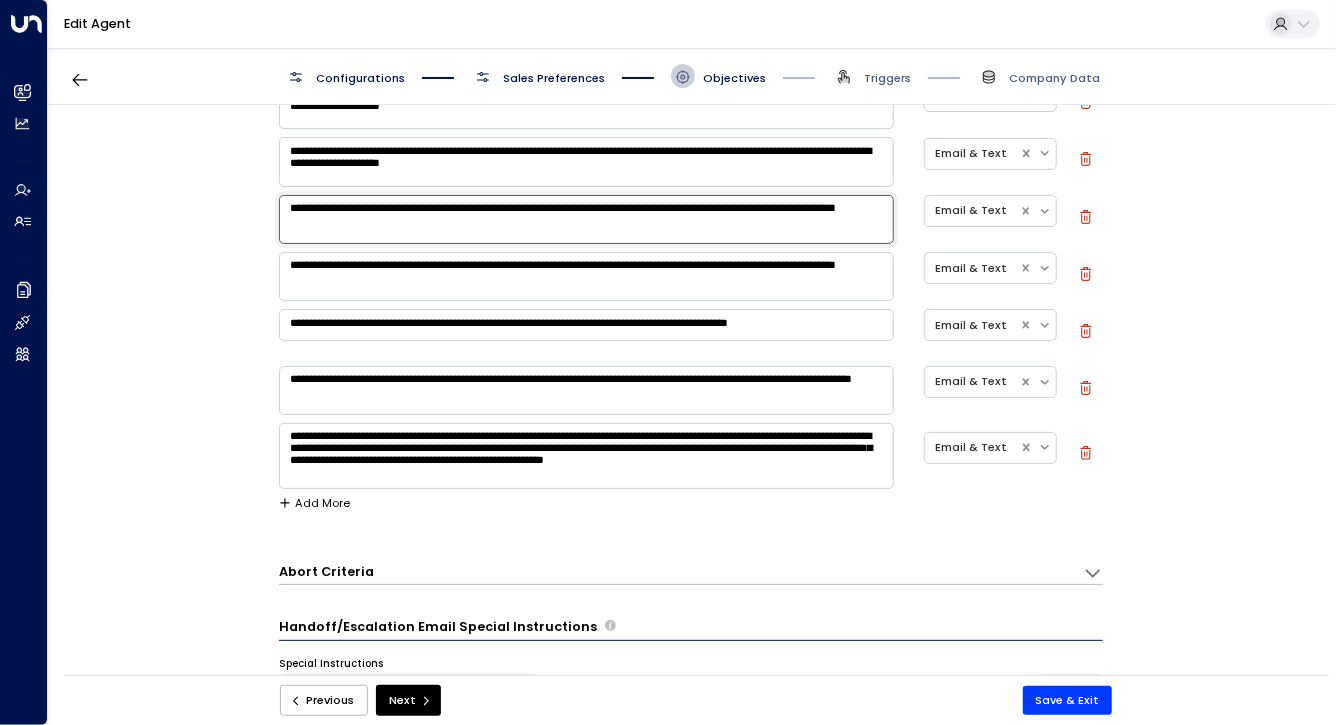 click on "**********" at bounding box center [586, 456] 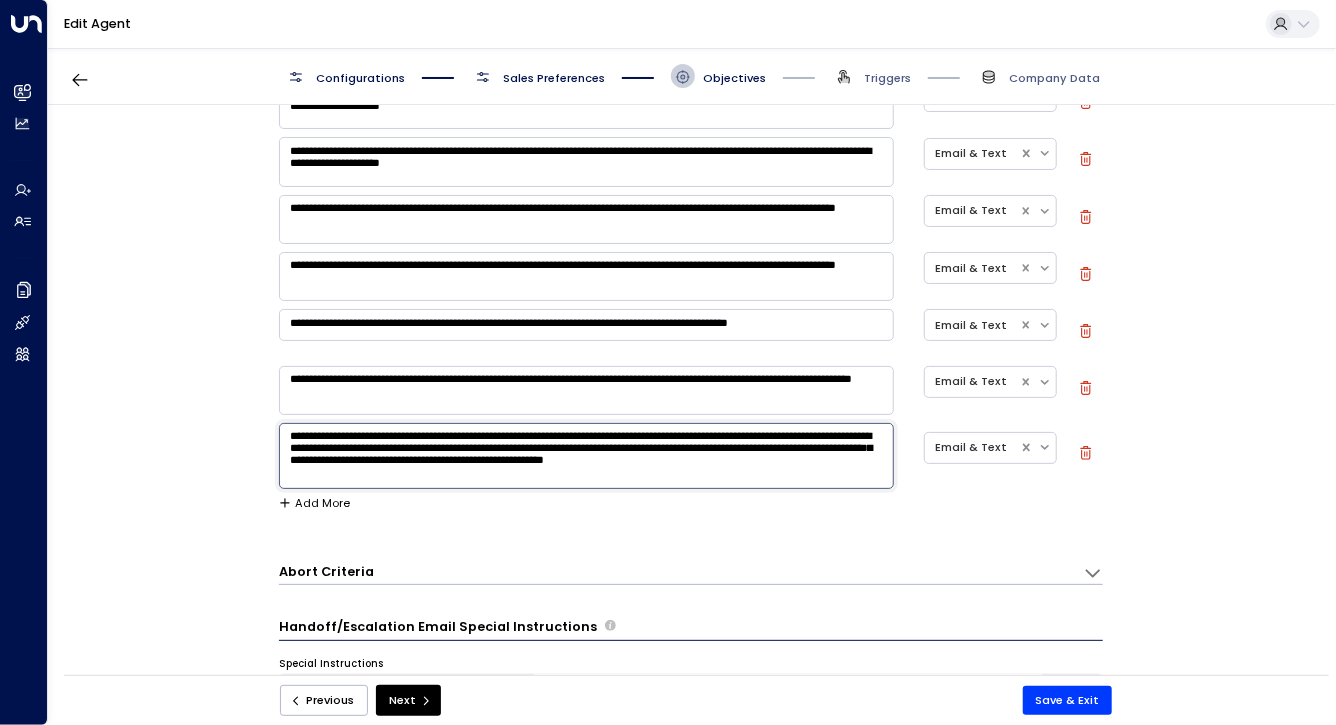click on "**********" at bounding box center (586, 456) 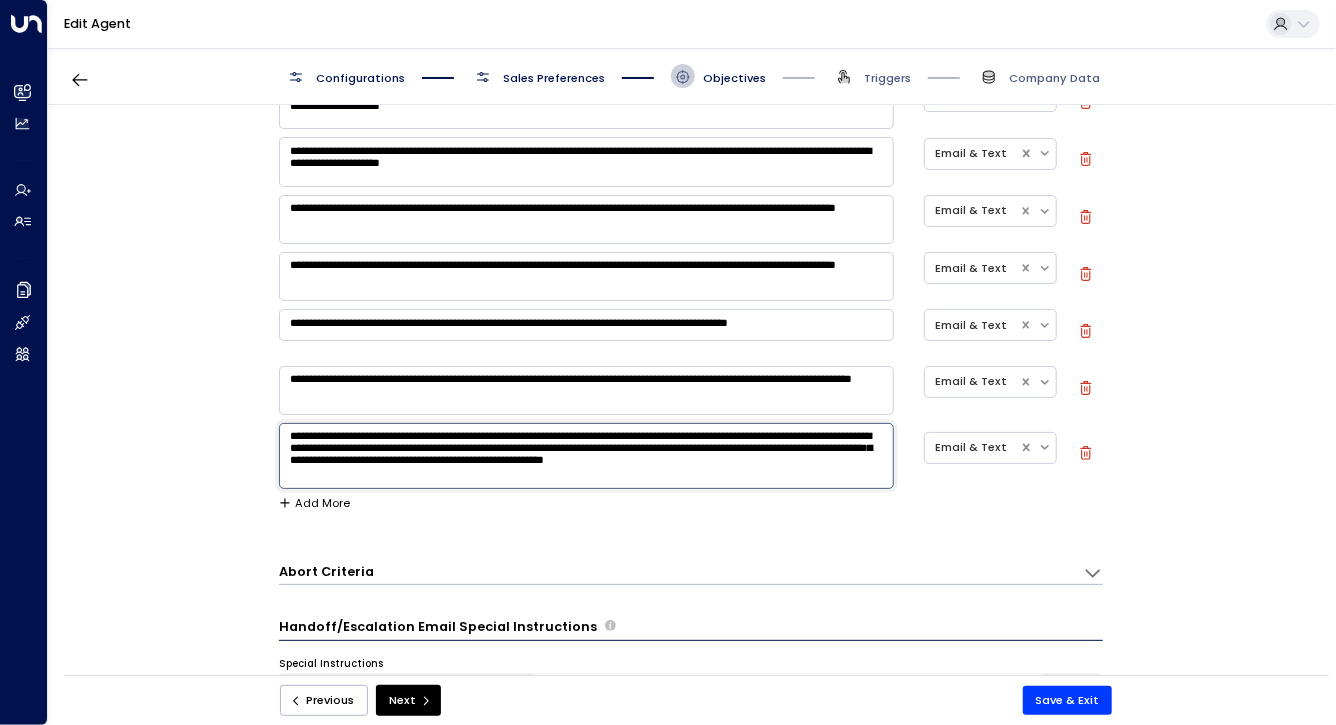 click on "**********" at bounding box center (586, 390) 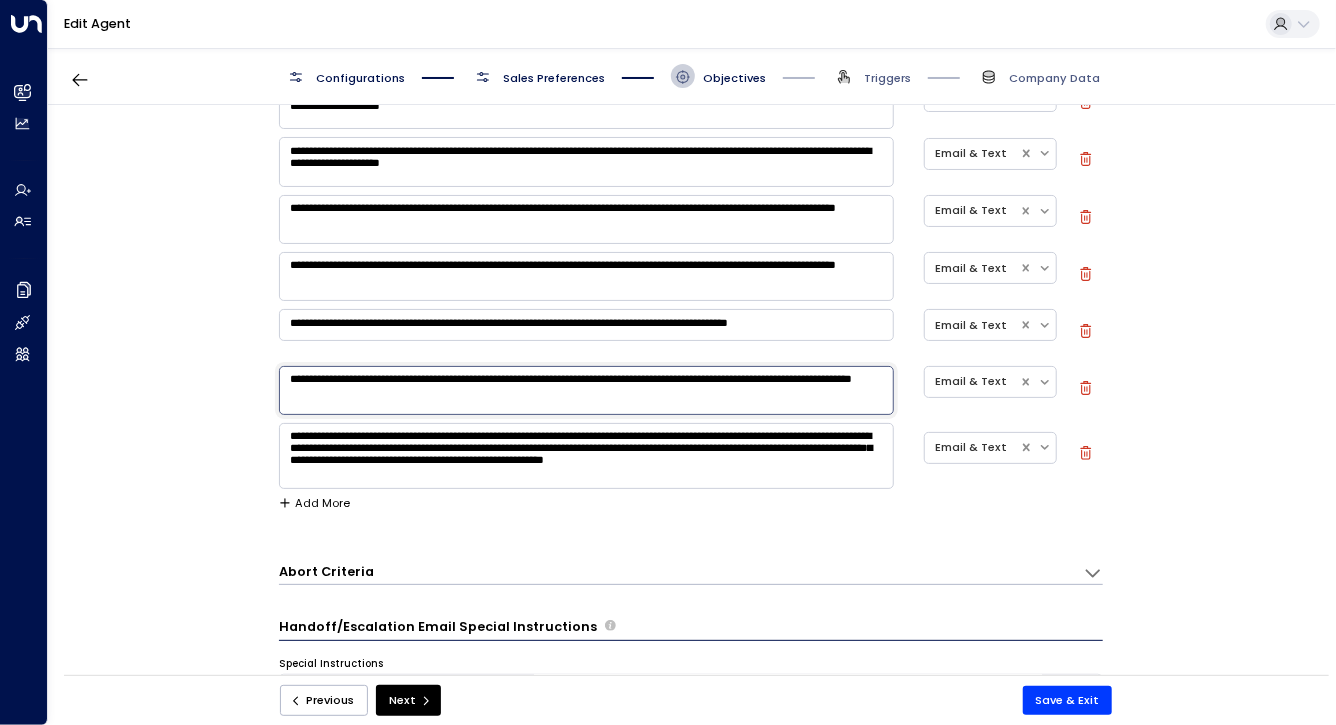 scroll, scrollTop: 15, scrollLeft: 0, axis: vertical 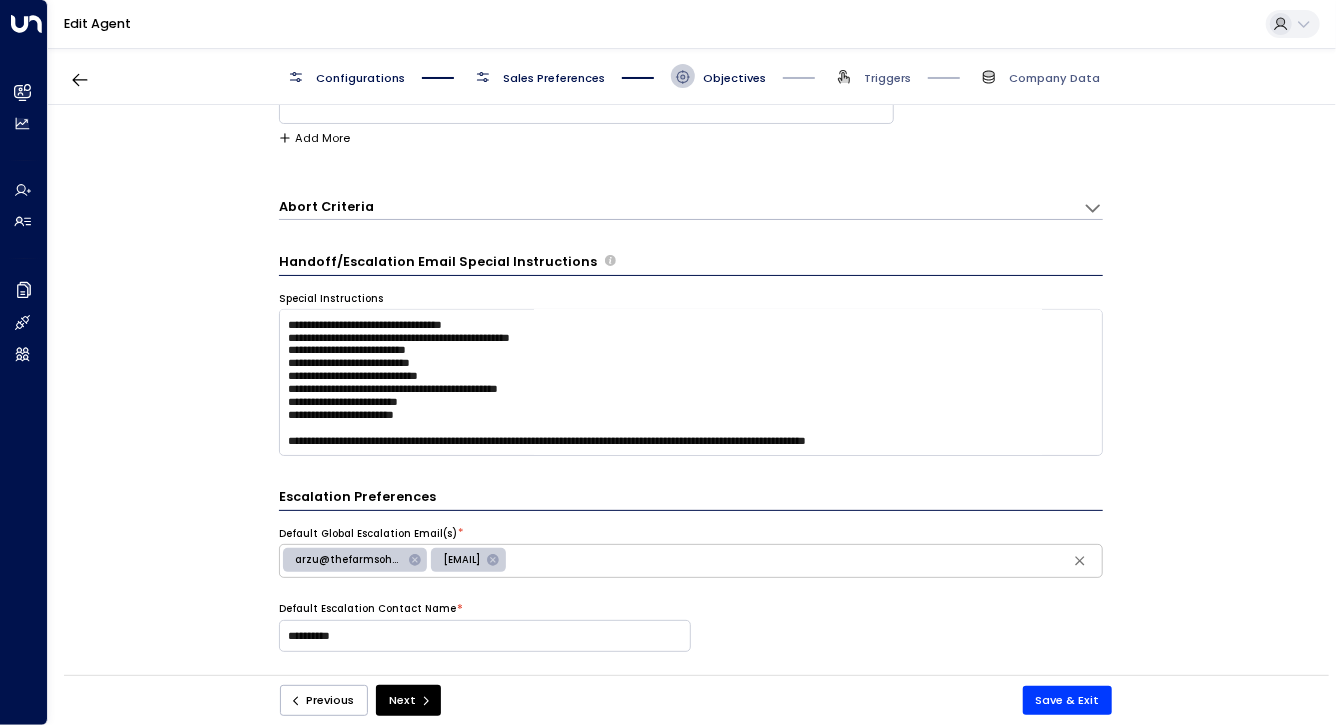 click 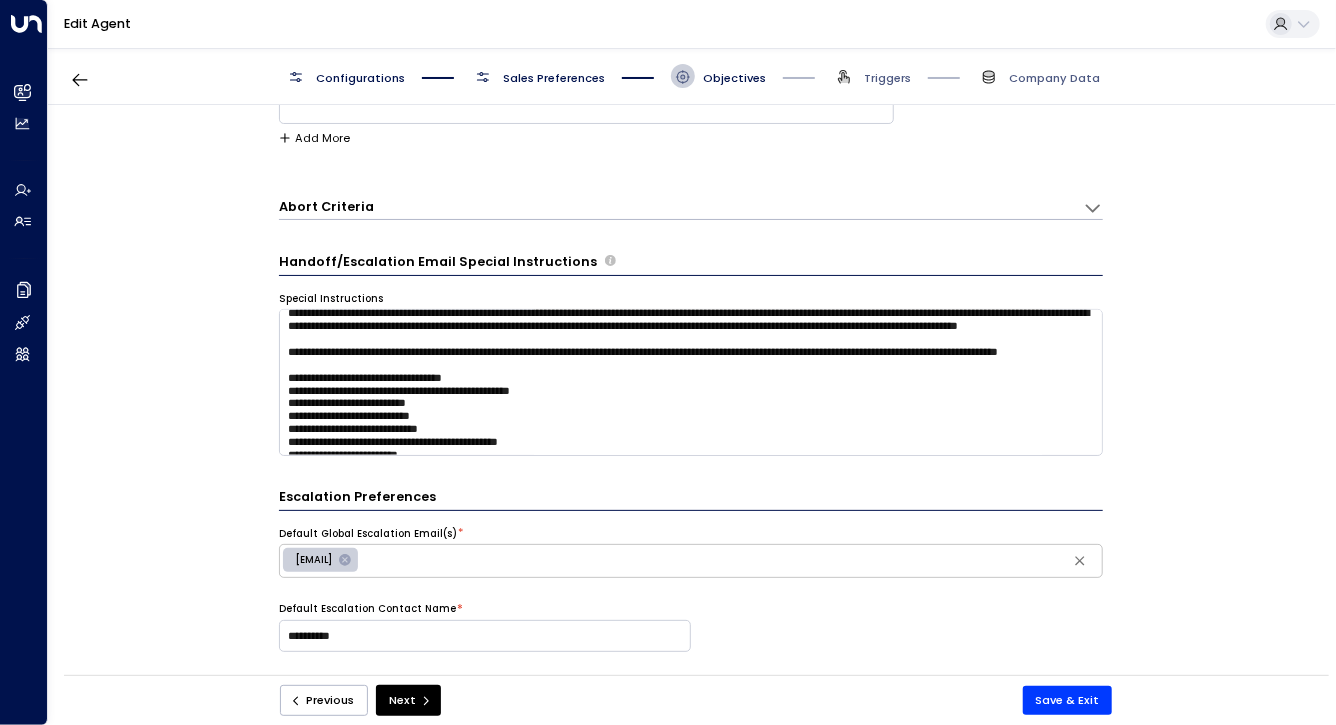 scroll, scrollTop: 0, scrollLeft: 0, axis: both 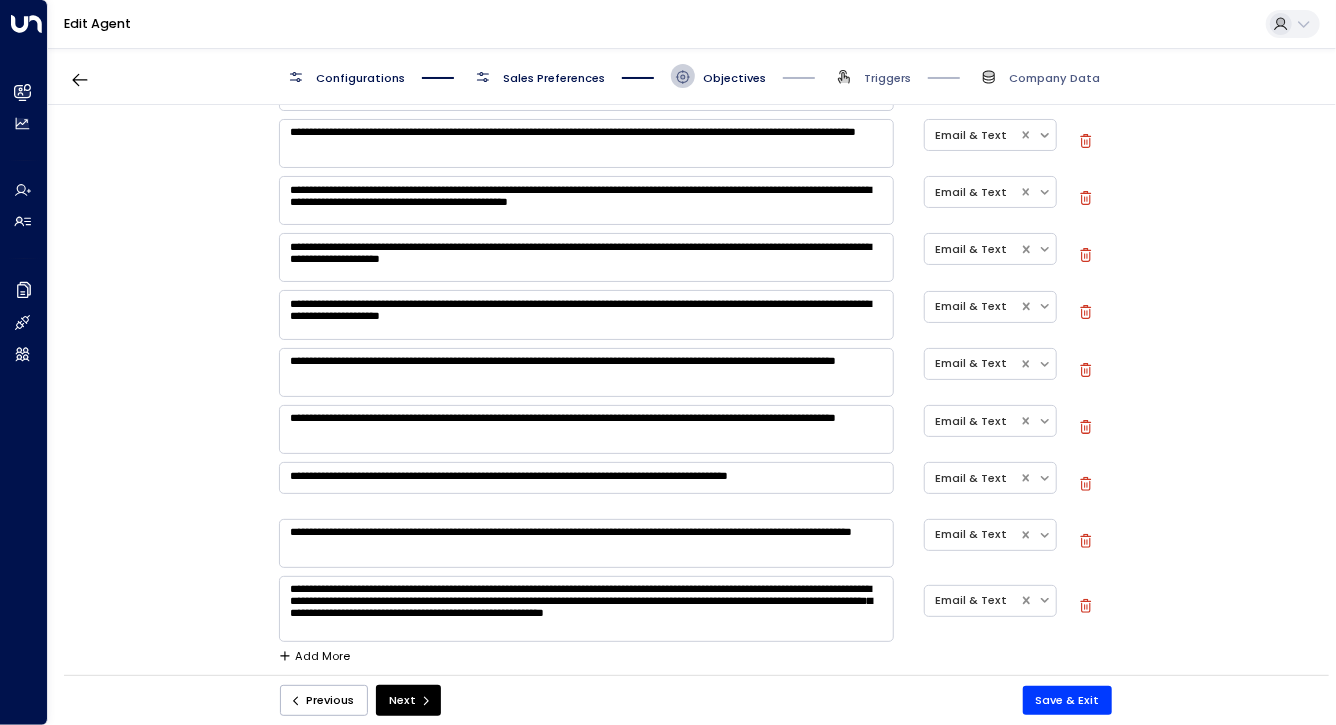 click on "**********" at bounding box center [586, 372] 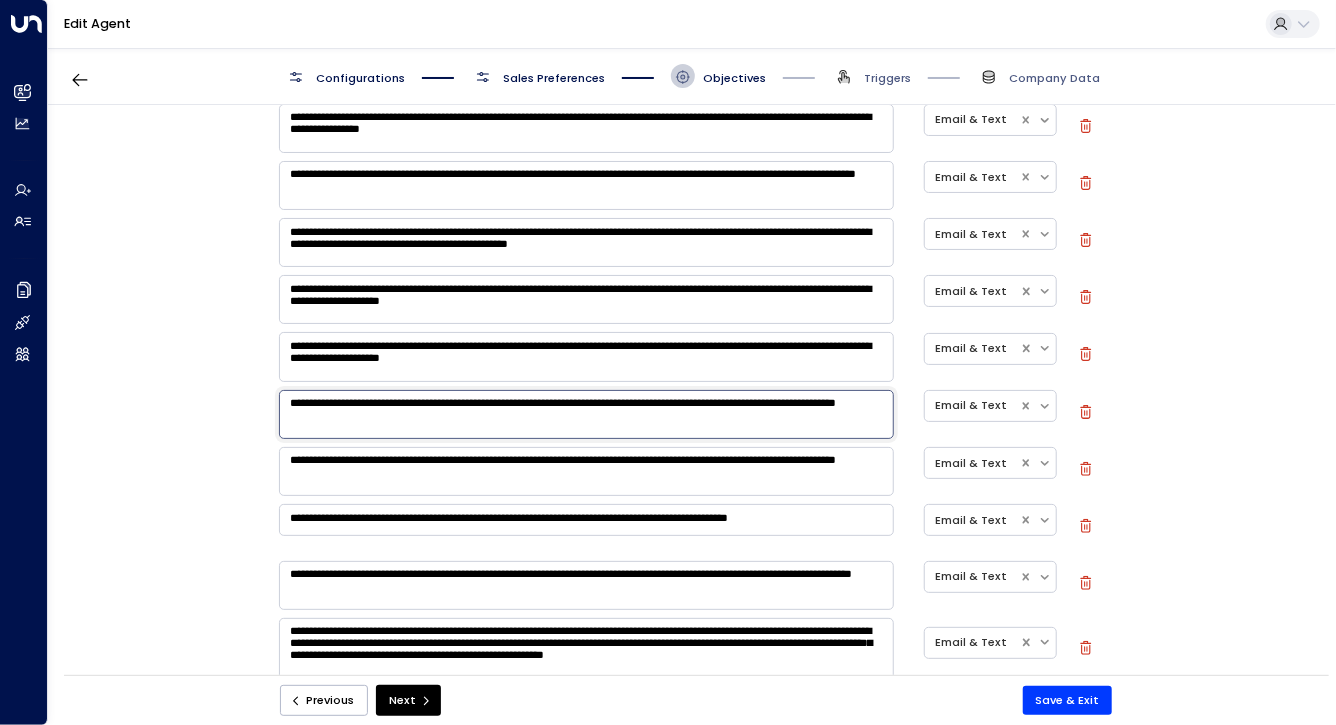 scroll, scrollTop: 826, scrollLeft: 0, axis: vertical 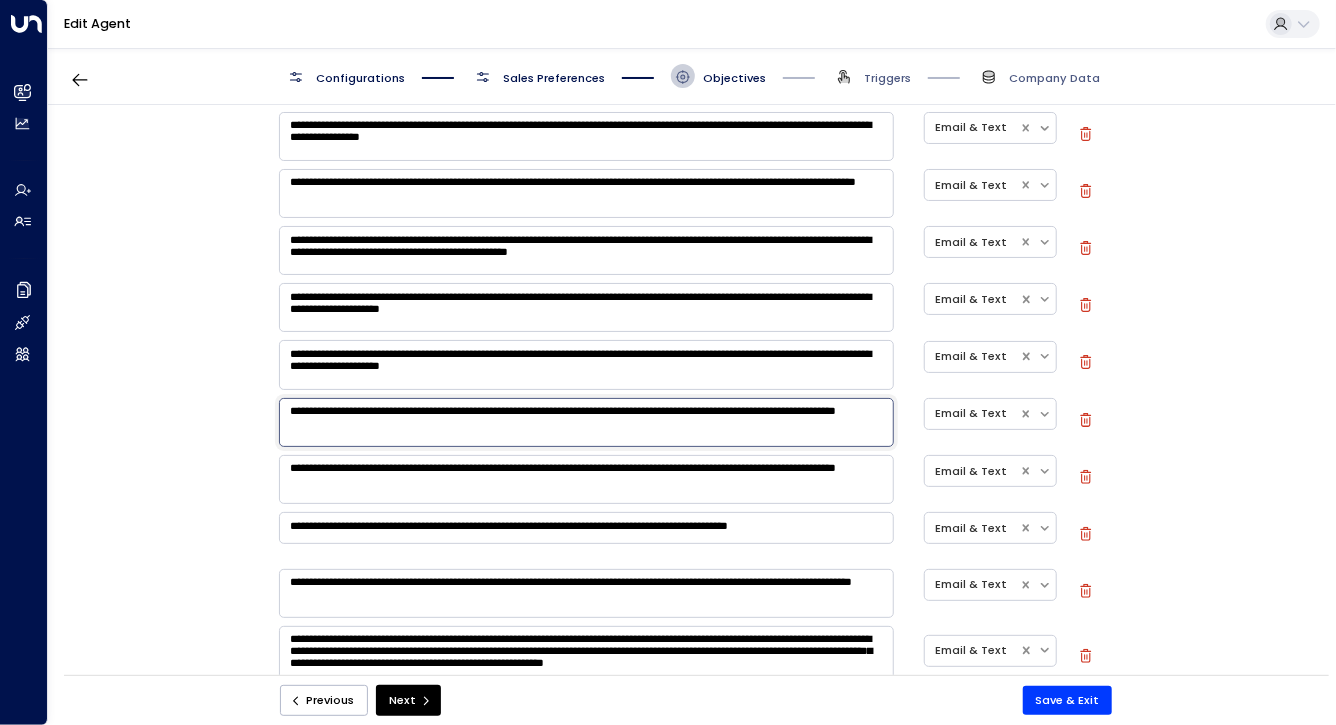 drag, startPoint x: 353, startPoint y: 409, endPoint x: 534, endPoint y: 427, distance: 181.89282 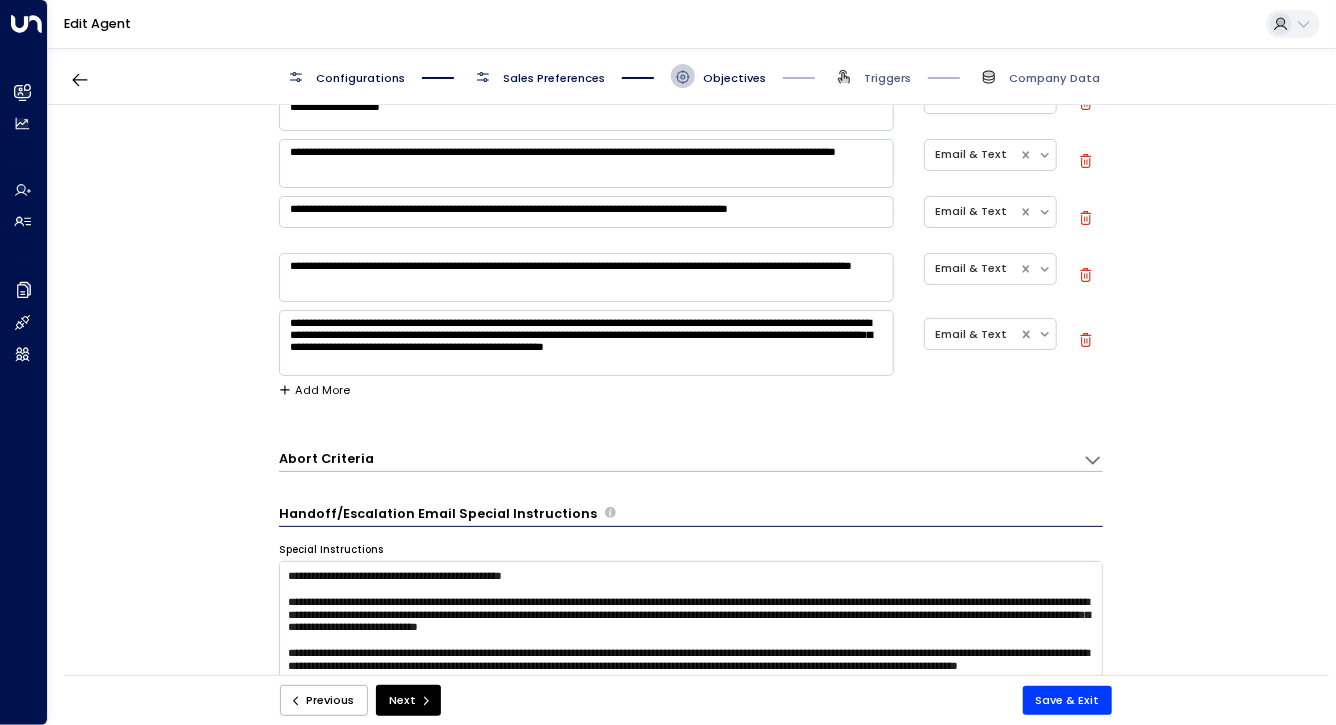 scroll, scrollTop: 1165, scrollLeft: 0, axis: vertical 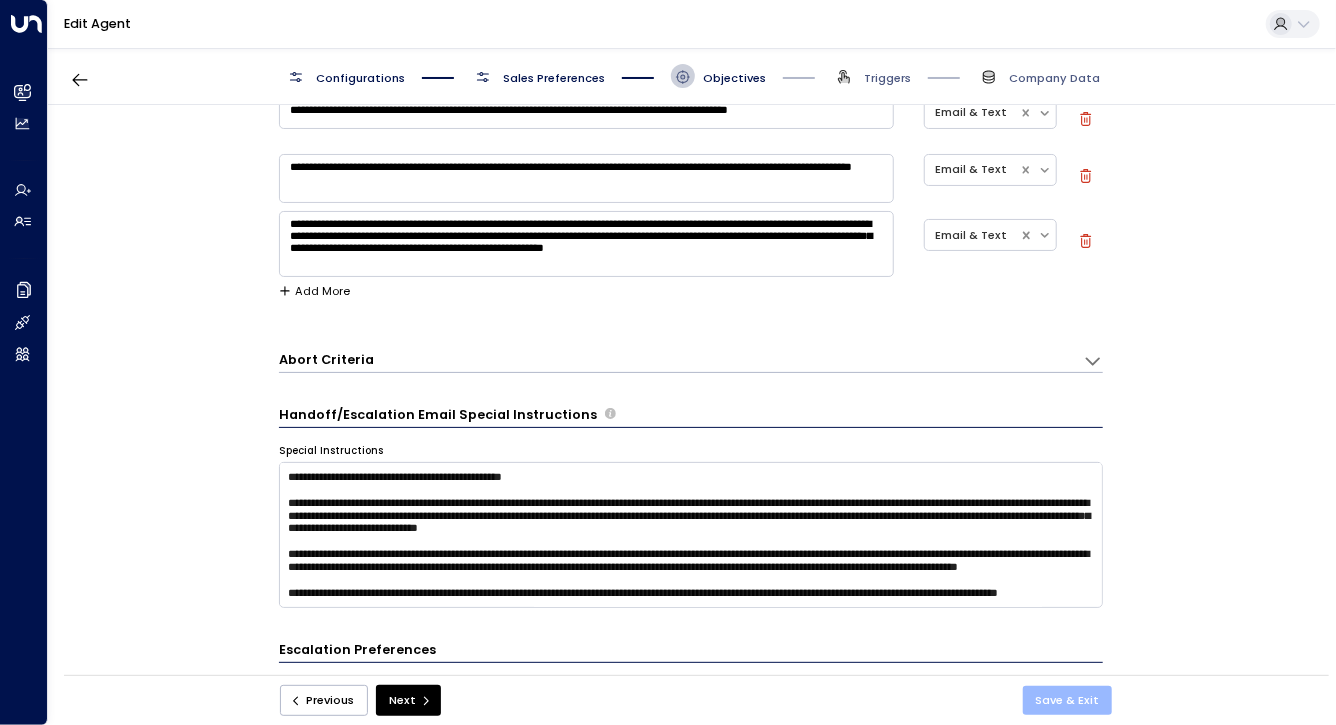 click on "Save & Exit" at bounding box center (1068, 700) 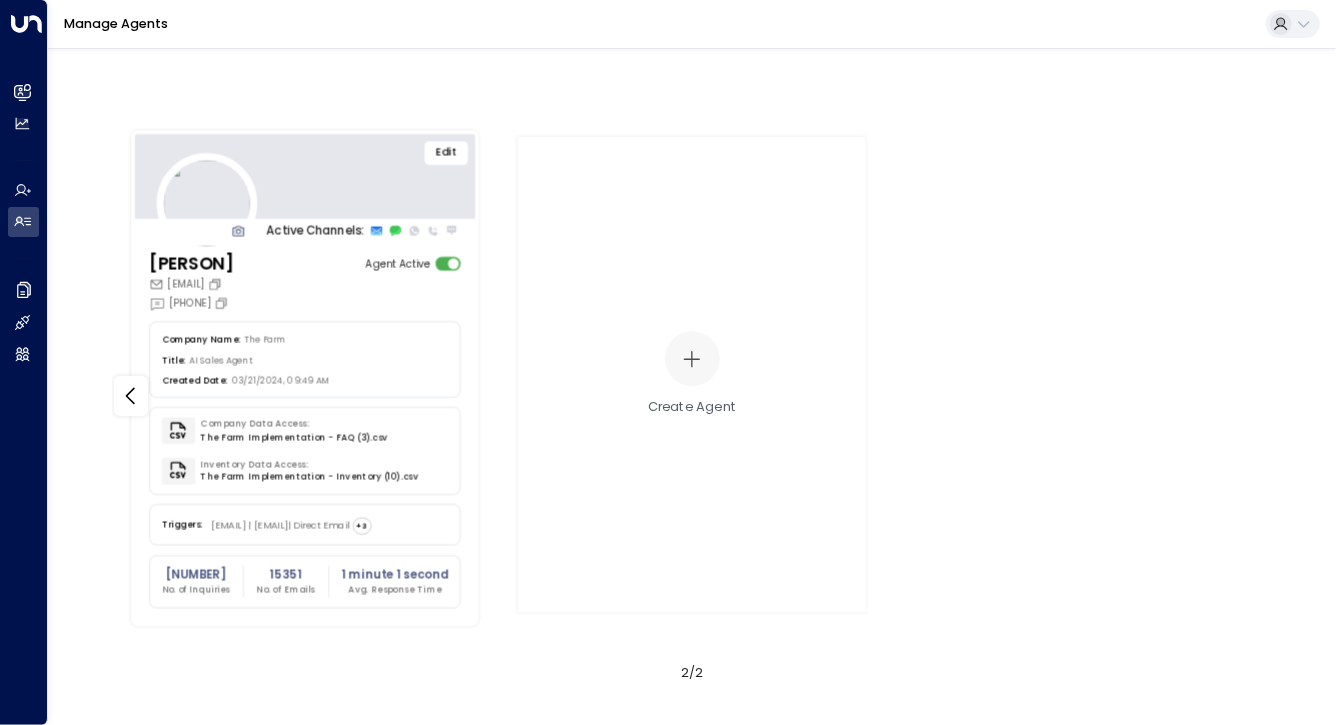 click on "Edit" at bounding box center [447, 153] 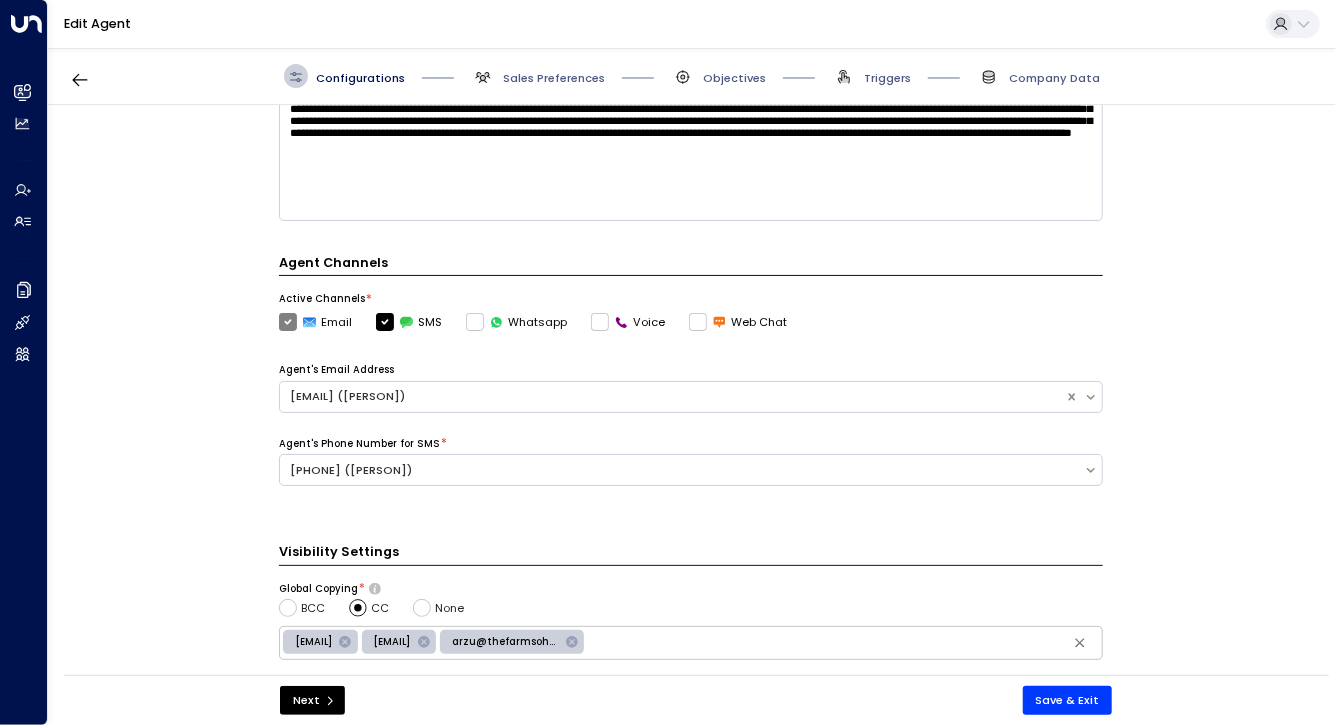 scroll, scrollTop: 637, scrollLeft: 0, axis: vertical 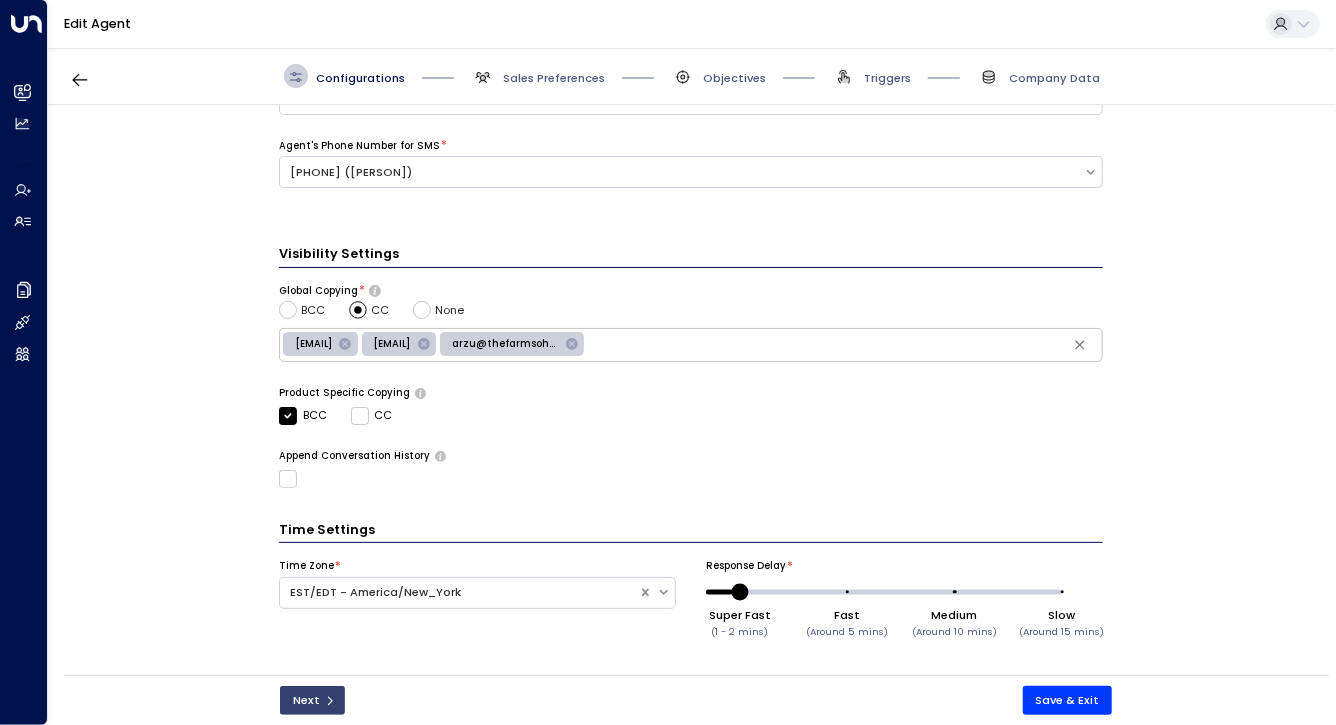 click on "Next" at bounding box center (312, 700) 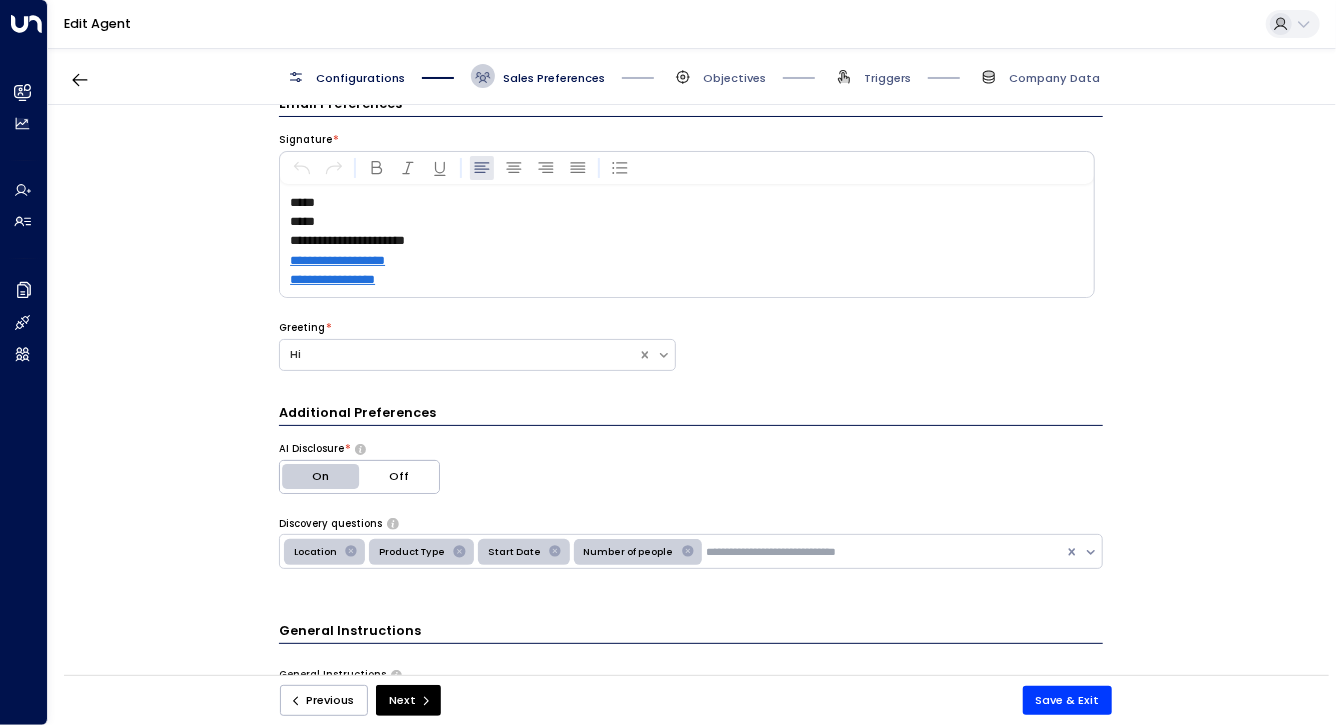 scroll, scrollTop: 24, scrollLeft: 0, axis: vertical 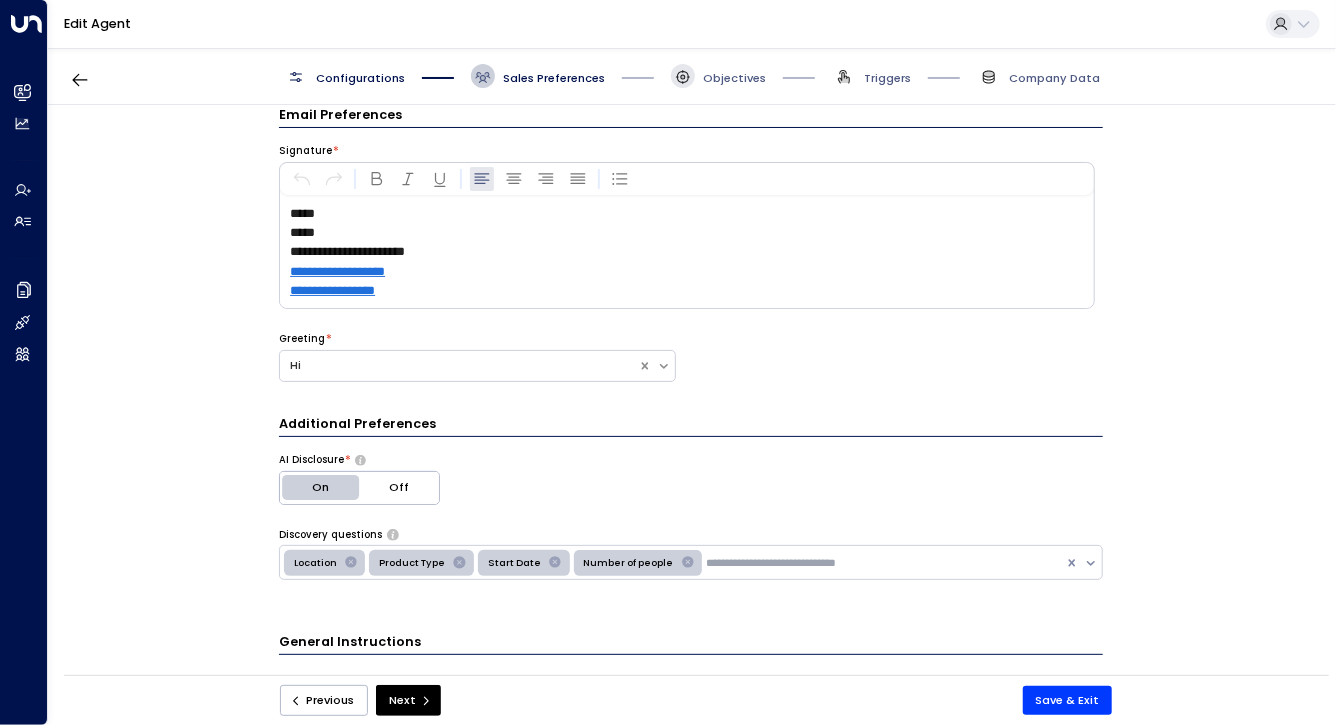 click 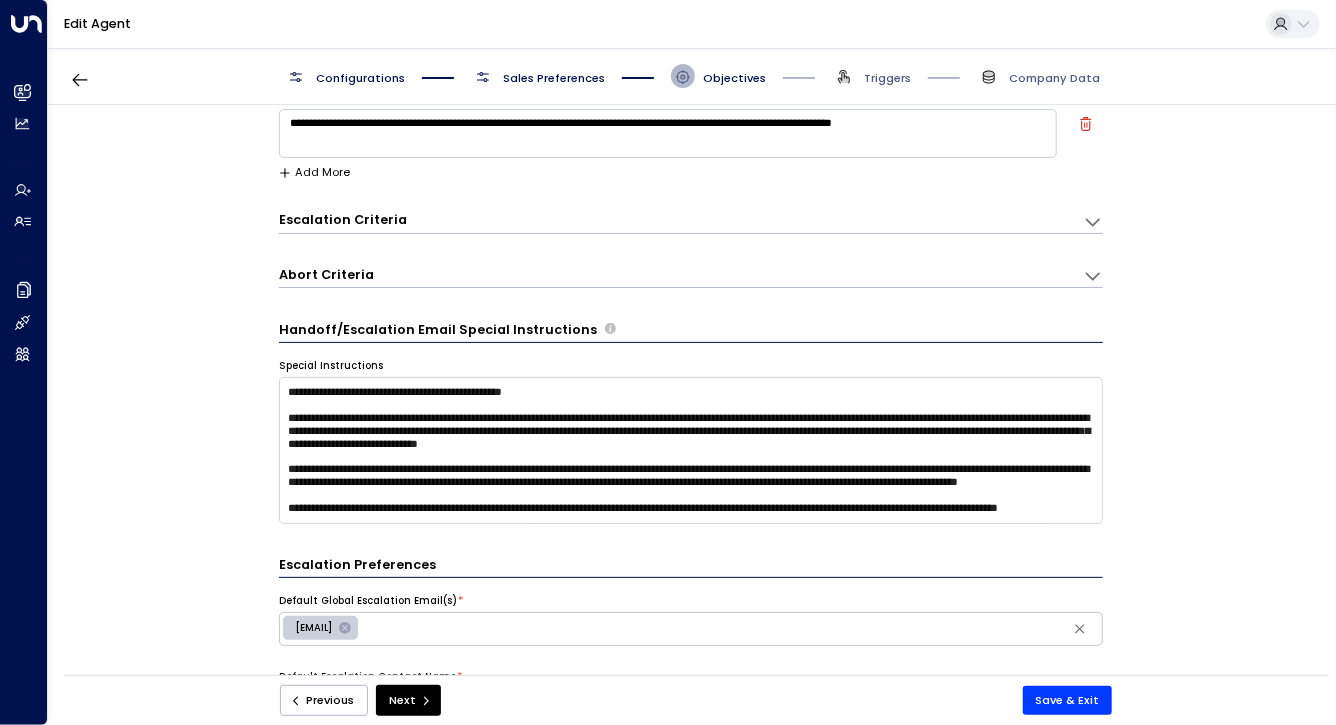 scroll, scrollTop: 308, scrollLeft: 0, axis: vertical 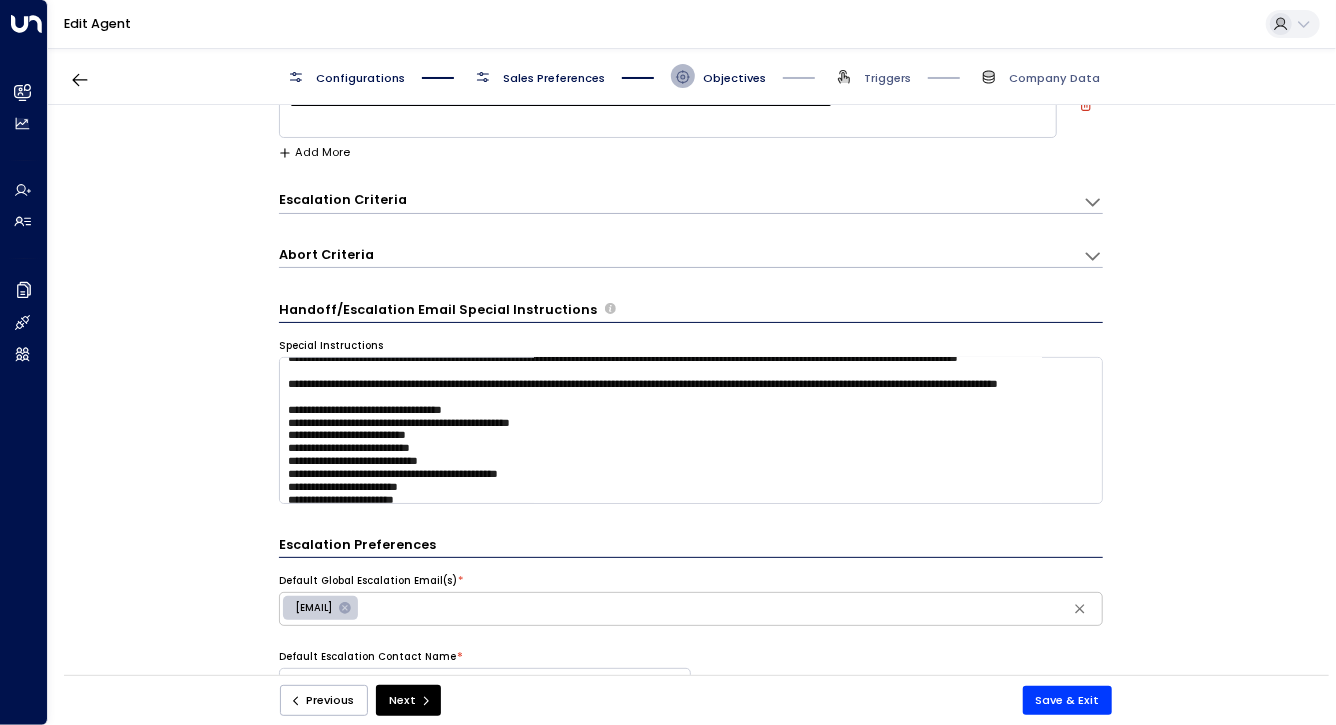 click on "**********" at bounding box center (691, 419) 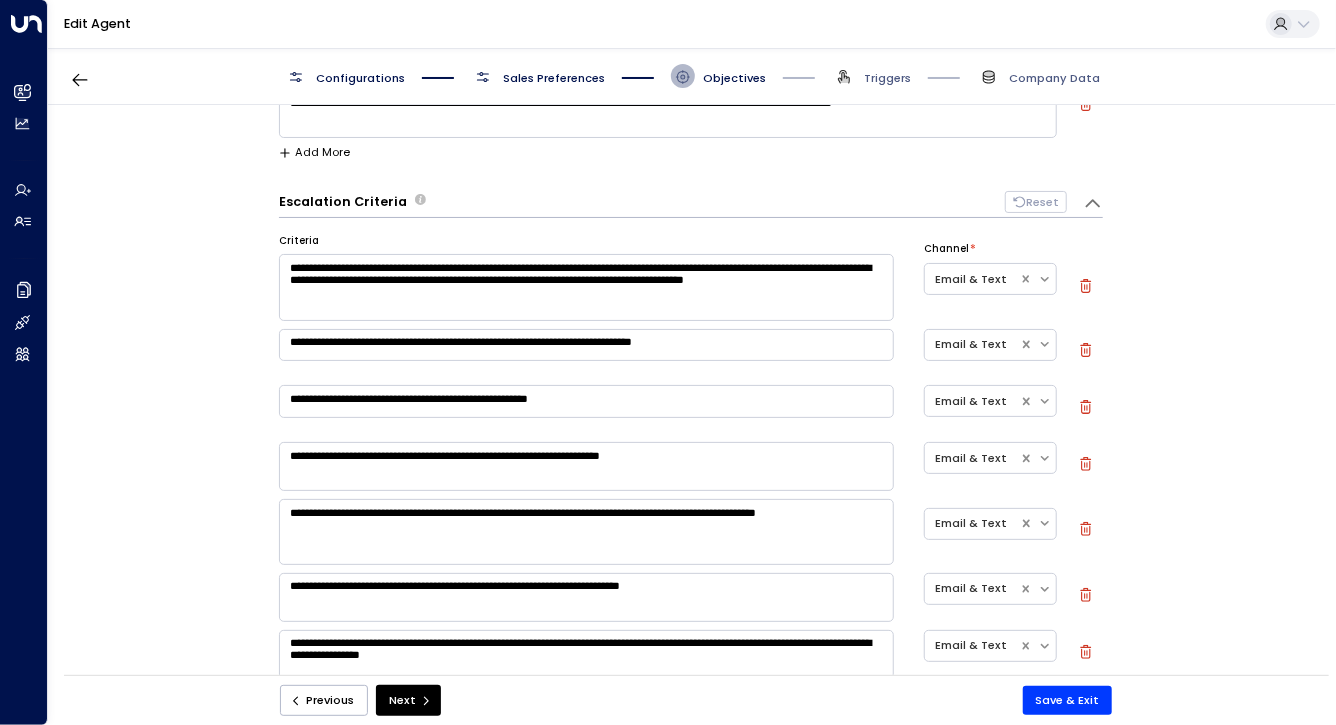 scroll, scrollTop: 0, scrollLeft: 0, axis: both 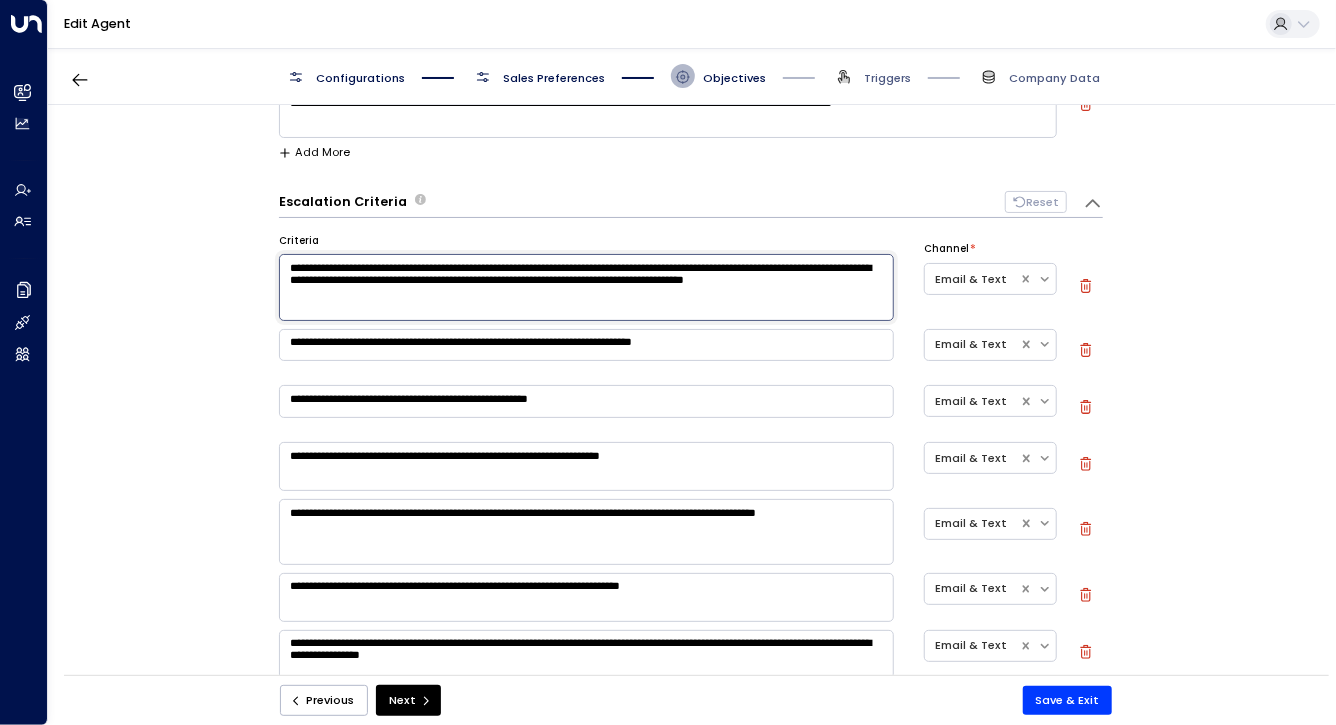click on "**********" at bounding box center (586, 345) 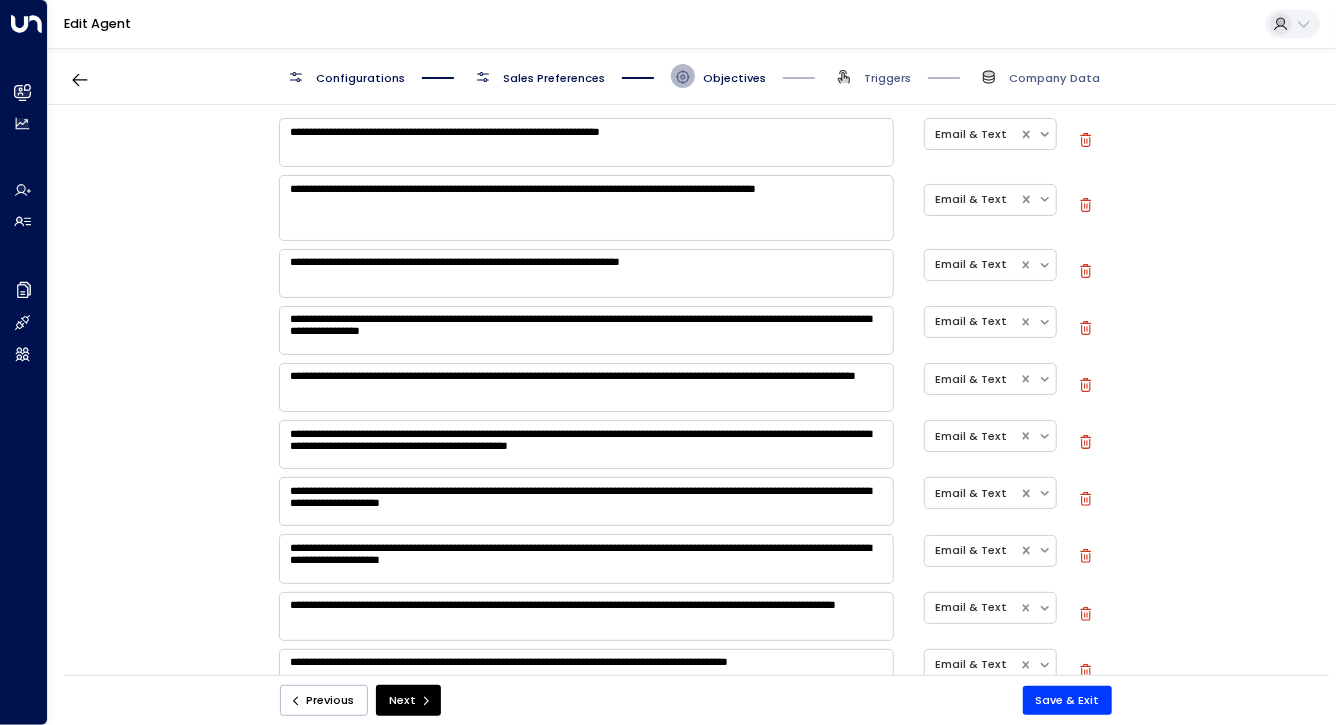 scroll, scrollTop: 637, scrollLeft: 0, axis: vertical 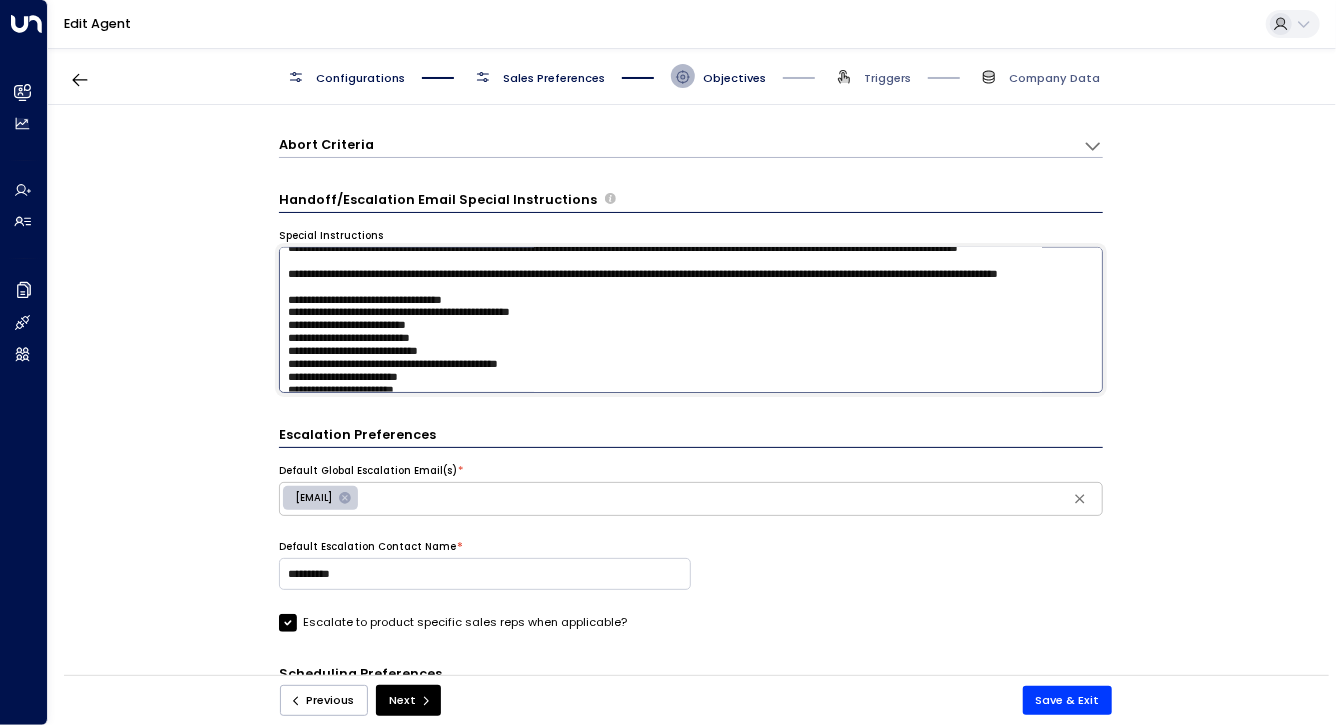 click at bounding box center [691, 320] 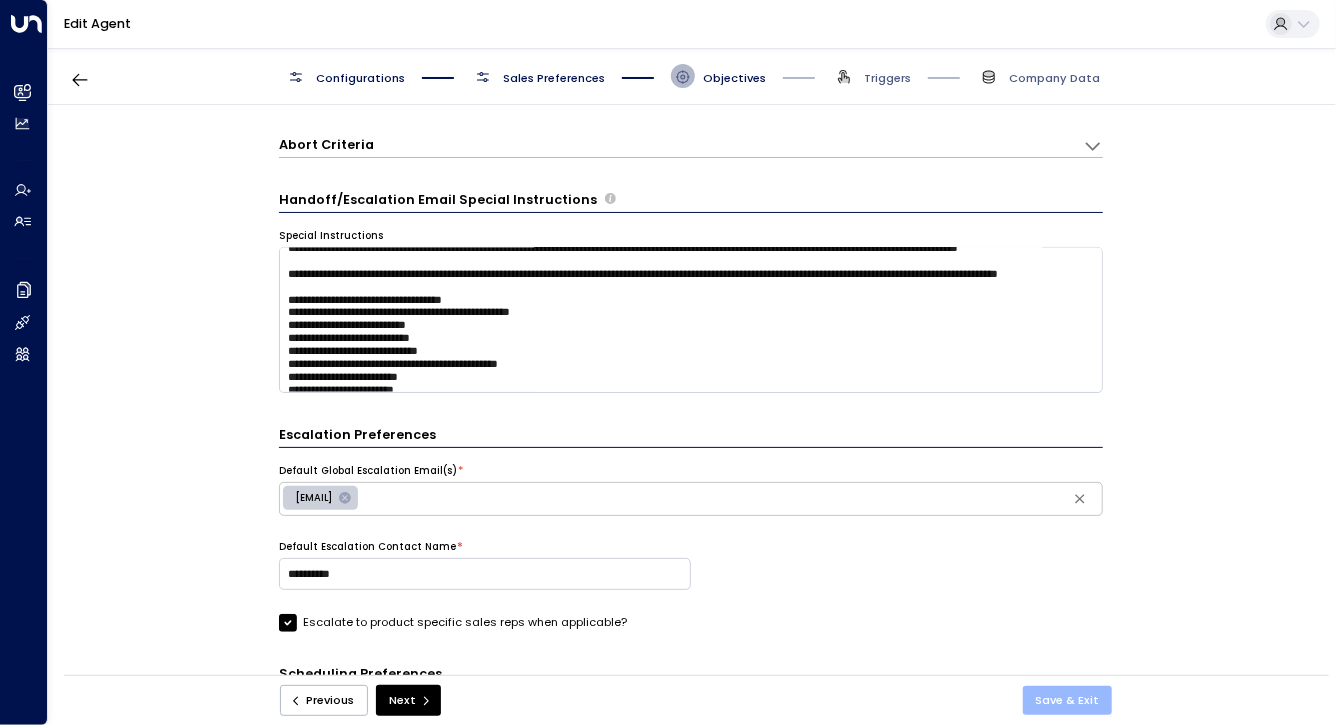 click on "Save & Exit" at bounding box center [1068, 700] 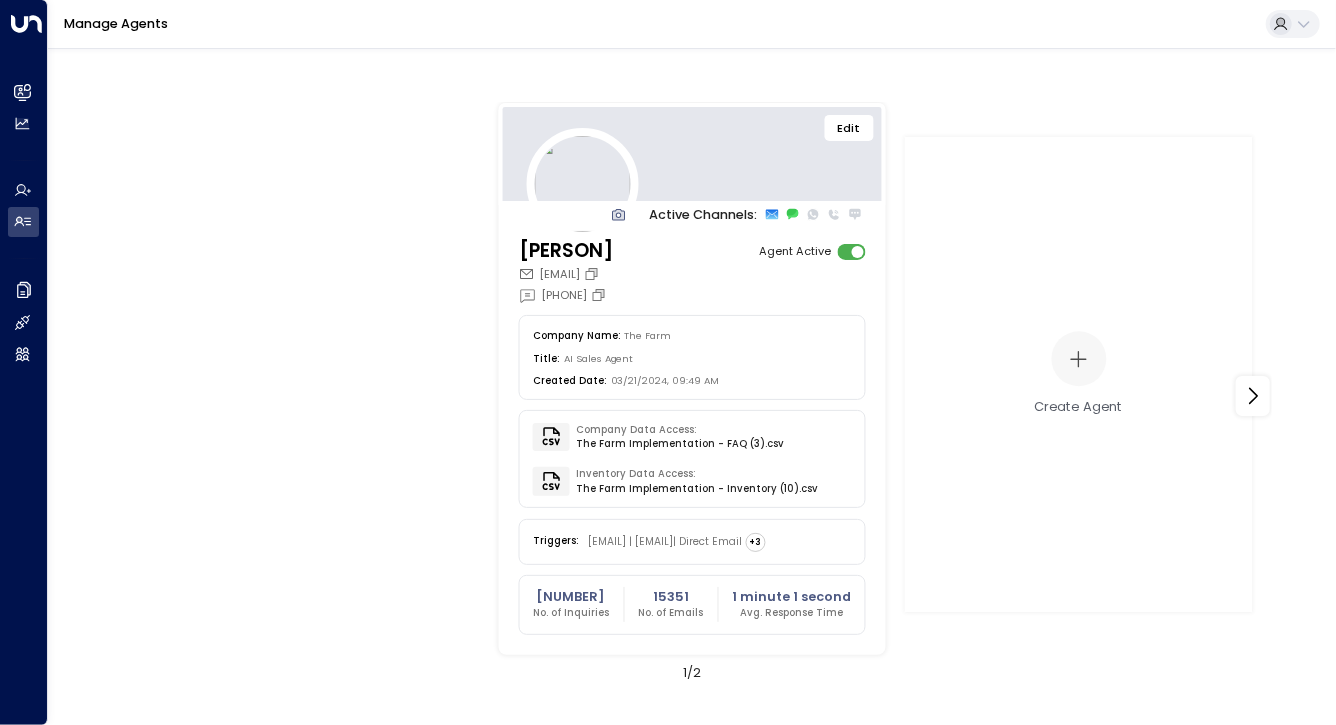 click on "Edit" at bounding box center (849, 128) 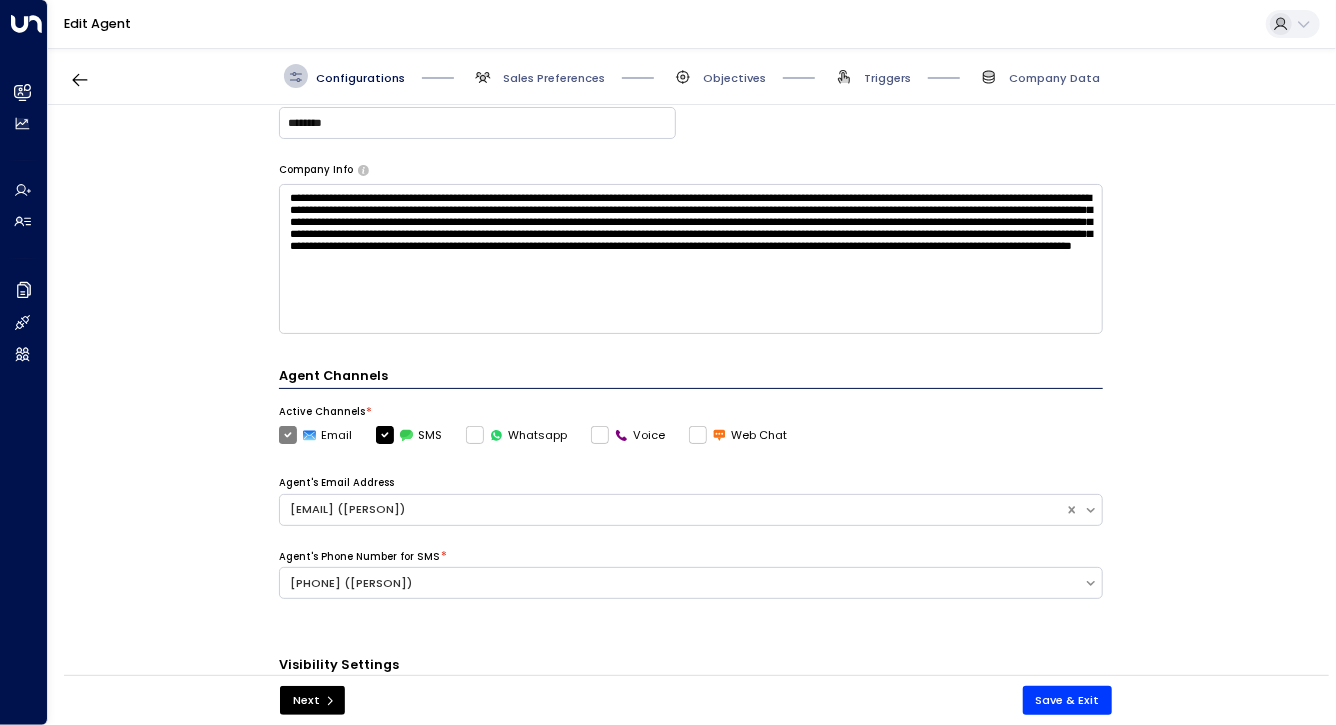 scroll, scrollTop: 0, scrollLeft: 0, axis: both 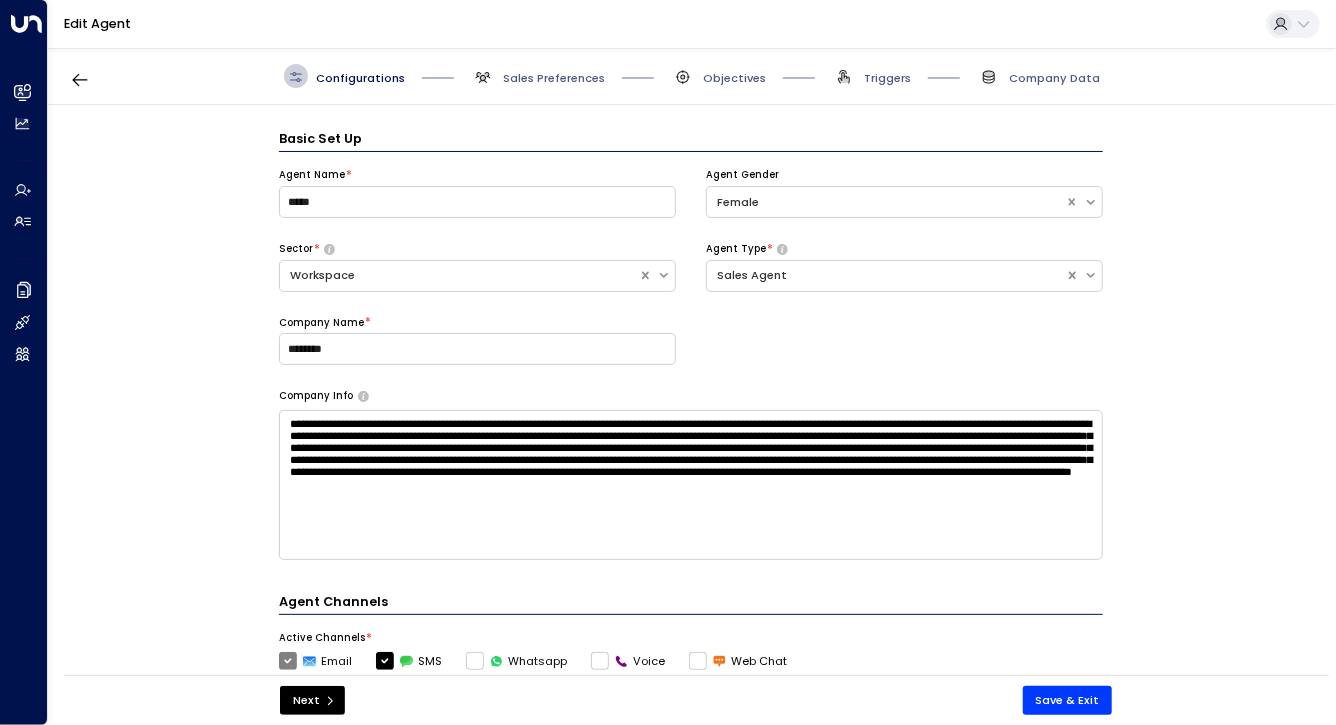 click on "Objectives" at bounding box center [718, 76] 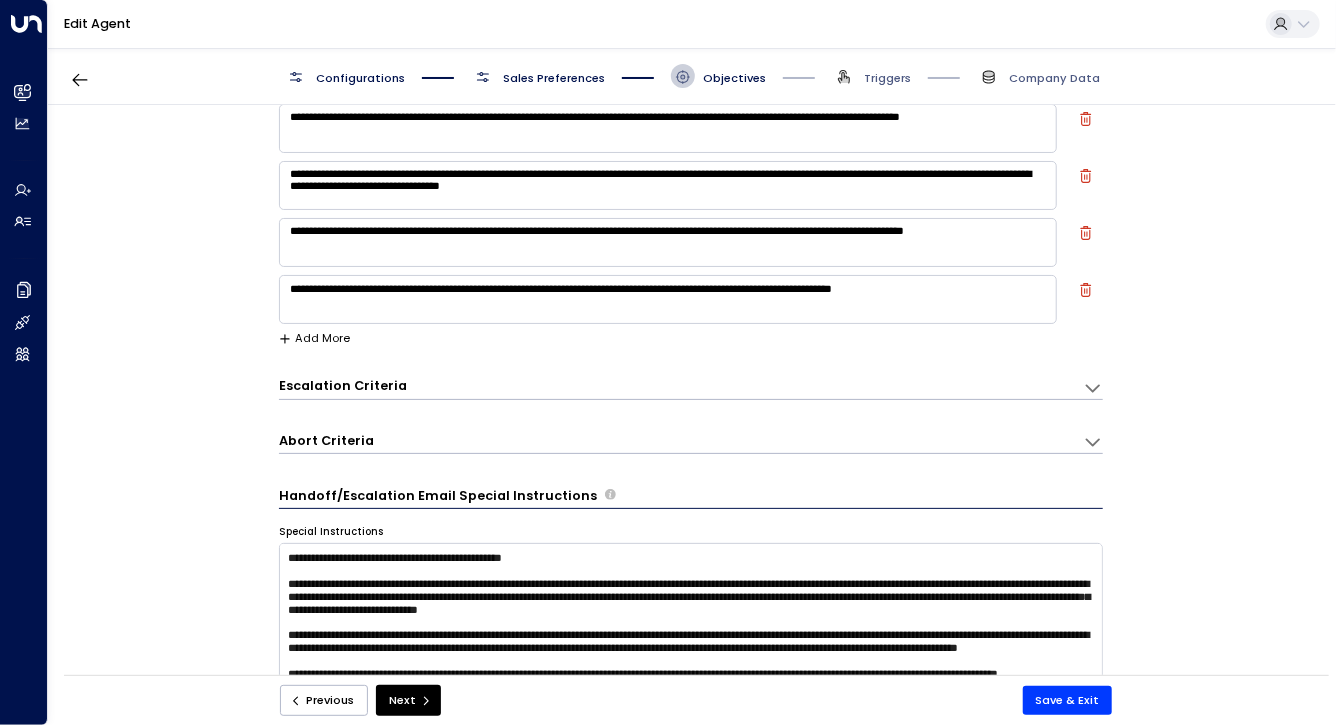 scroll, scrollTop: 305, scrollLeft: 0, axis: vertical 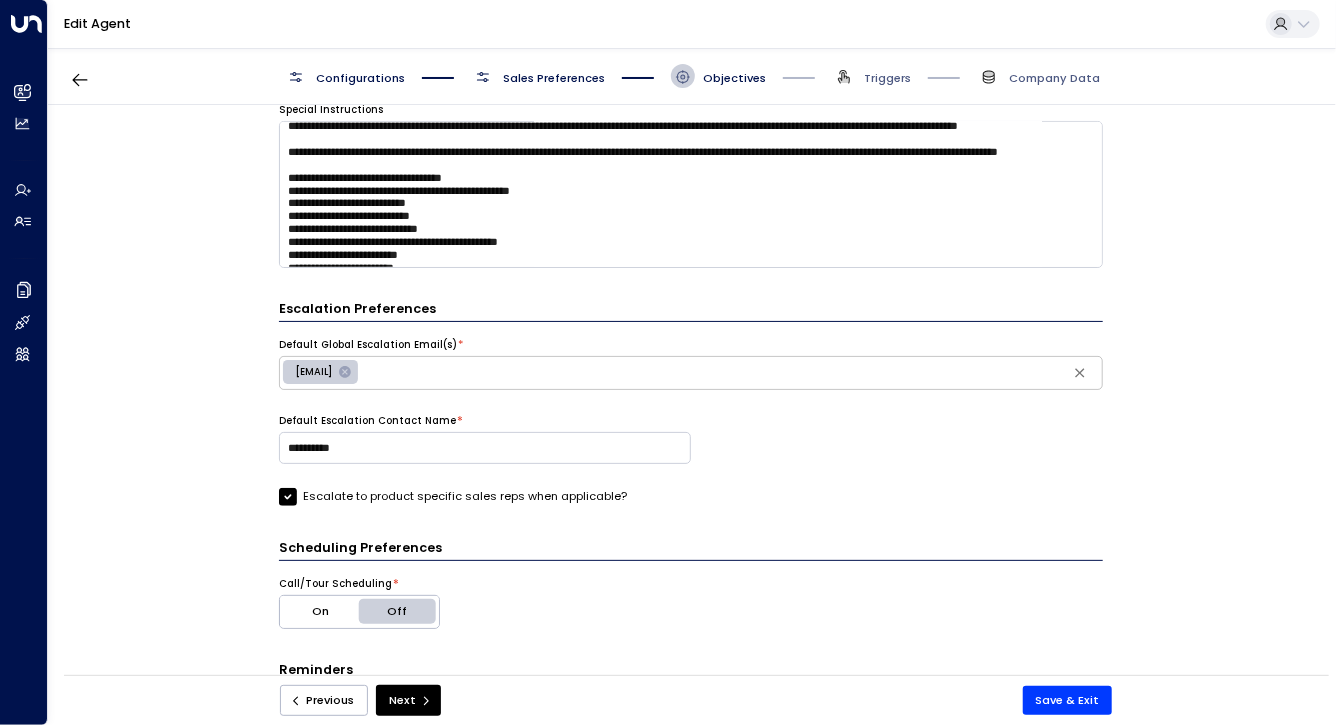 click on "**********" at bounding box center (691, 395) 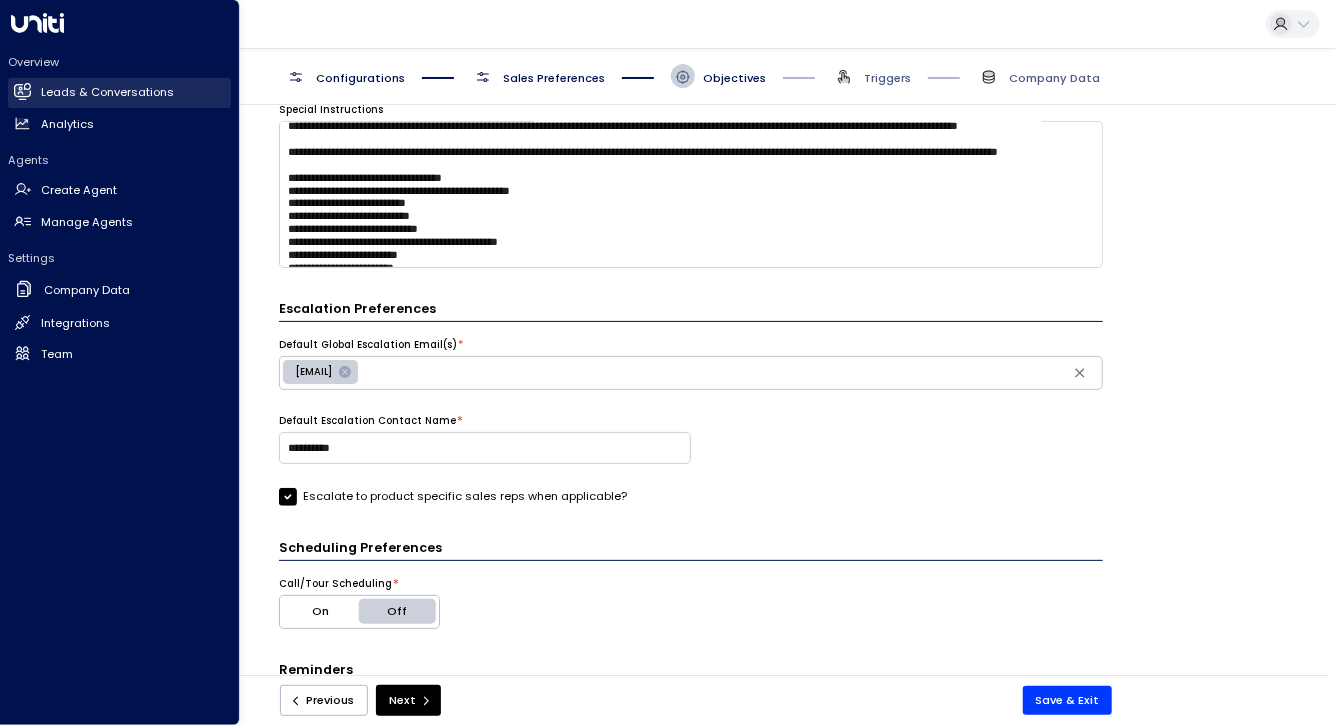 click on "Leads & Conversations" at bounding box center [107, 92] 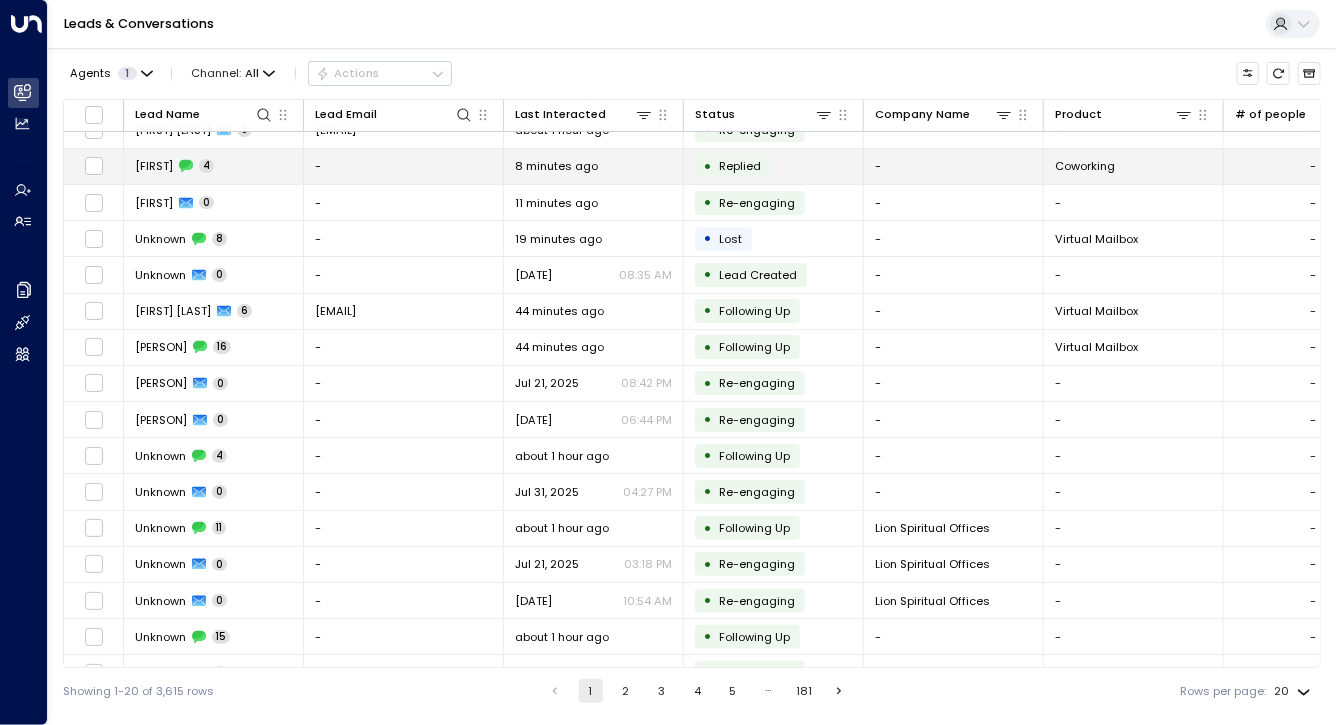 scroll, scrollTop: 0, scrollLeft: 0, axis: both 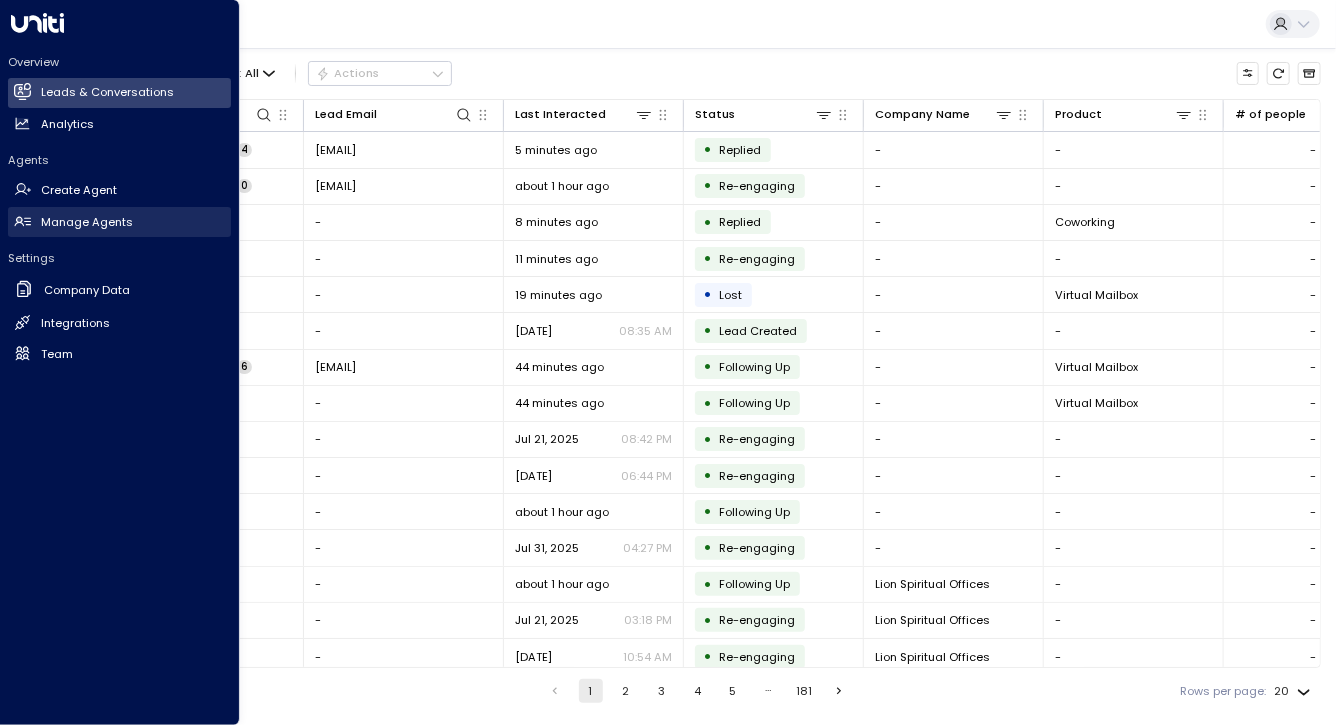 click 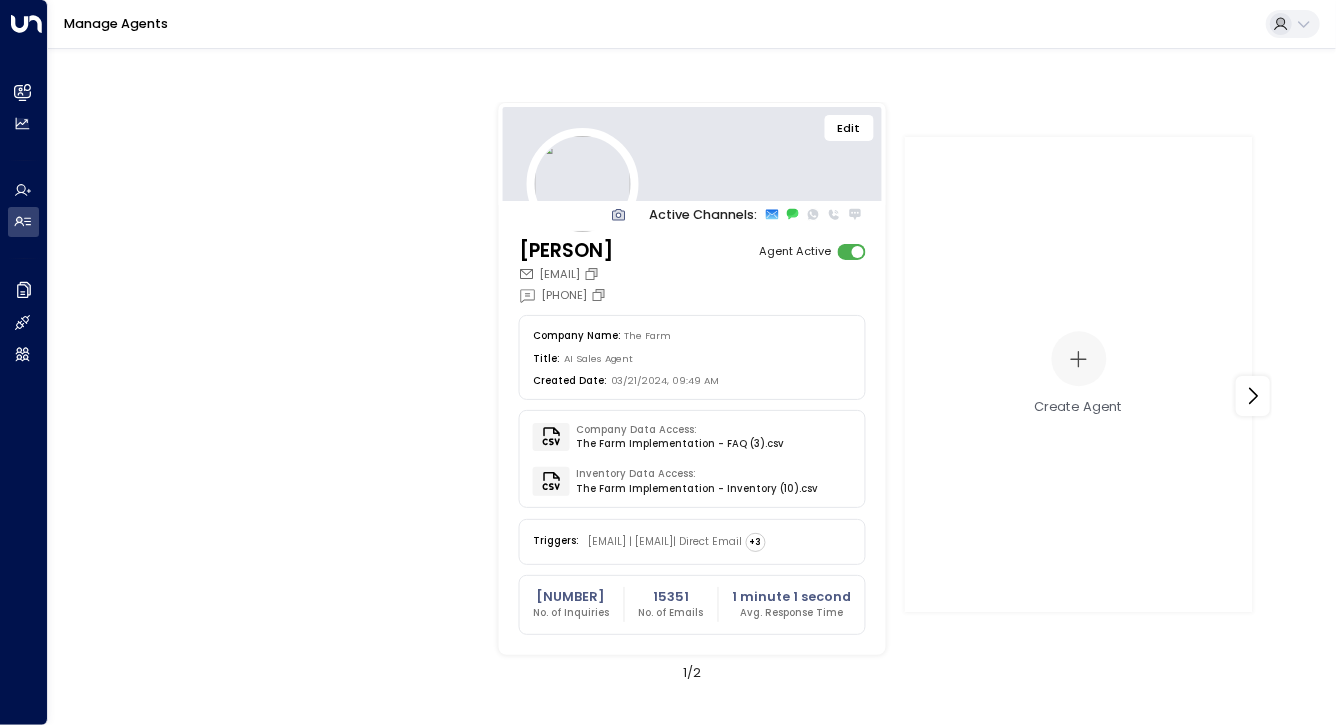 click on "Edit" at bounding box center (849, 128) 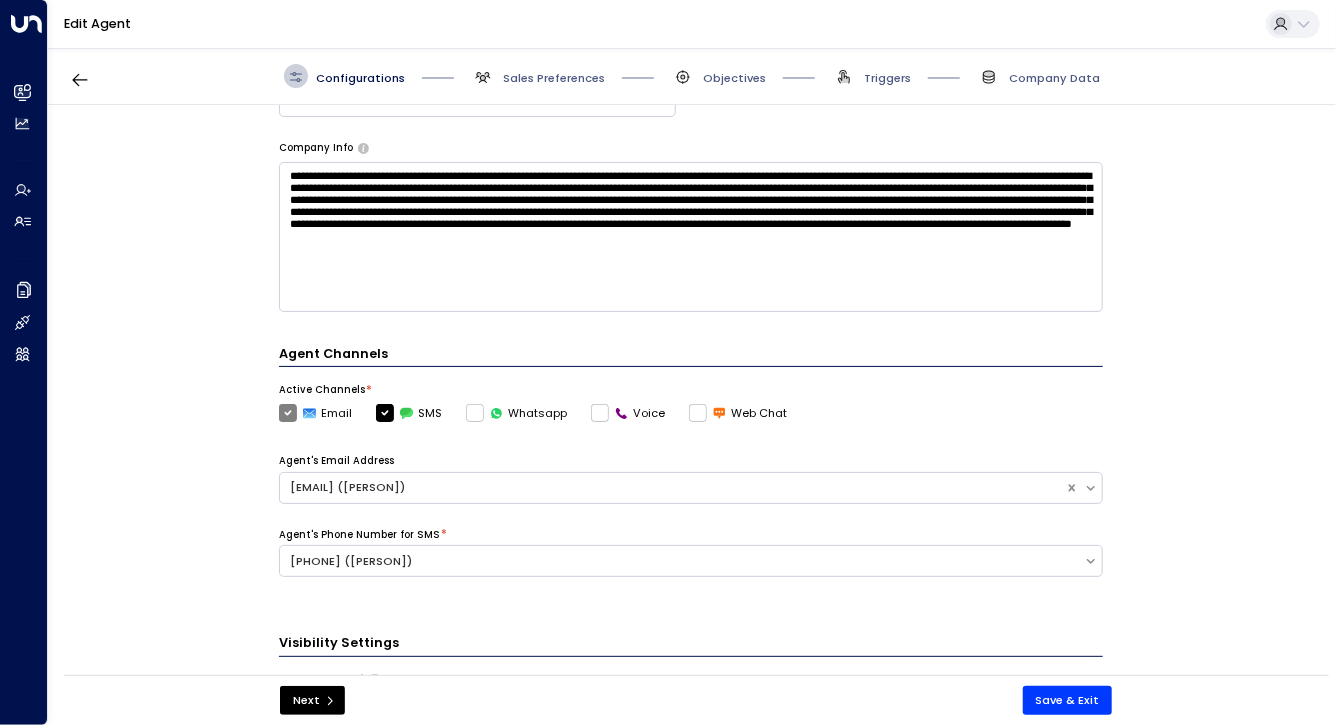 scroll, scrollTop: 0, scrollLeft: 0, axis: both 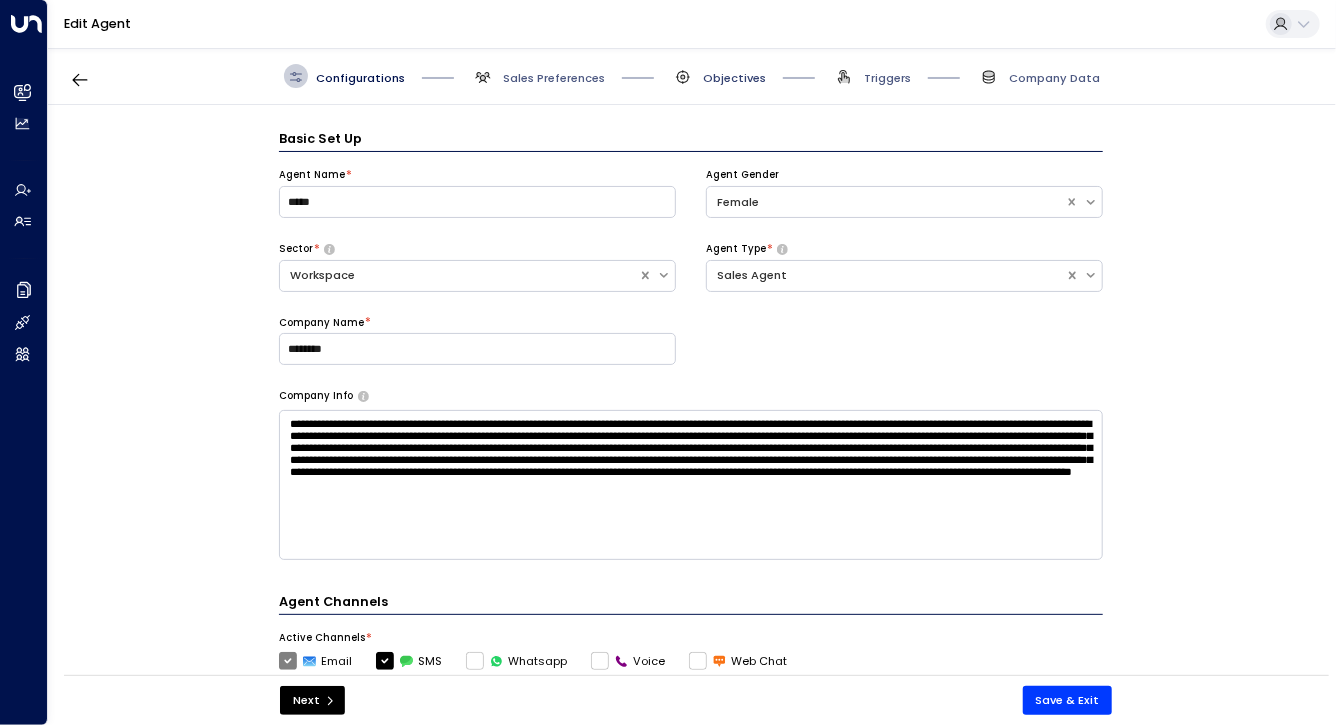 click on "Objectives" at bounding box center (734, 78) 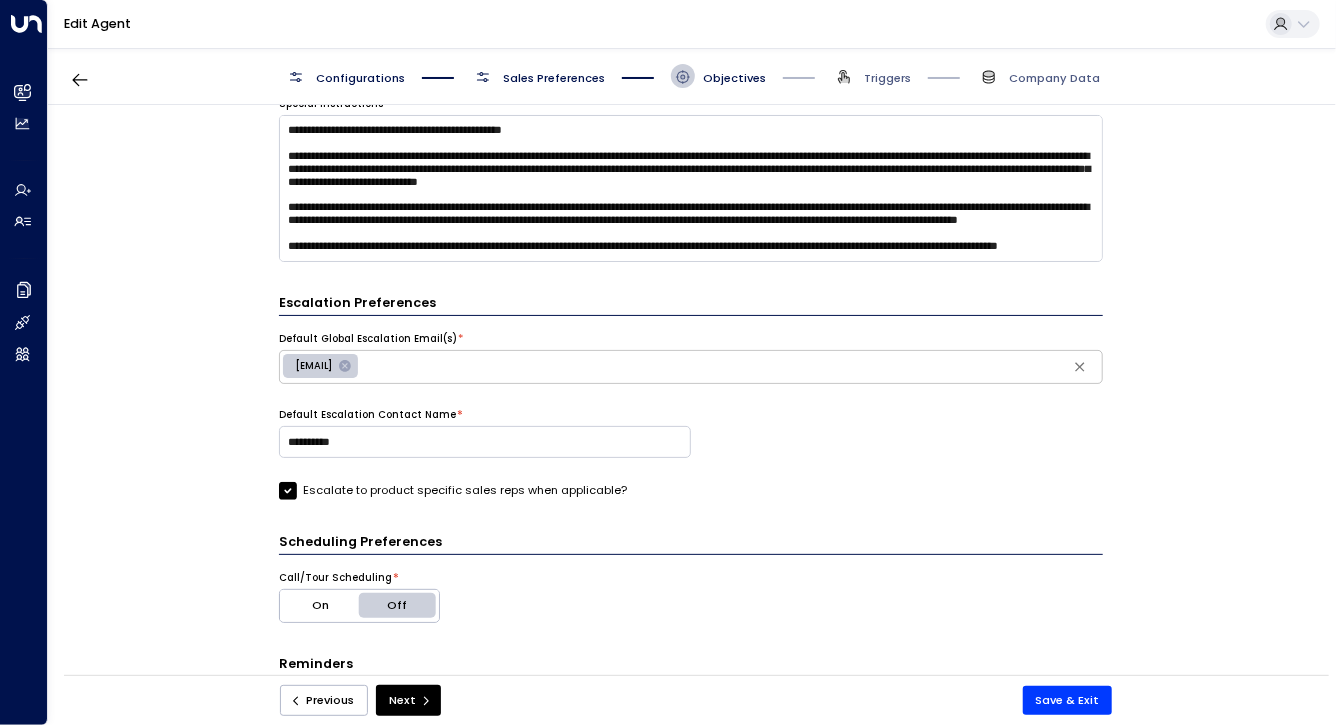 scroll, scrollTop: 560, scrollLeft: 0, axis: vertical 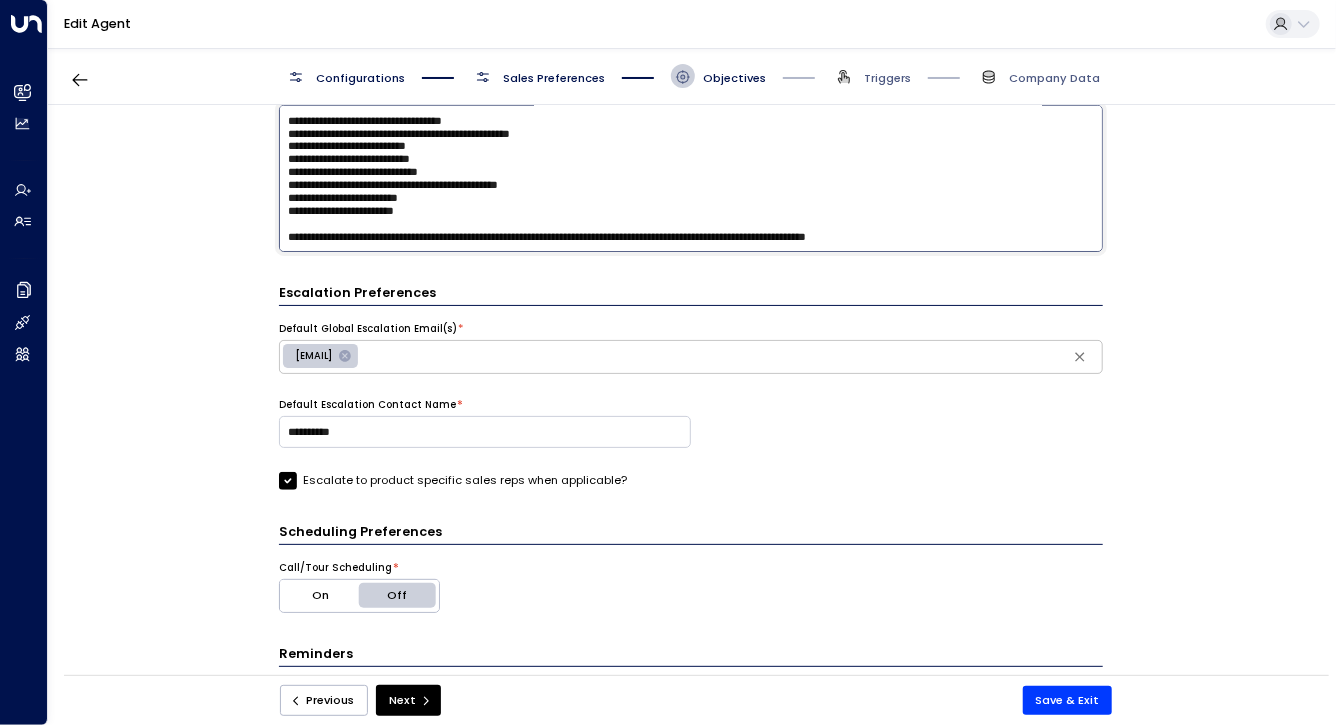 click at bounding box center (691, 178) 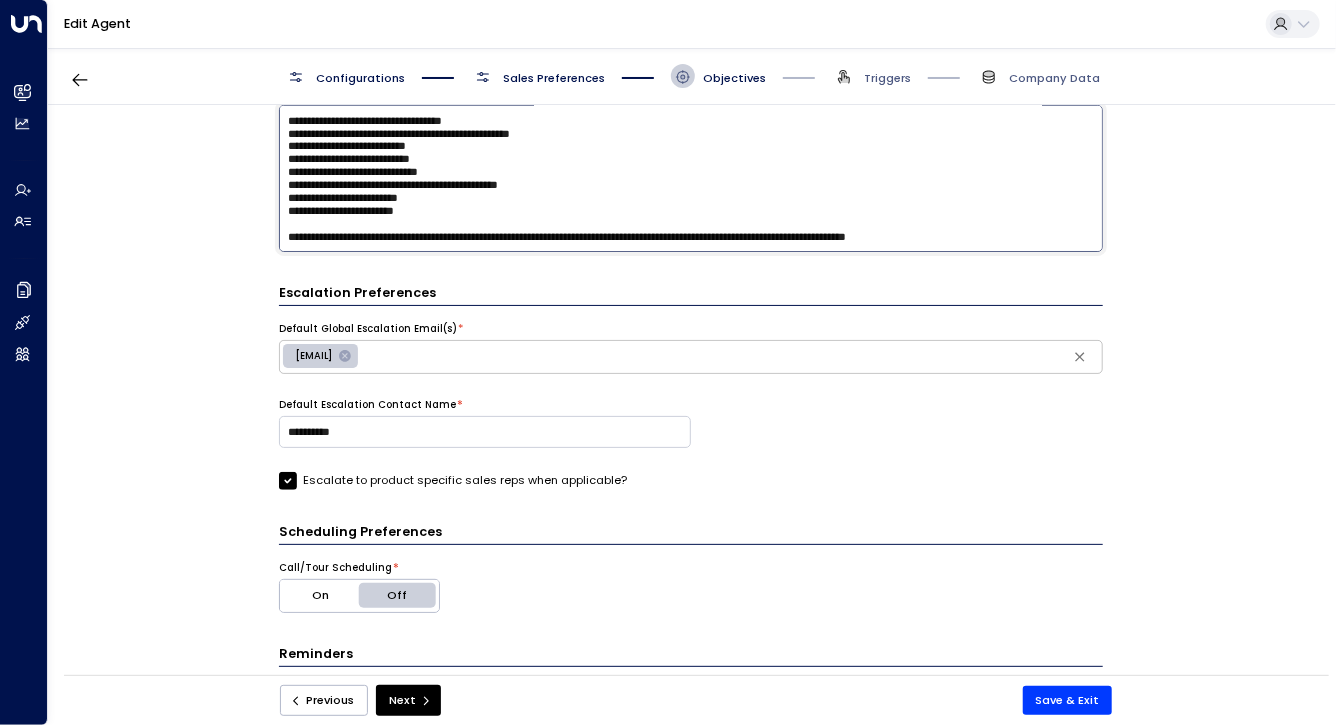 scroll, scrollTop: 186, scrollLeft: 0, axis: vertical 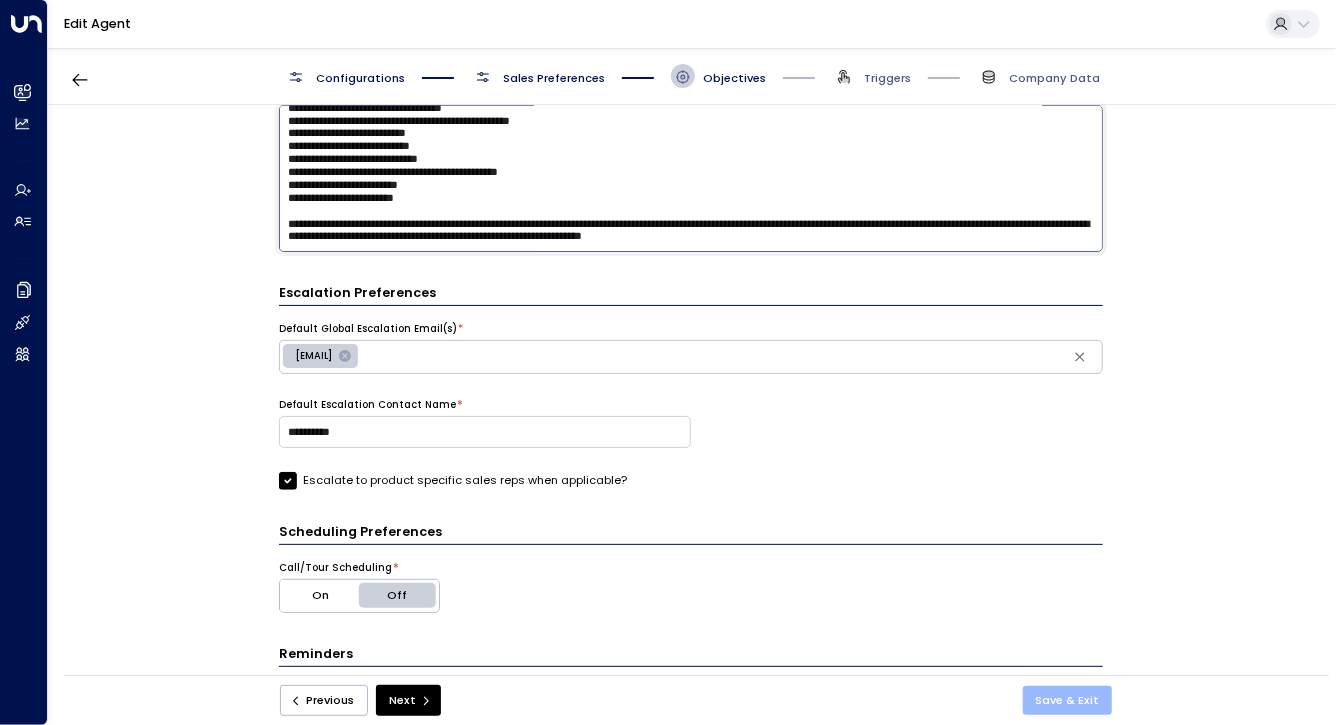 type on "**********" 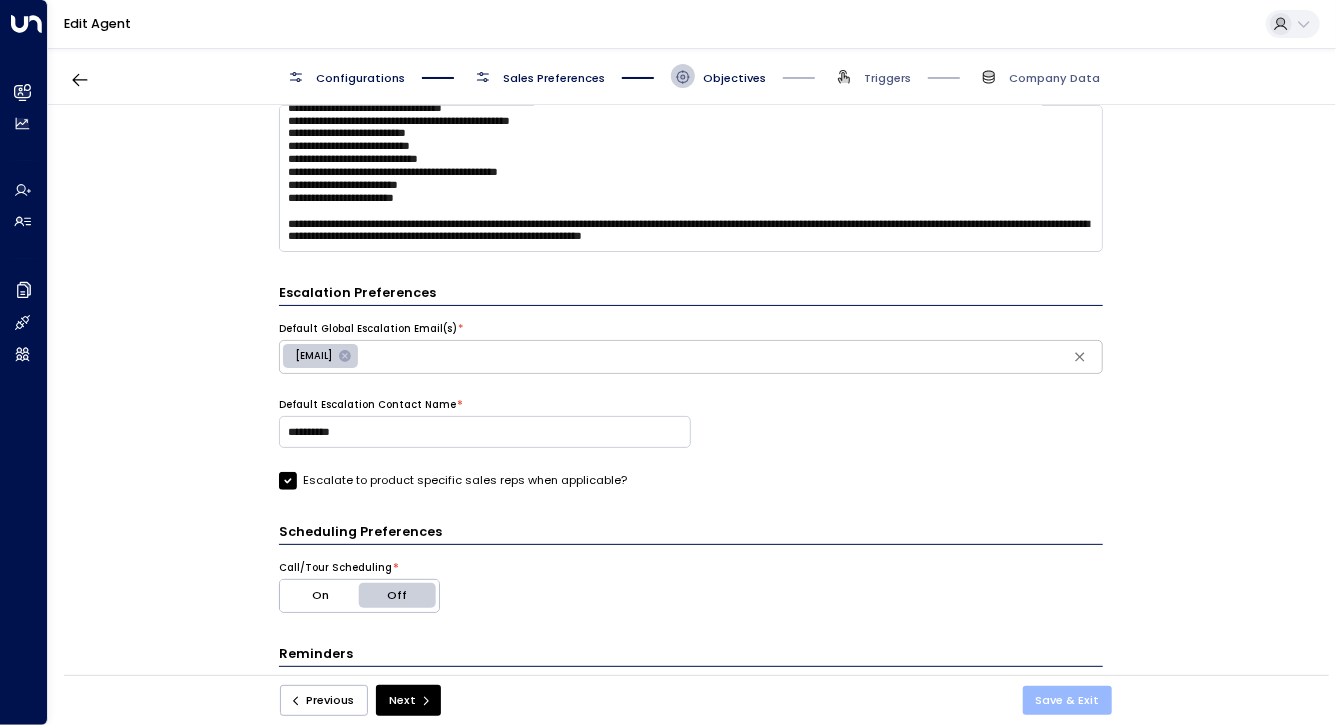 click on "Save & Exit" at bounding box center [1068, 700] 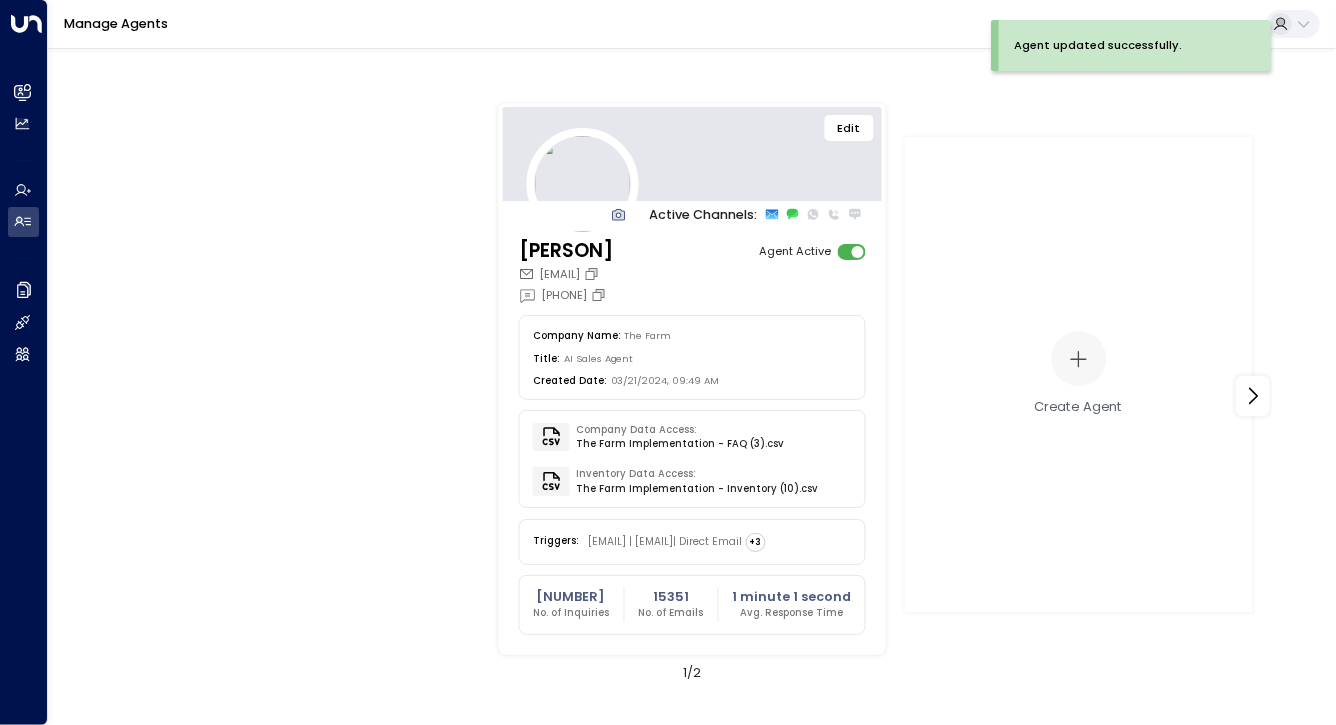 click on "Edit" at bounding box center (849, 128) 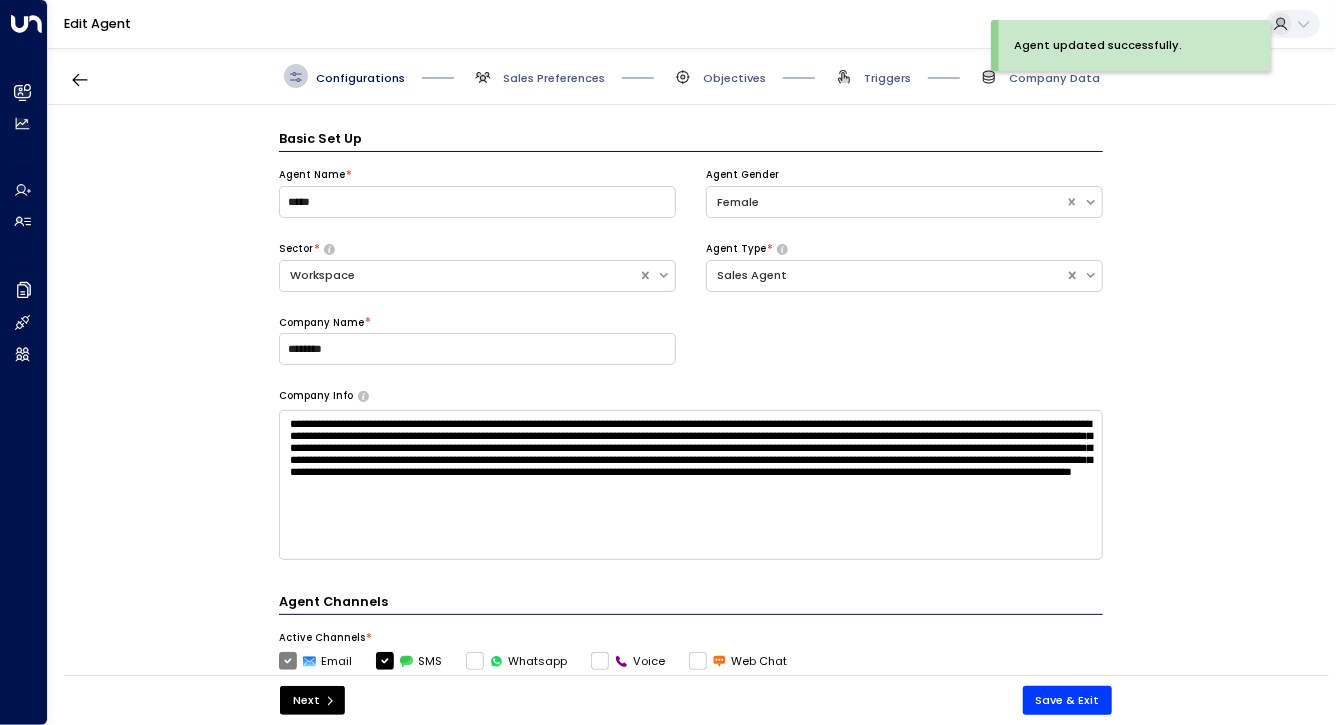 scroll, scrollTop: 24, scrollLeft: 0, axis: vertical 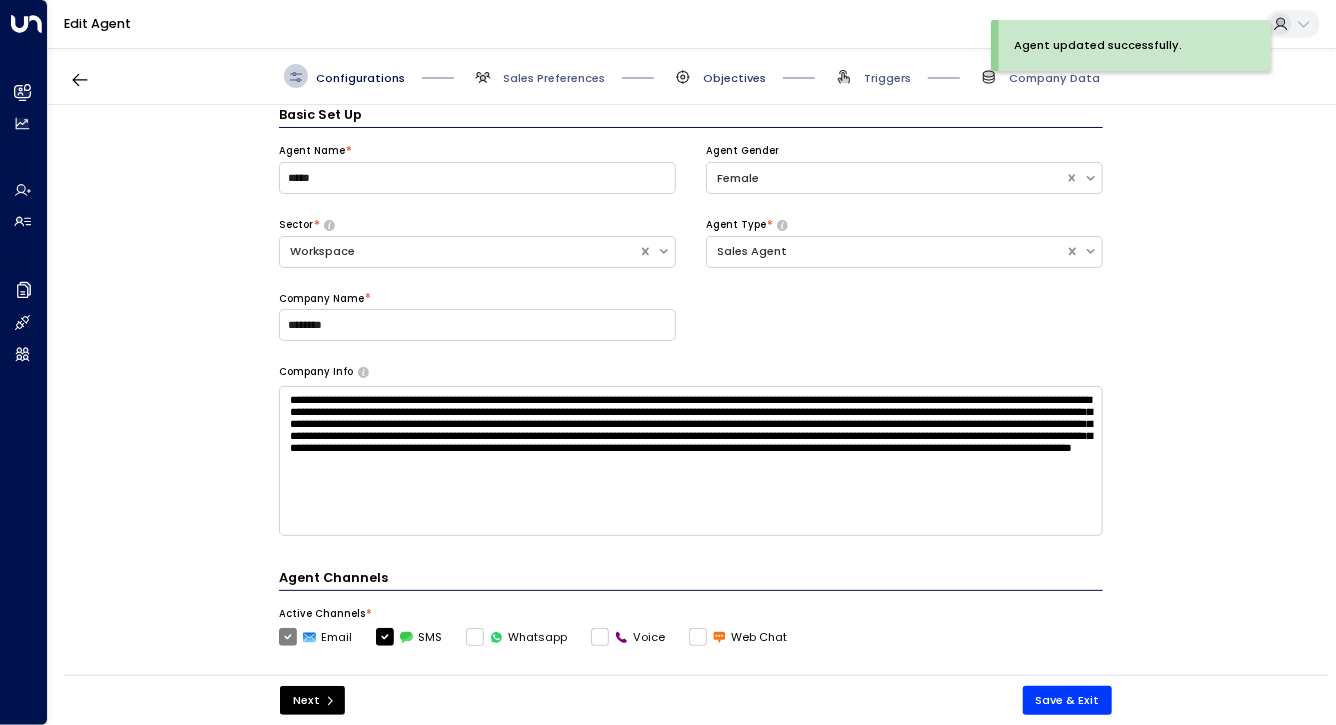 click on "Objectives" at bounding box center (734, 78) 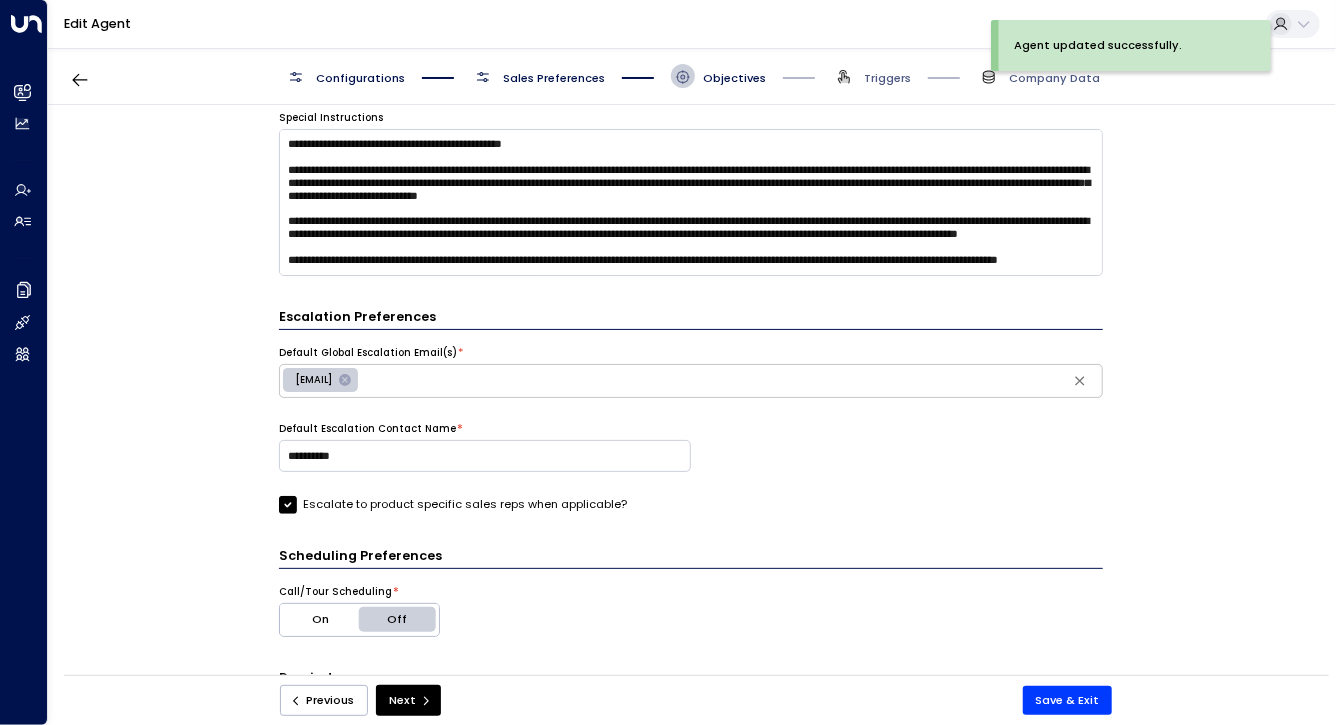 scroll, scrollTop: 578, scrollLeft: 0, axis: vertical 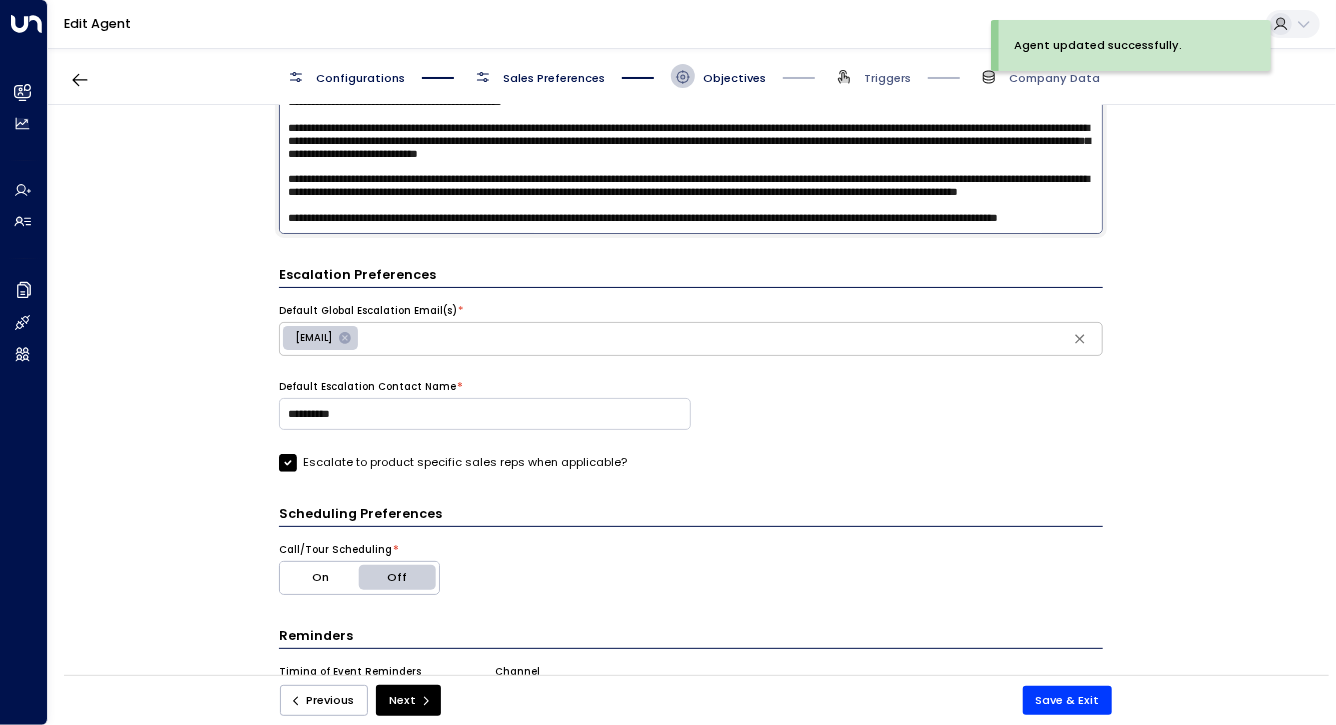 click at bounding box center (691, 160) 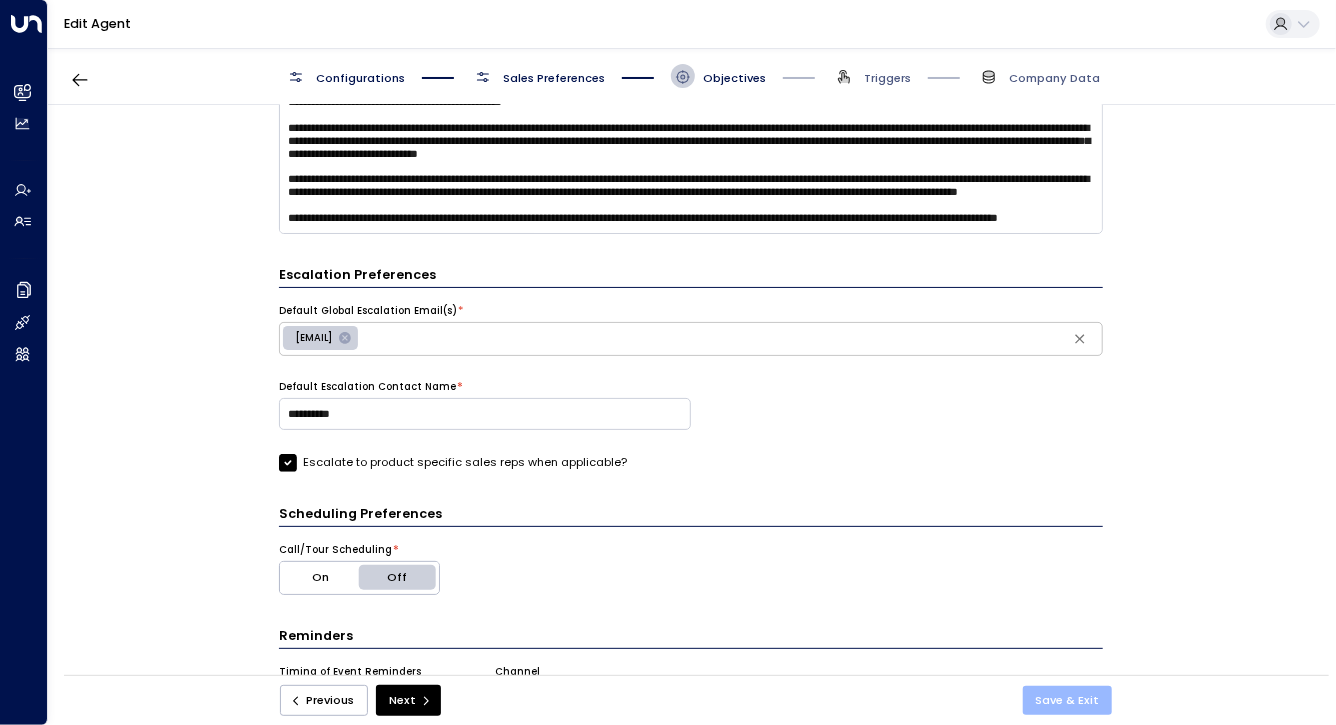 click on "Save & Exit" at bounding box center (1068, 700) 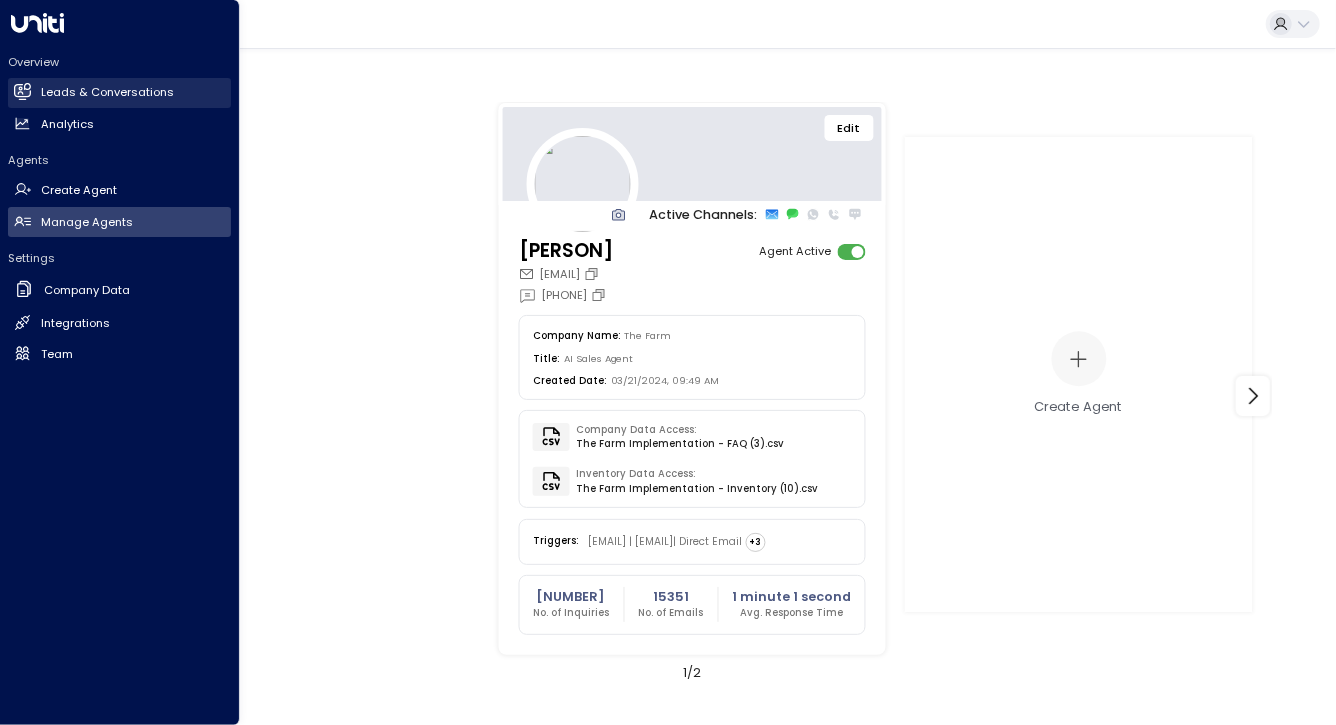 click on "Leads & Conversations Leads & Conversations" at bounding box center (119, 93) 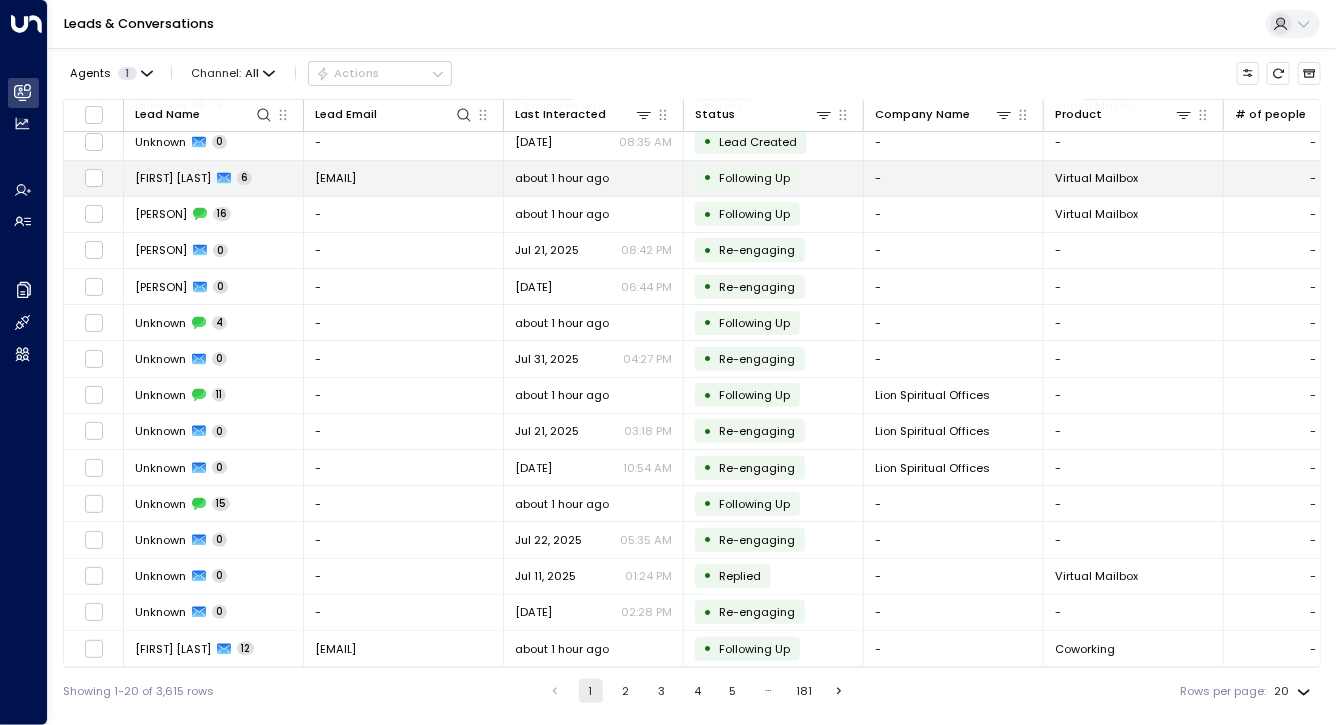 scroll, scrollTop: 0, scrollLeft: 0, axis: both 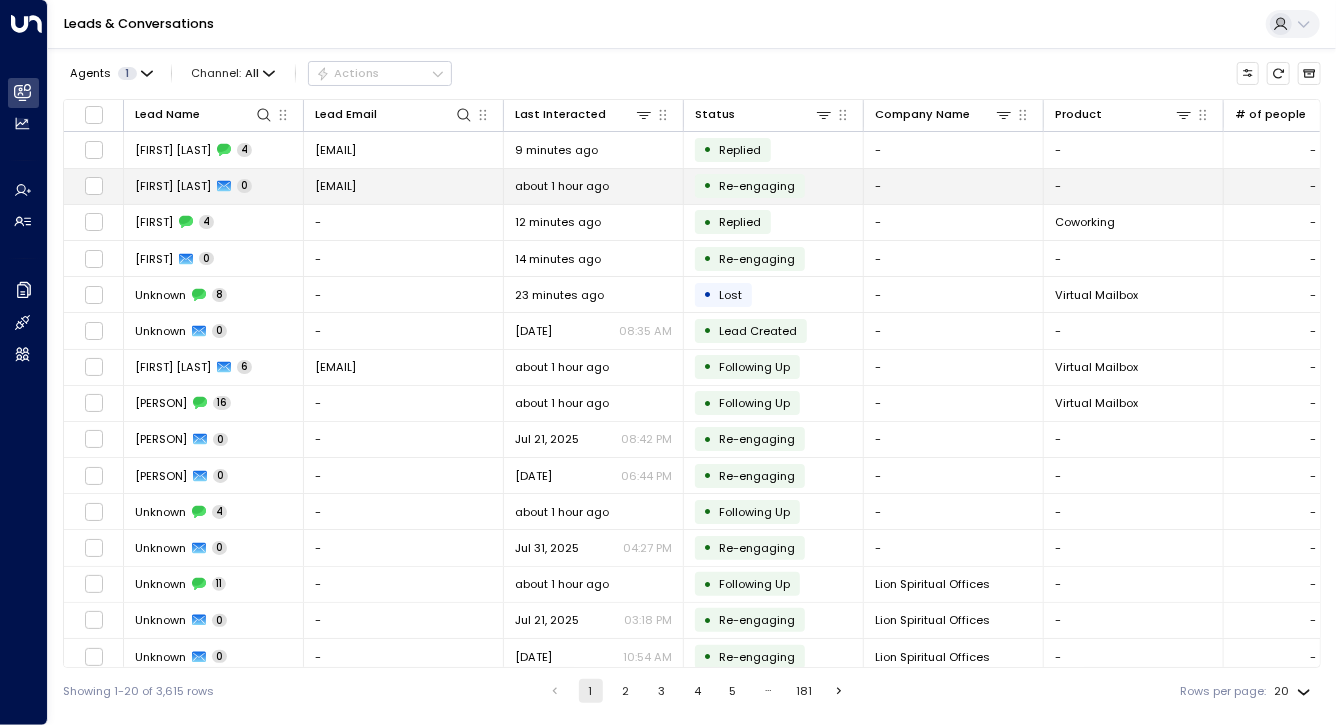 click on "[FIRST] [LAST] 0" at bounding box center [193, 186] 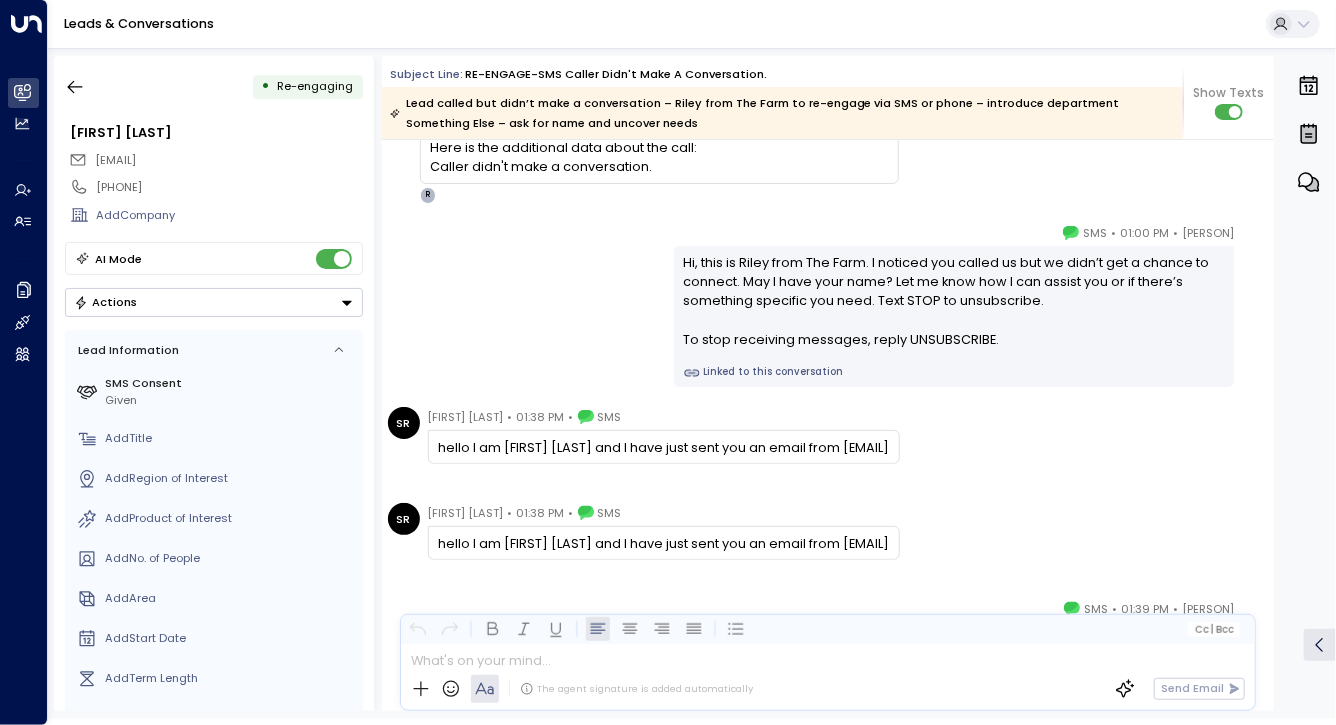 scroll, scrollTop: 402, scrollLeft: 0, axis: vertical 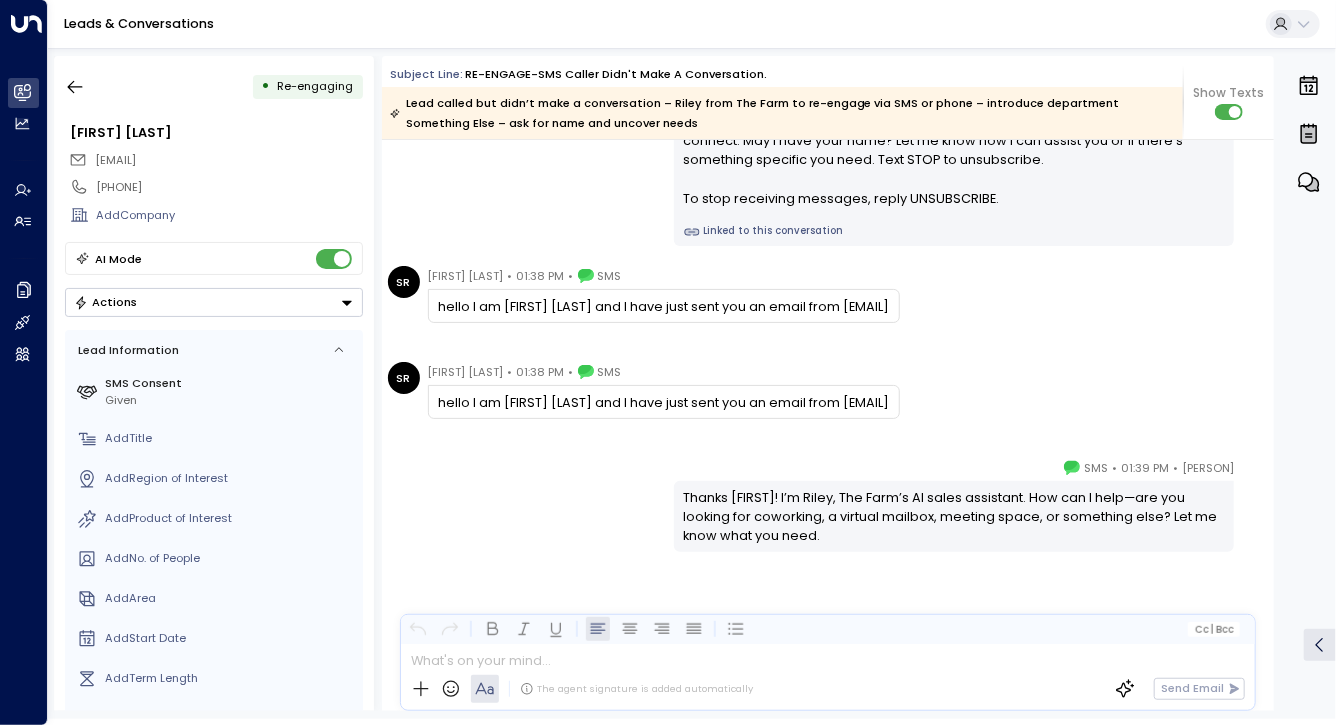 click on "Re-engaging" at bounding box center (315, 86) 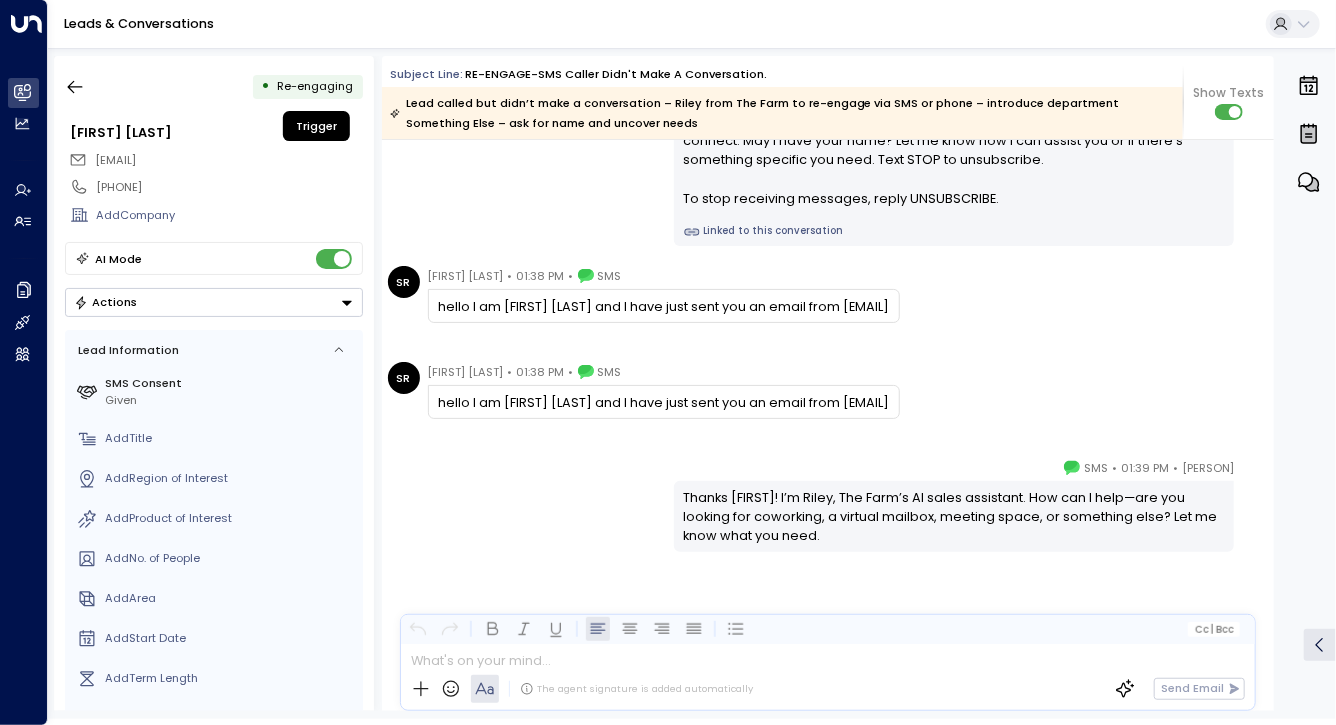 click on "Re-engaging" at bounding box center (315, 86) 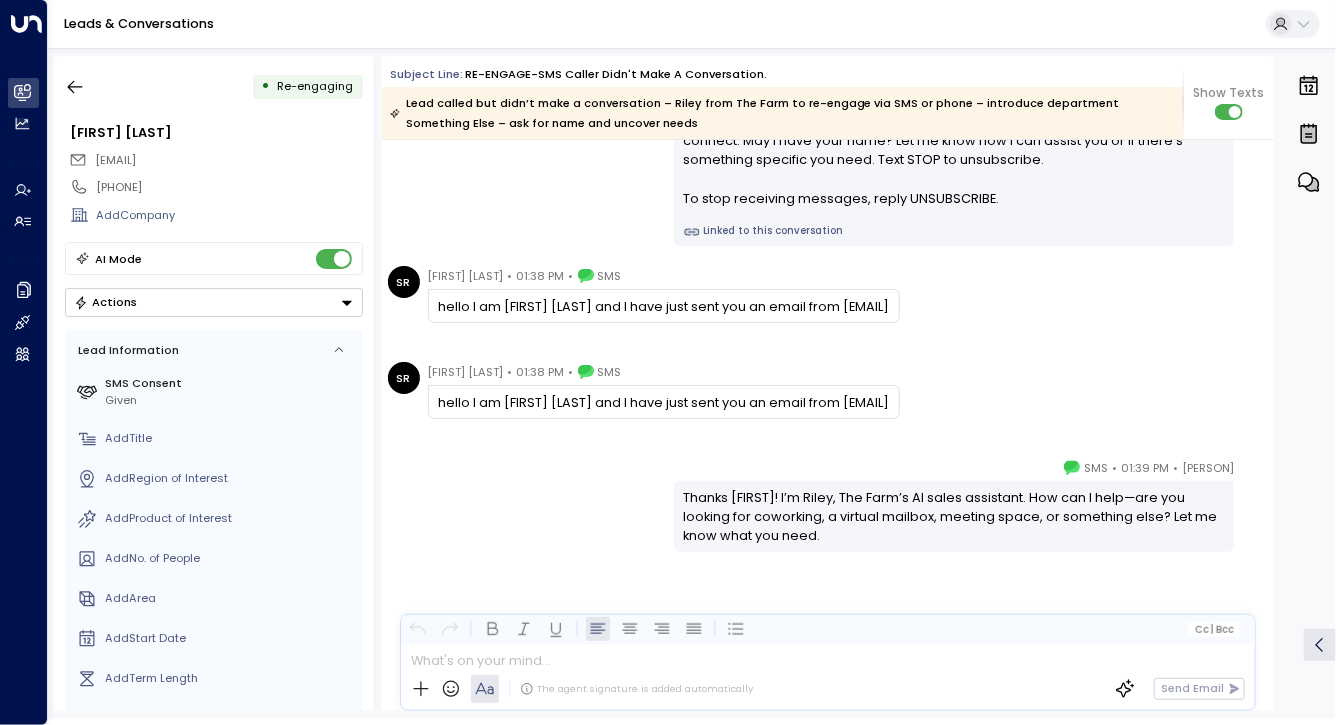 click on "Actions" at bounding box center [214, 302] 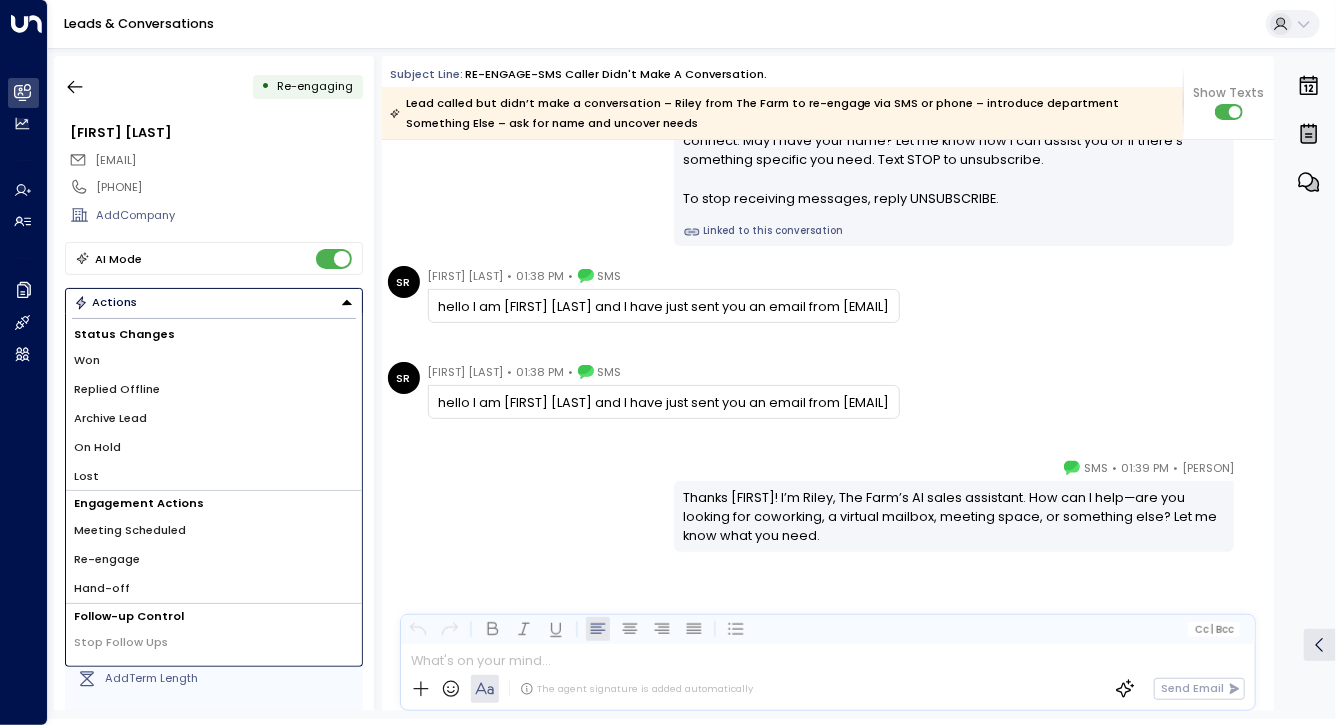 click on "[PERSON] • [TIME] • SMS Hi, this is Riley from The Farm. I noticed you called us but we didn’t get a chance to connect. May I have your name? Let me know how I can assist you or if there’s something specific you need. Text STOP to unsubscribe.
To stop receiving messages, reply UNSUBSCRIBE. Linked to this conversation" at bounding box center [828, 164] 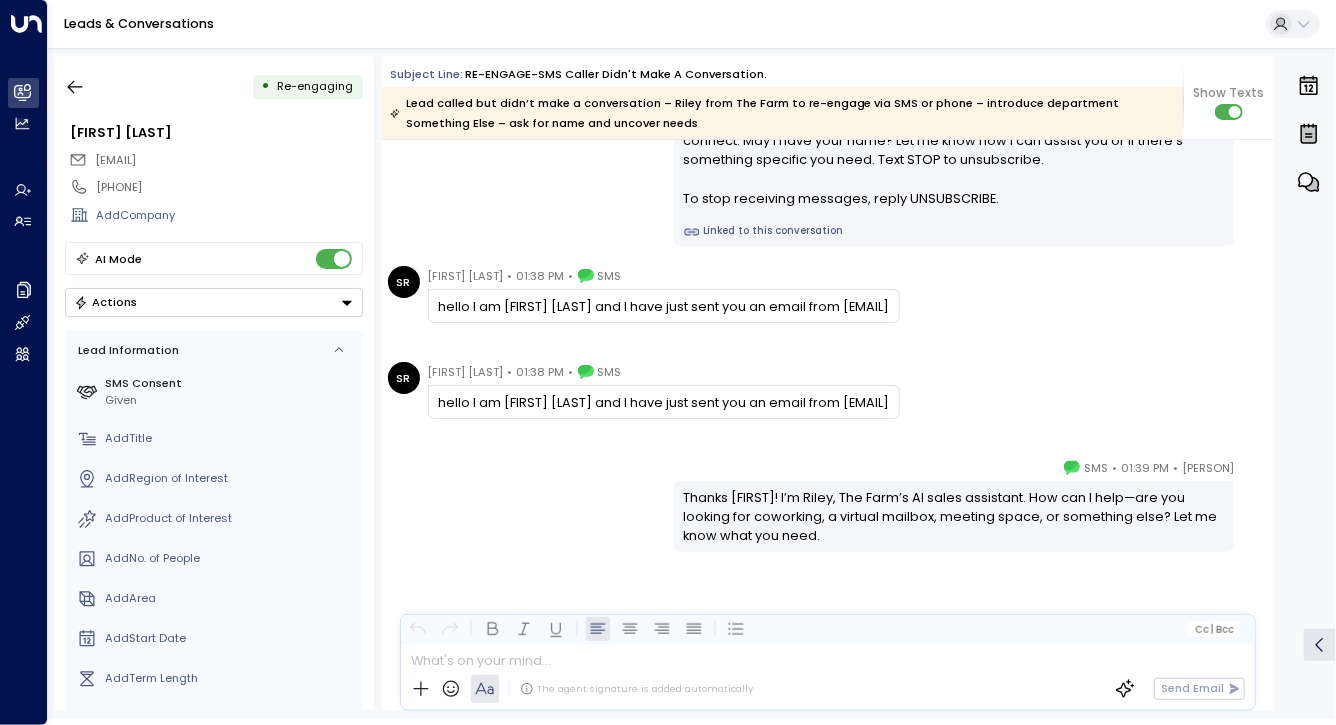 scroll, scrollTop: 0, scrollLeft: 0, axis: both 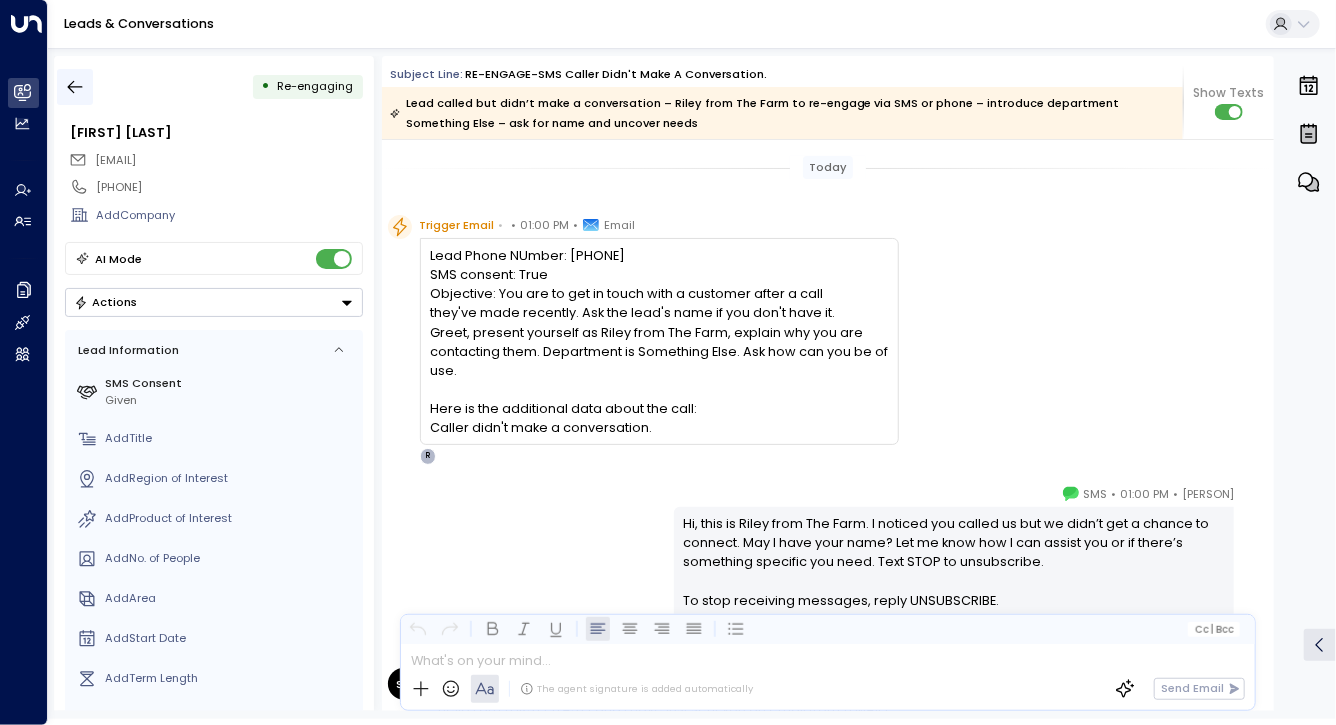 click 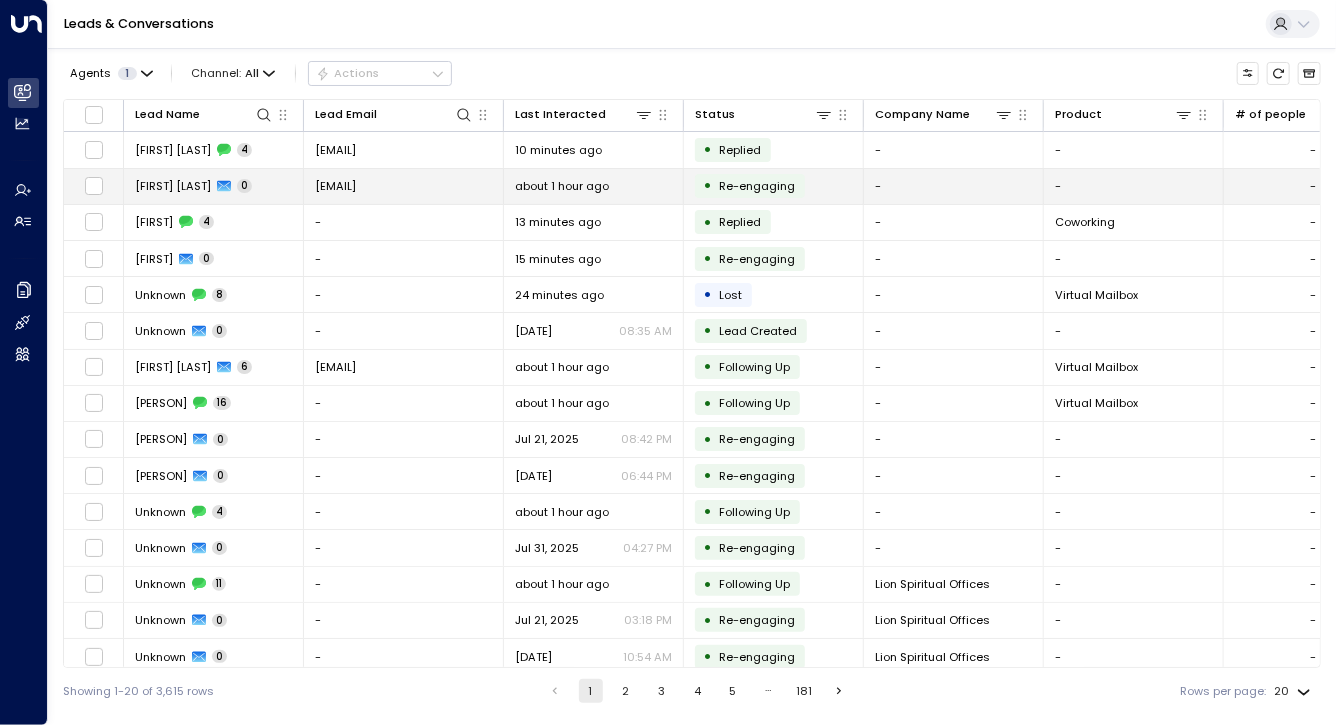 click on "[FIRST] [LAST]" at bounding box center (173, 186) 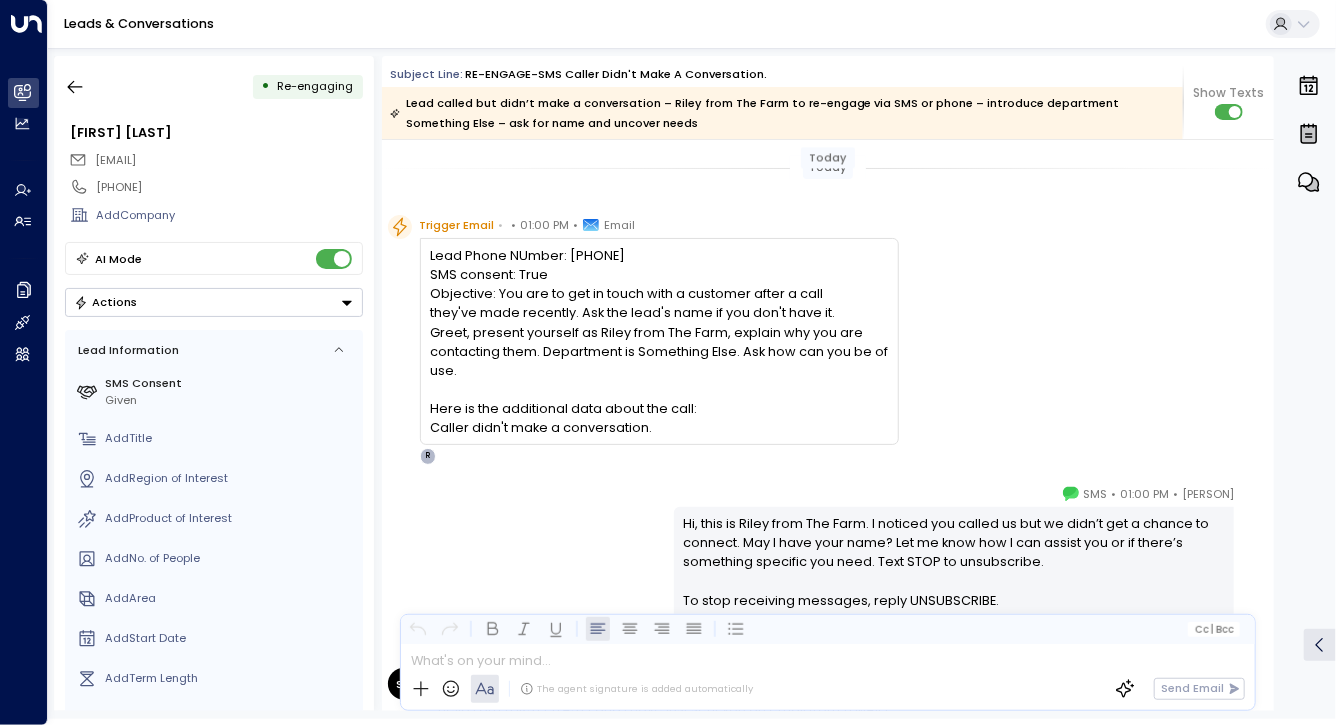 scroll, scrollTop: 402, scrollLeft: 0, axis: vertical 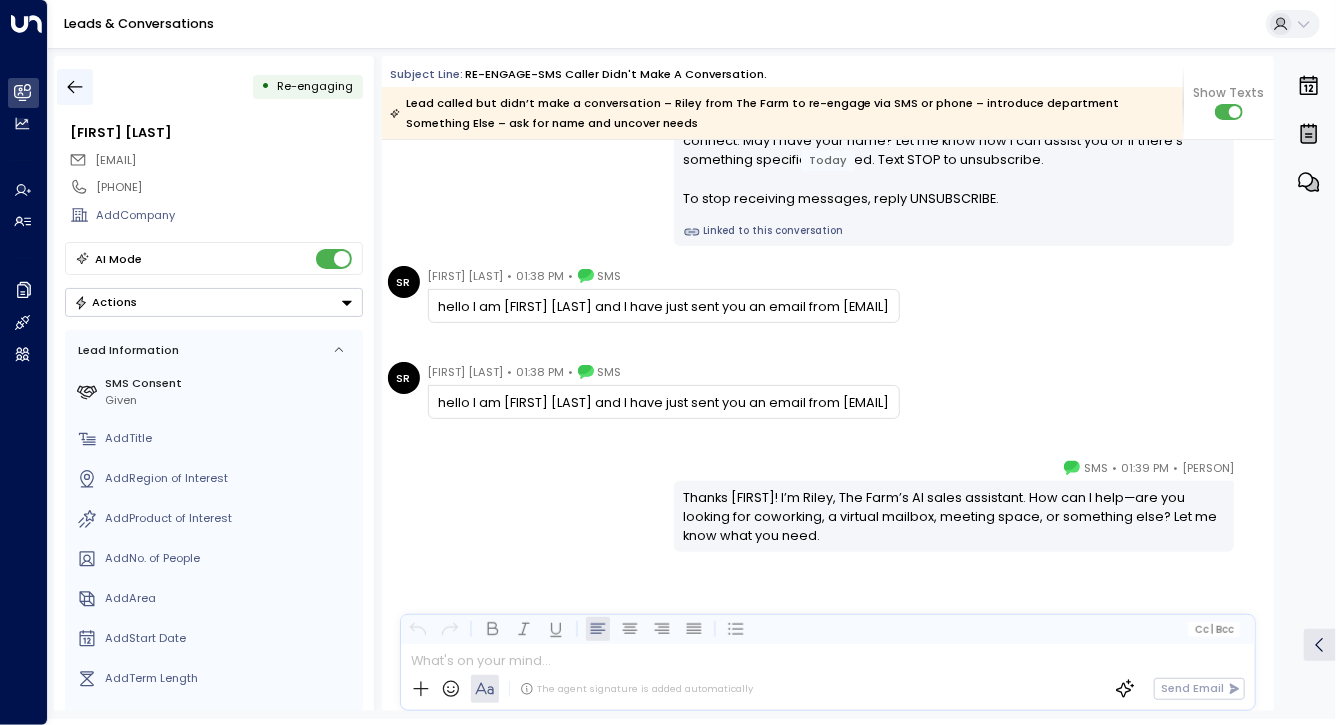 click 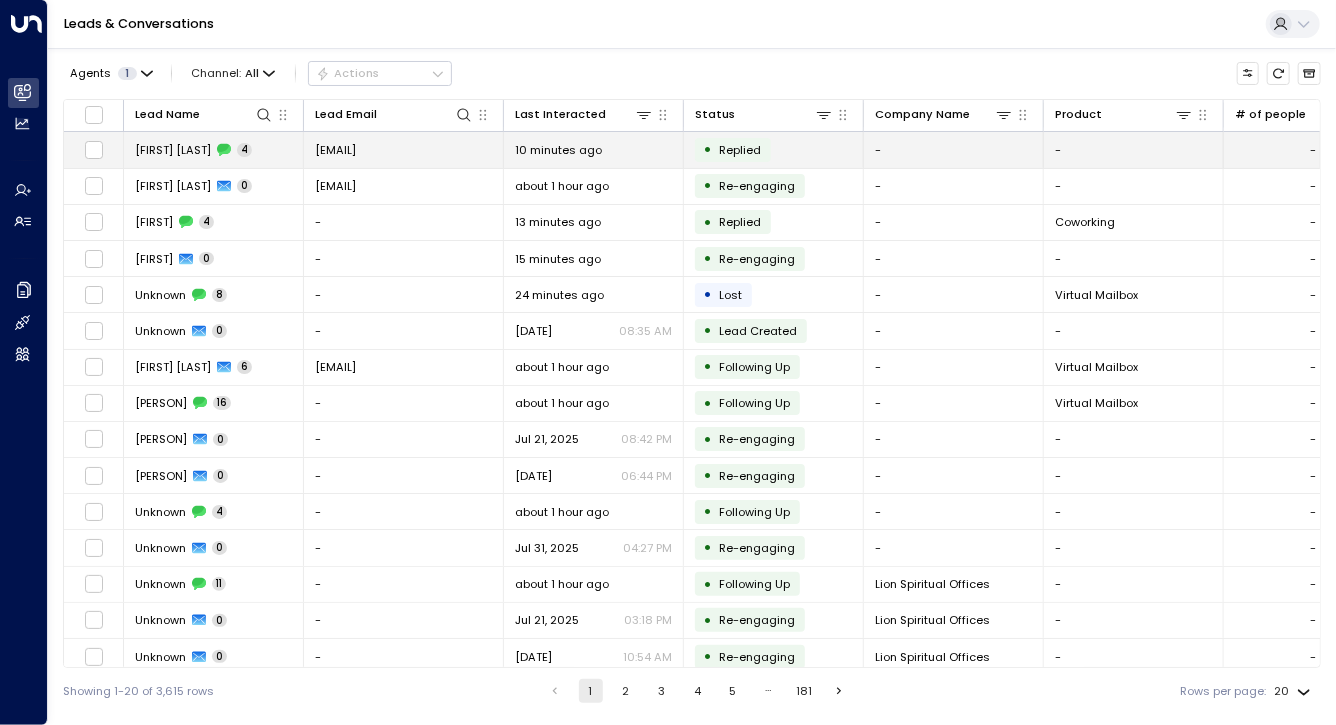 click on "[FIRST] [LAST] 4" at bounding box center (193, 150) 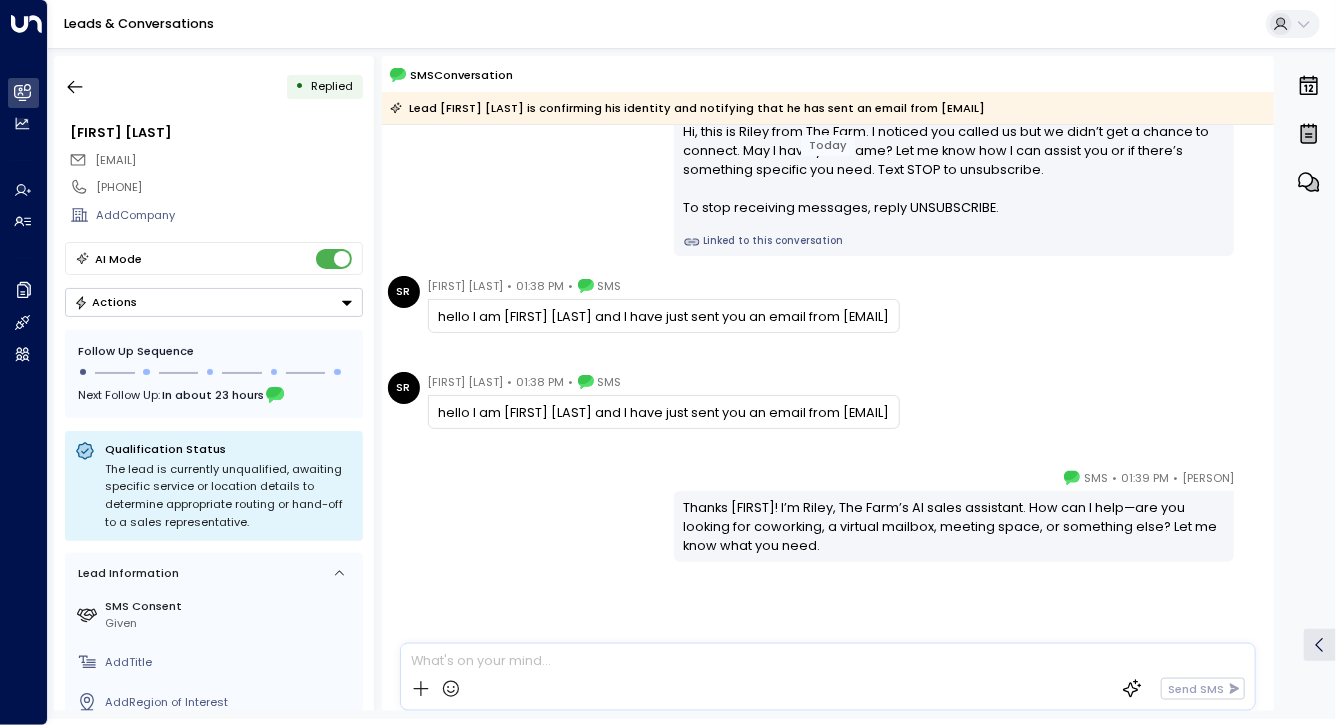 scroll, scrollTop: 118, scrollLeft: 0, axis: vertical 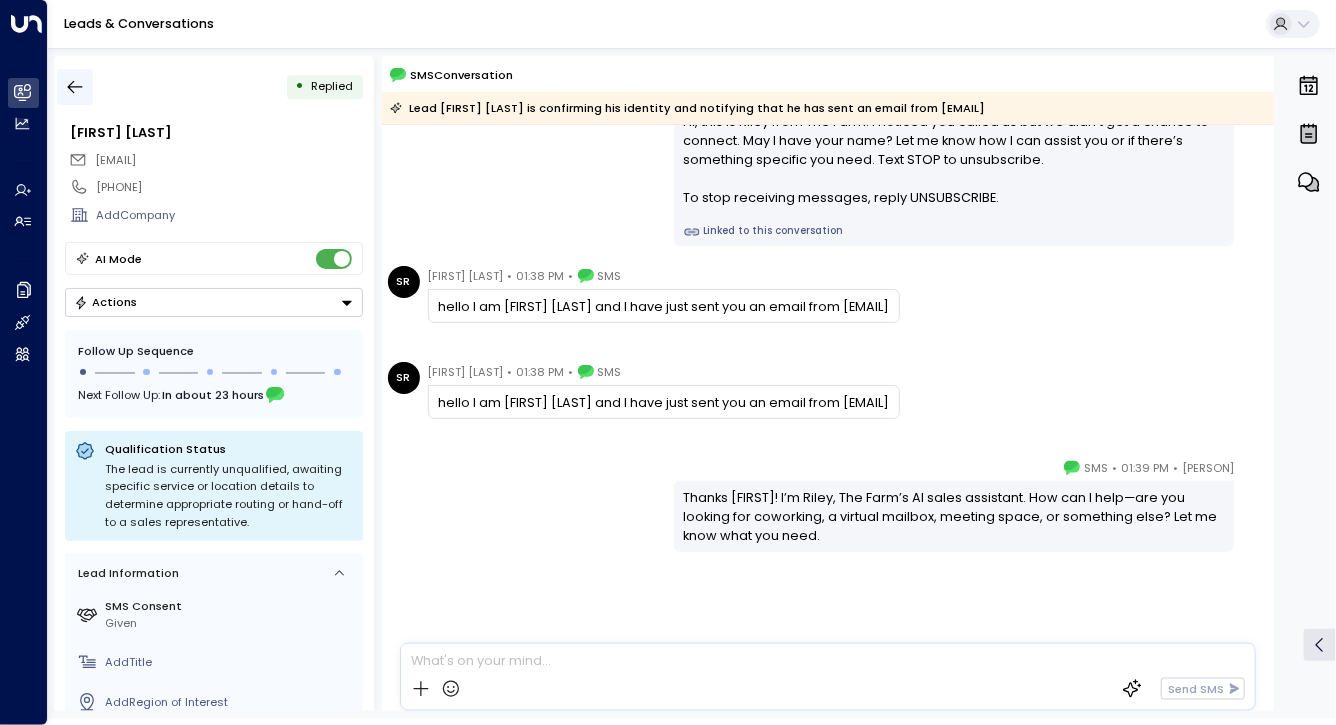 click at bounding box center (75, 87) 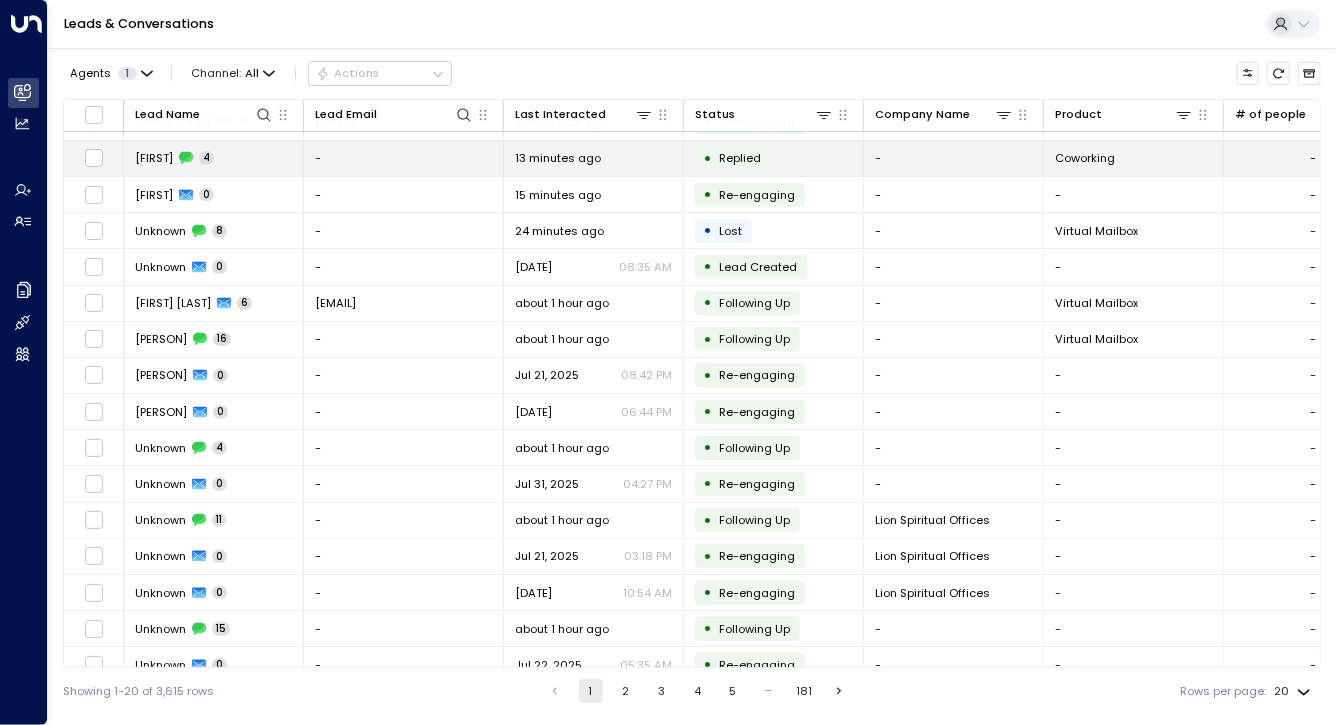 scroll, scrollTop: 67, scrollLeft: 0, axis: vertical 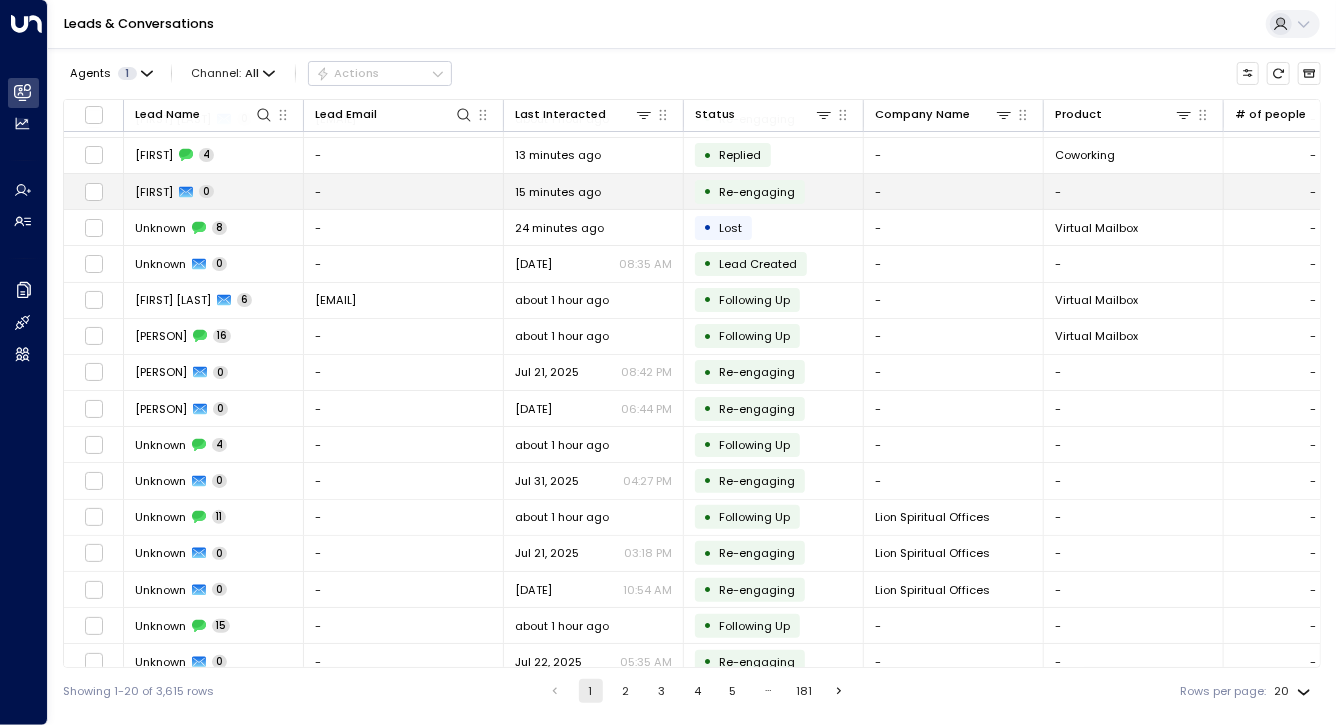 click on "[FIRST] 0" at bounding box center (214, 191) 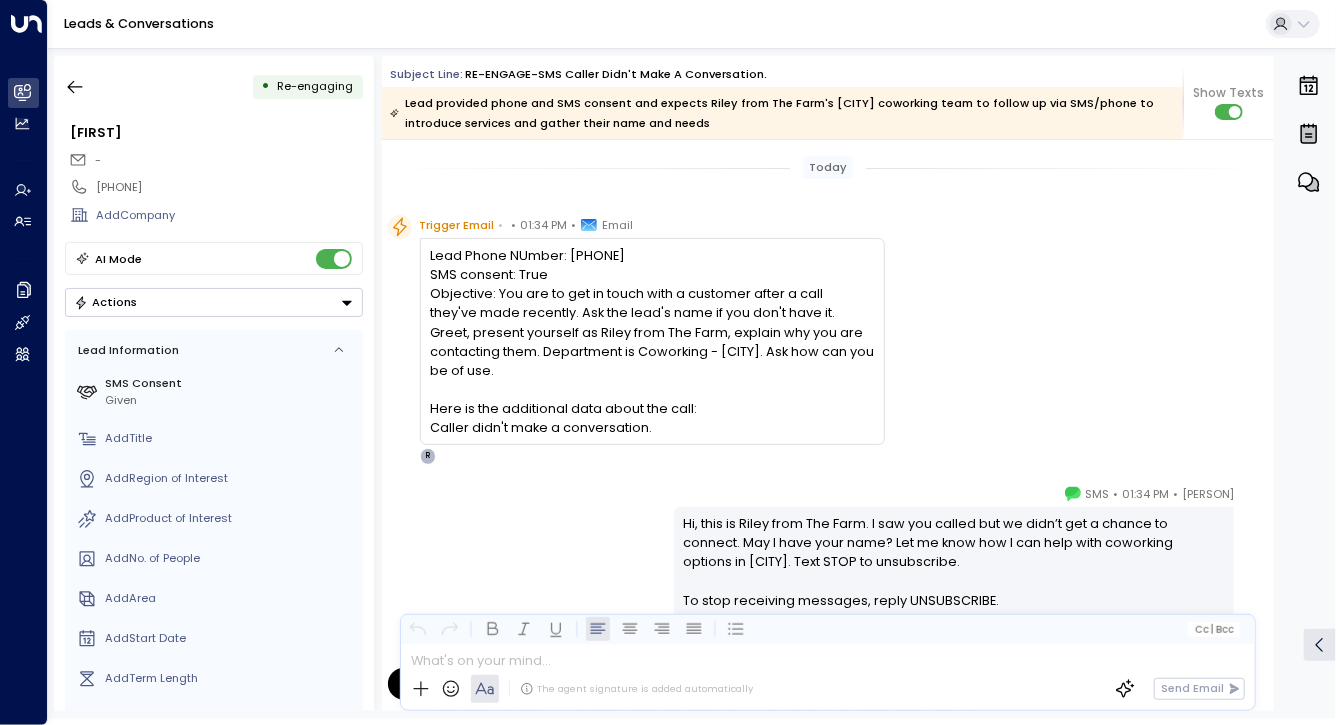 scroll, scrollTop: 364, scrollLeft: 0, axis: vertical 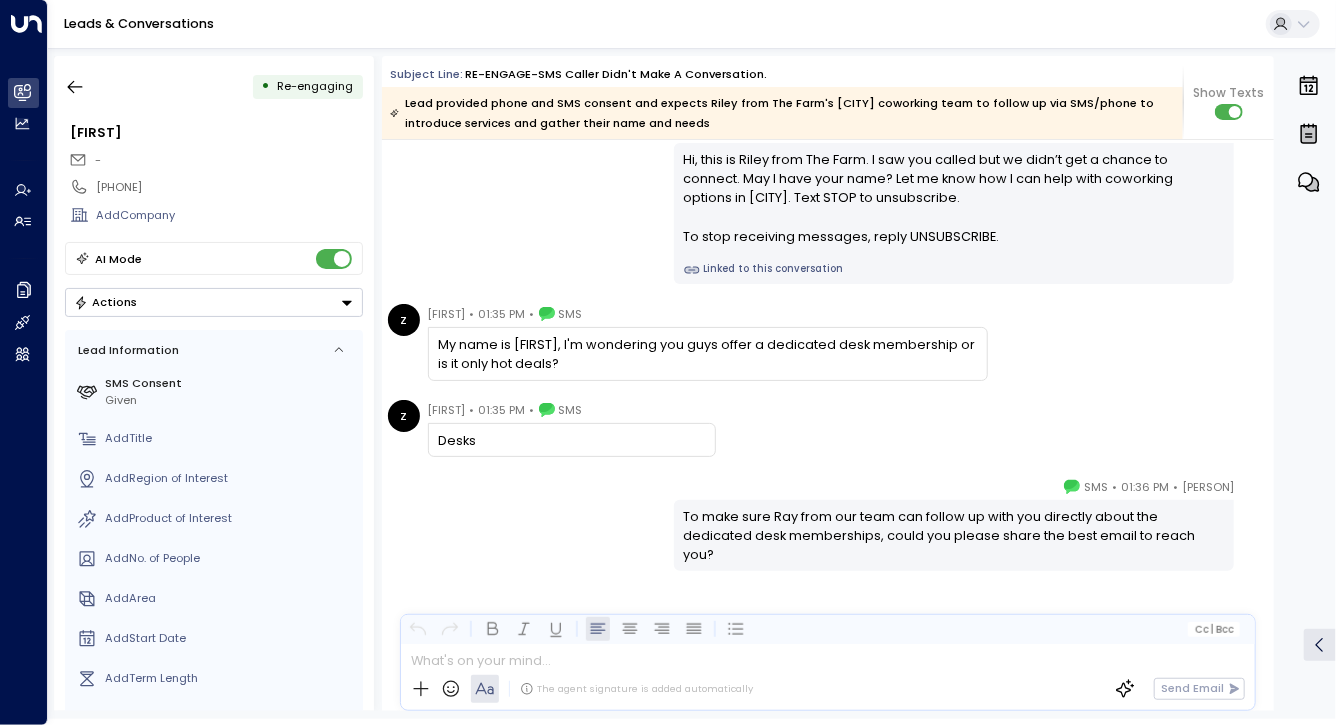 click on "[FIRST] [PERSON] • [TIME] • SMS Desks" at bounding box center [831, 428] 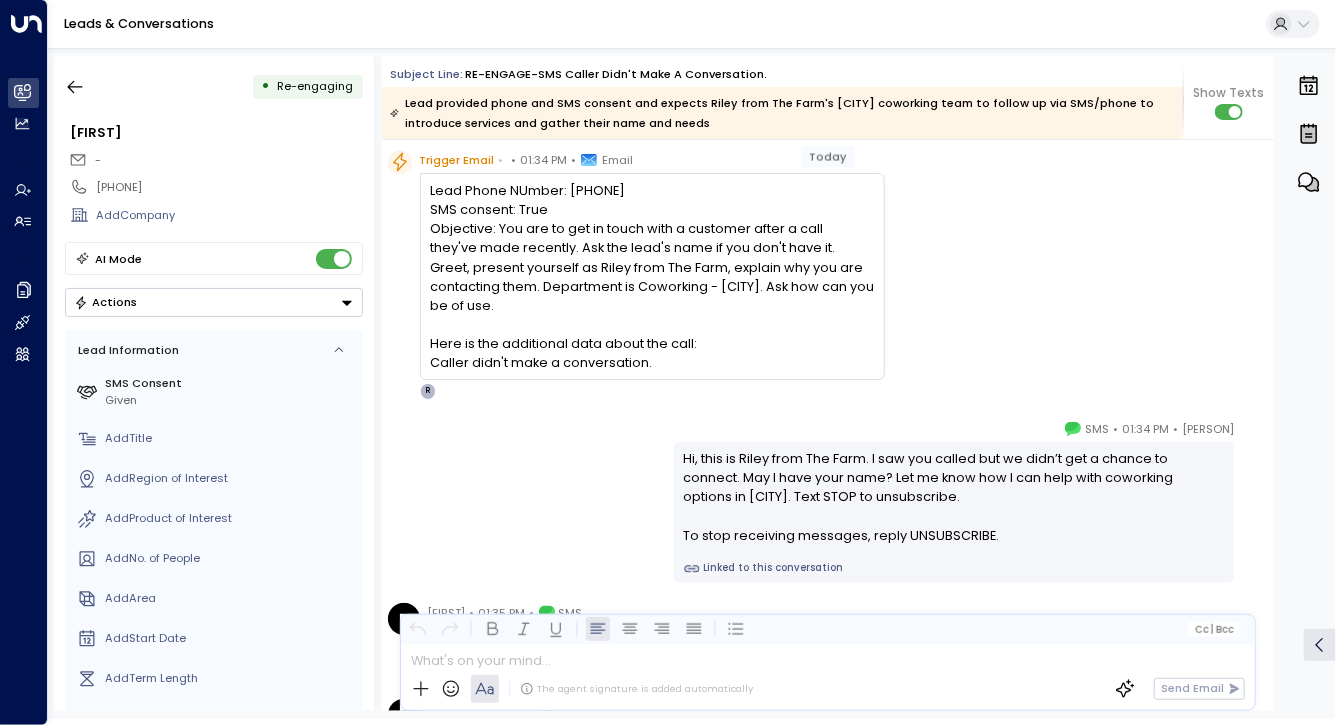 scroll, scrollTop: 364, scrollLeft: 0, axis: vertical 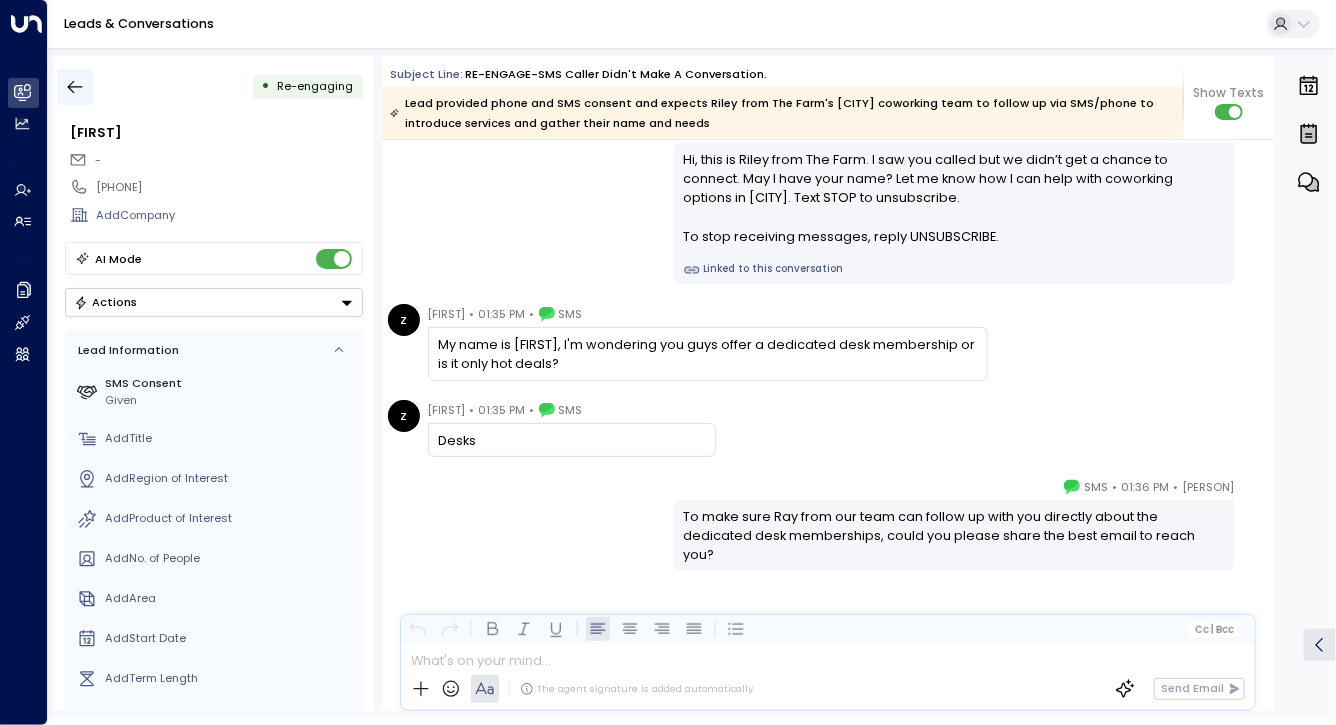 click 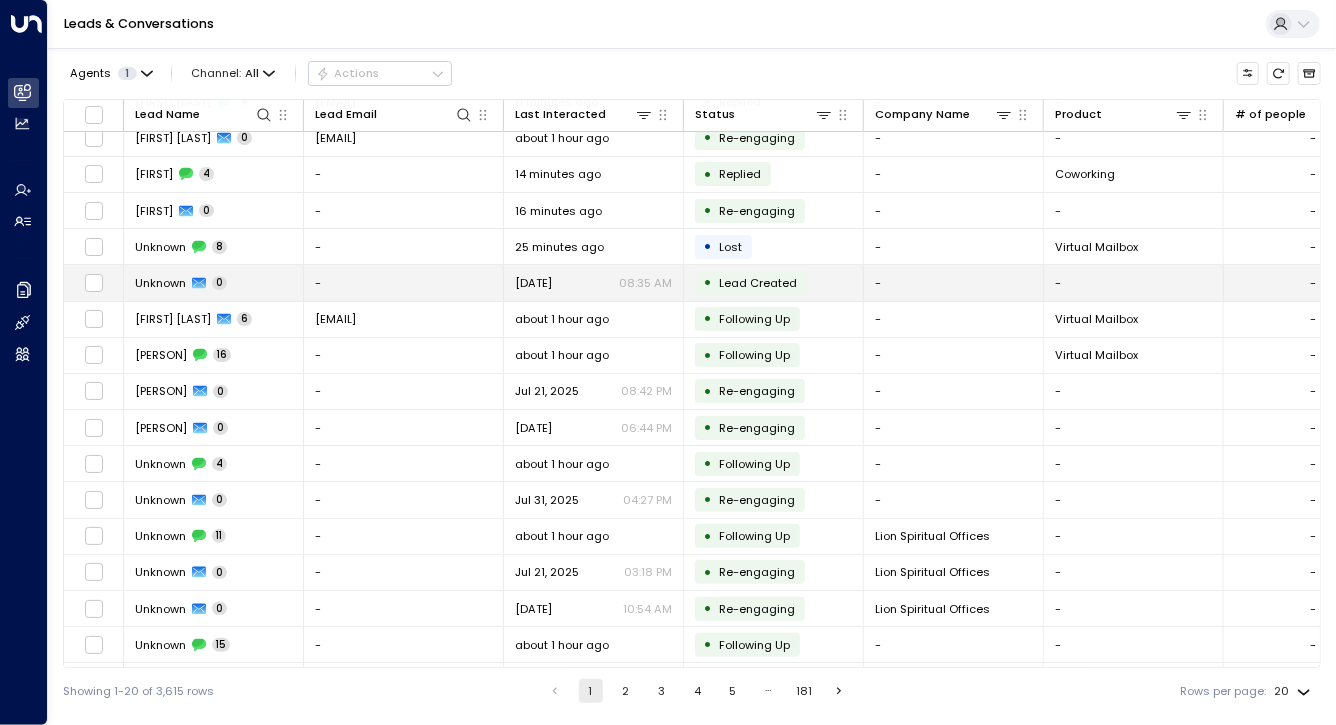 scroll, scrollTop: 54, scrollLeft: 0, axis: vertical 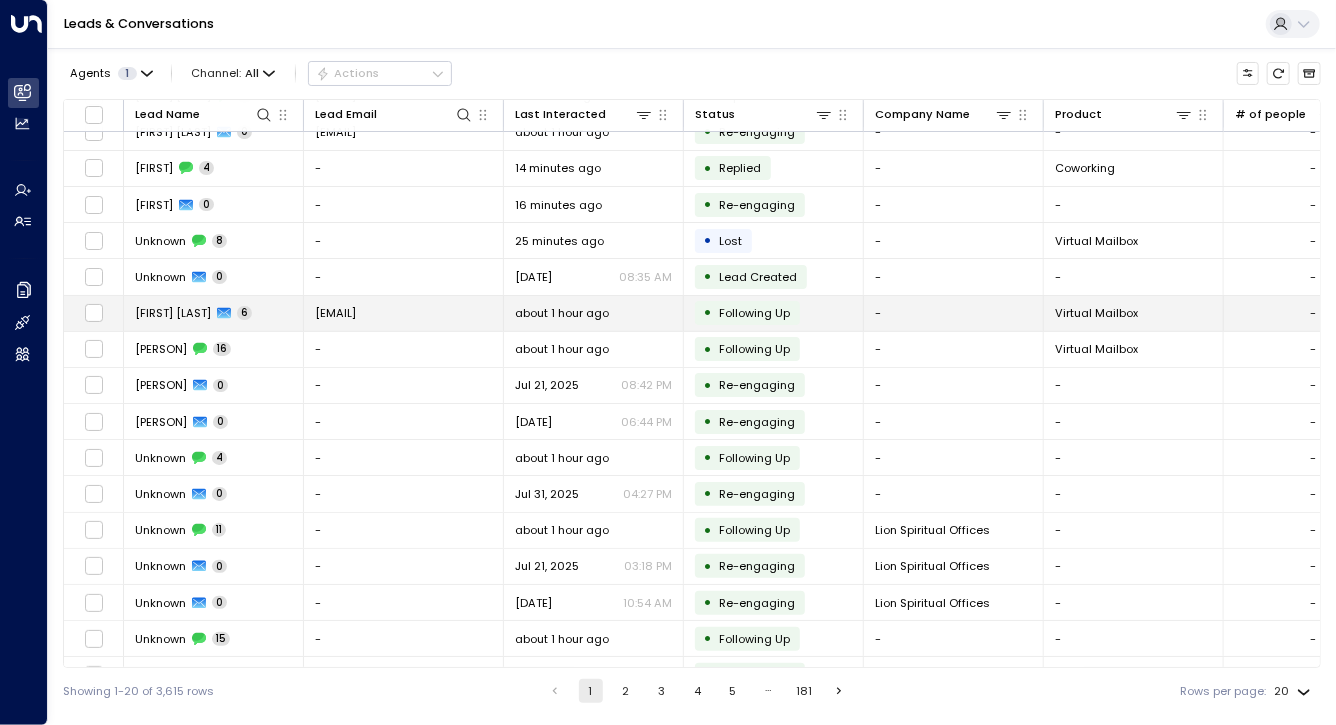 click on "[FIRST] [LAST] 6" at bounding box center [214, 313] 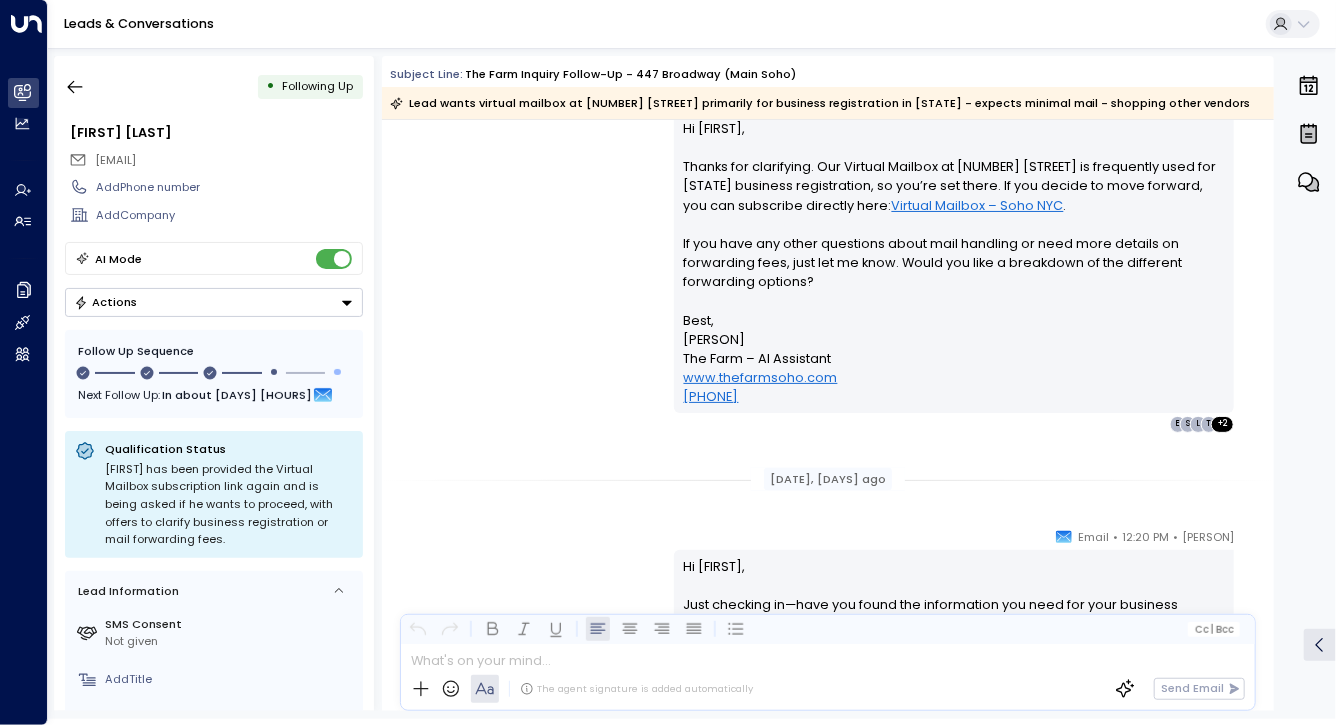 scroll, scrollTop: 1362, scrollLeft: 0, axis: vertical 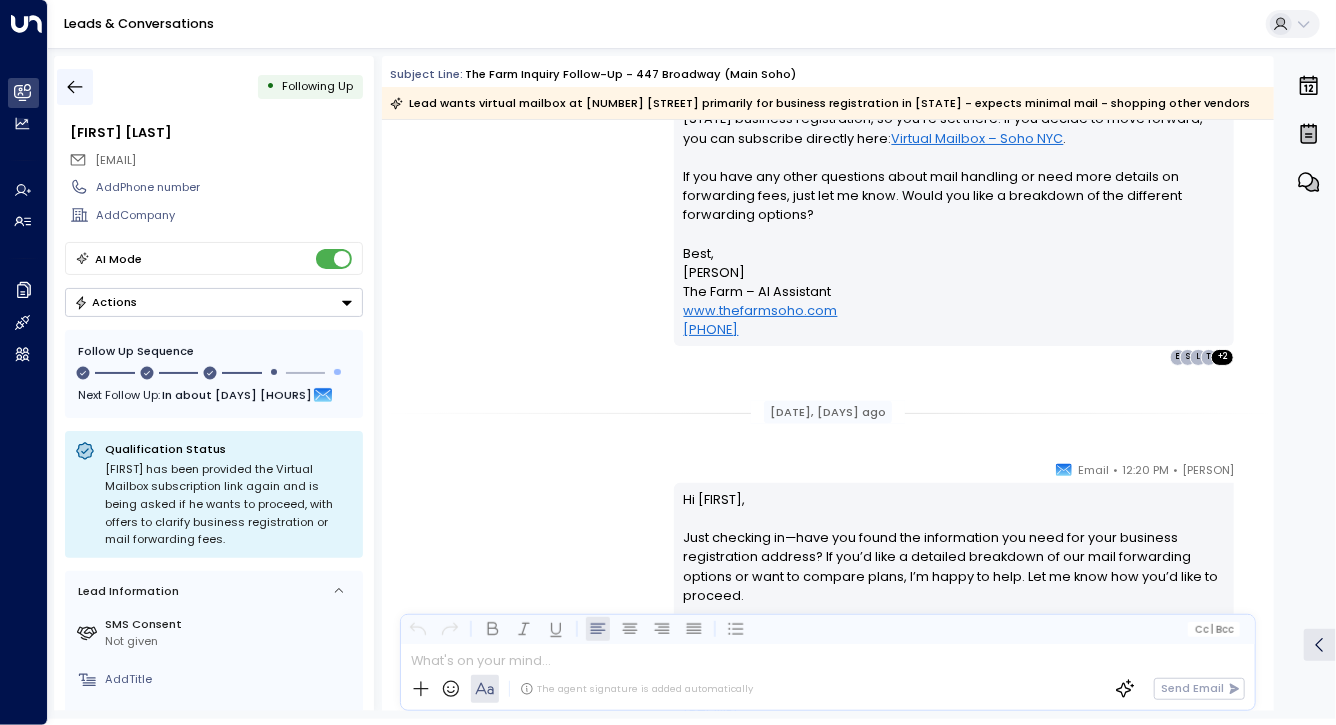 click 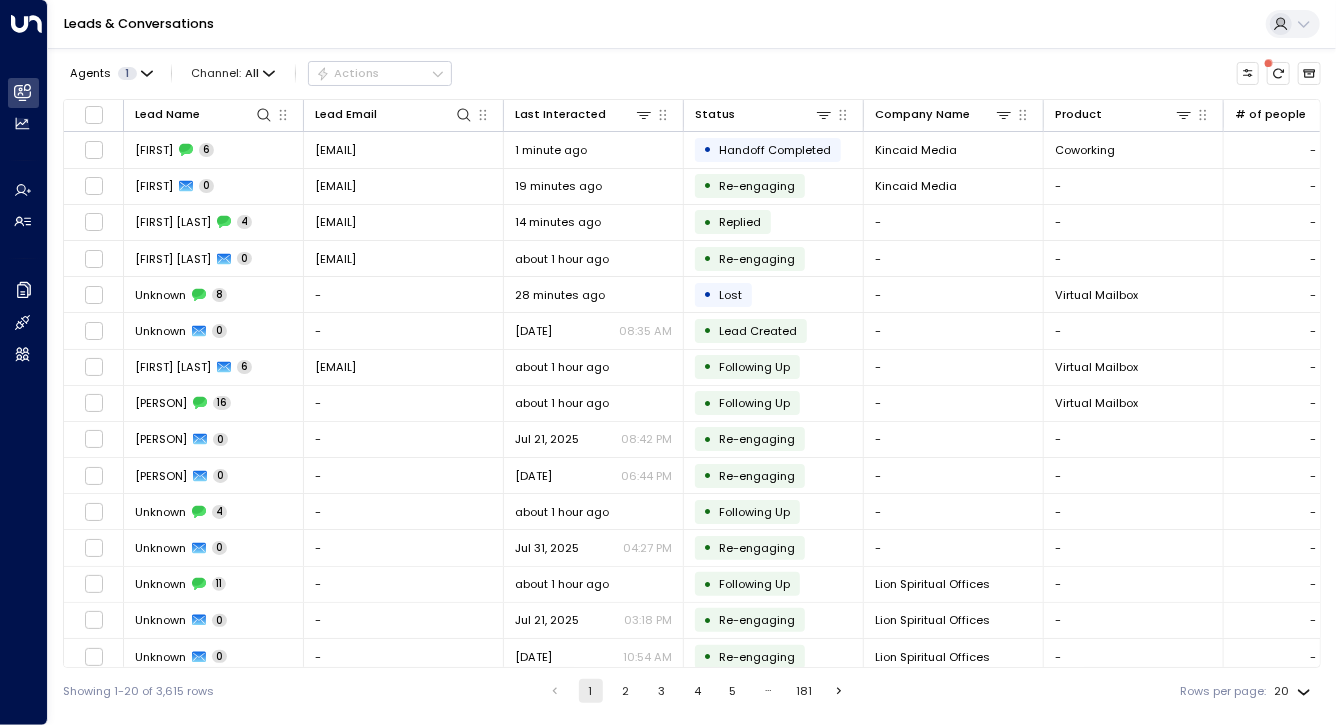 scroll, scrollTop: 0, scrollLeft: 0, axis: both 